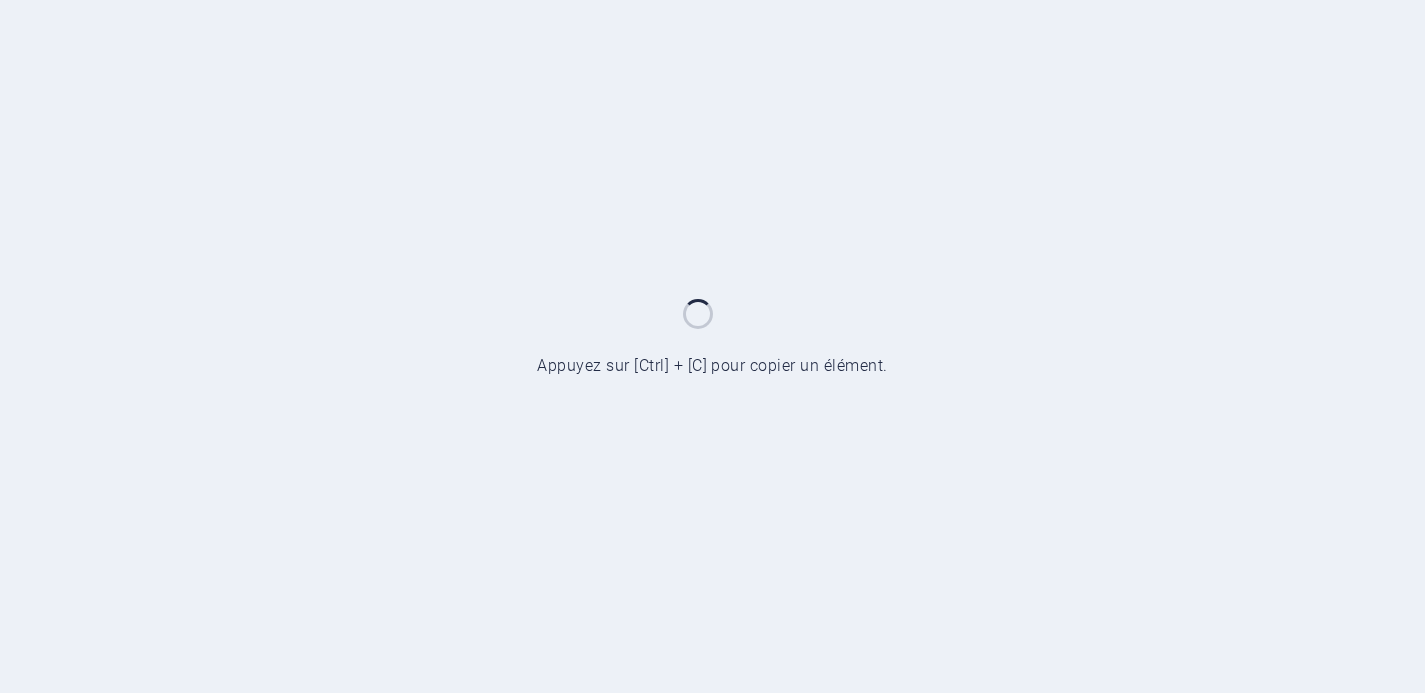 scroll, scrollTop: 0, scrollLeft: 0, axis: both 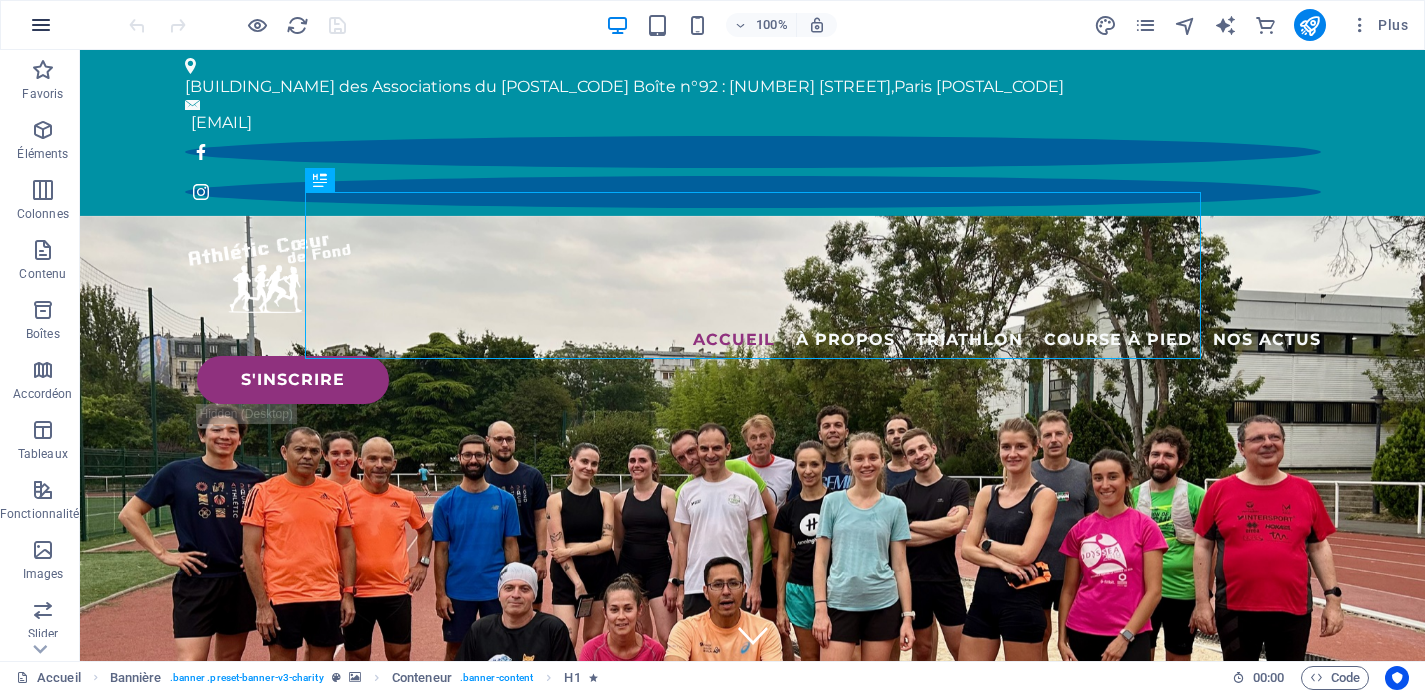 click at bounding box center (41, 25) 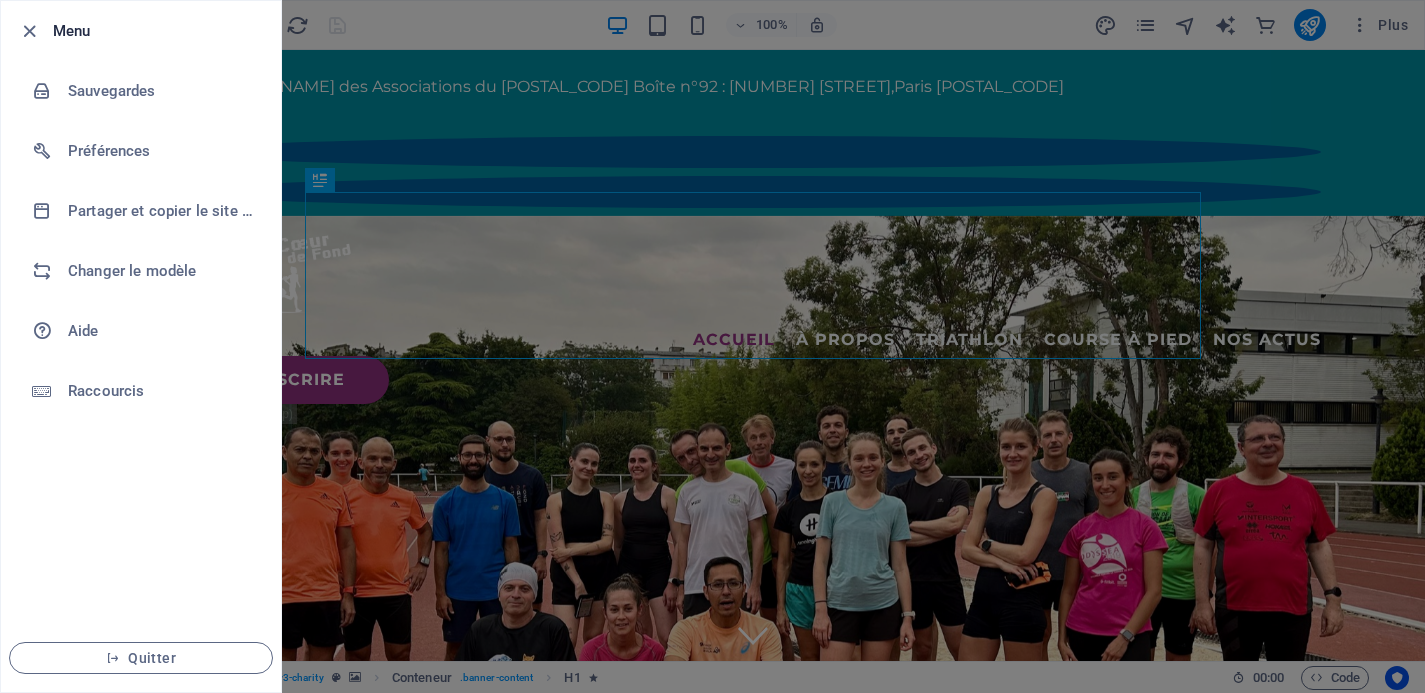 click at bounding box center [712, 346] 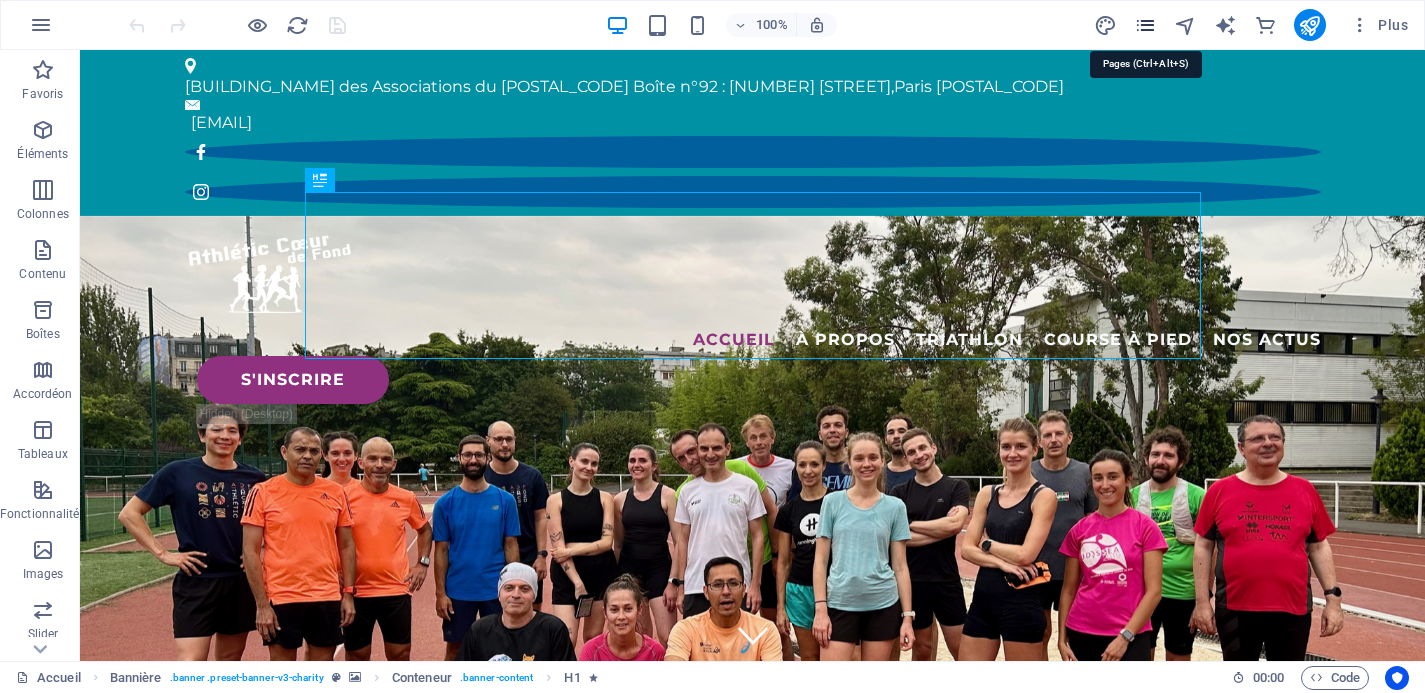 click at bounding box center [1145, 25] 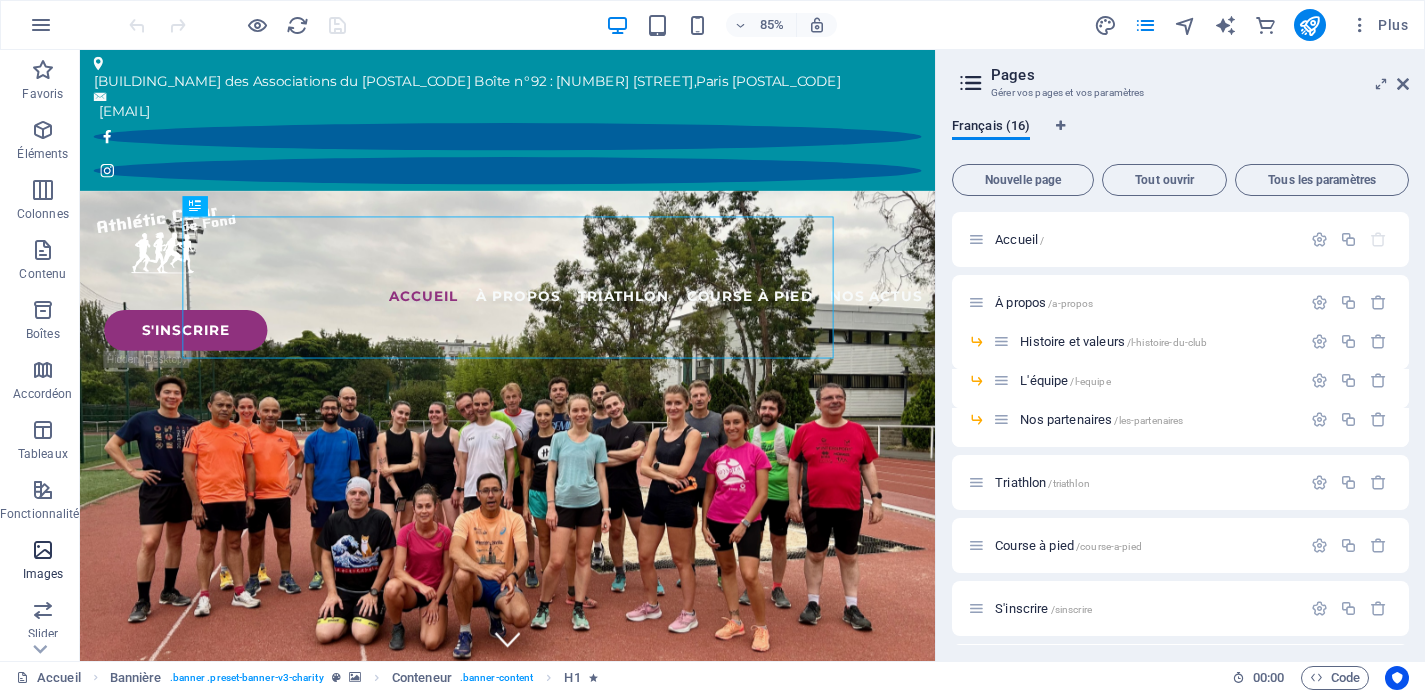 click at bounding box center (43, 550) 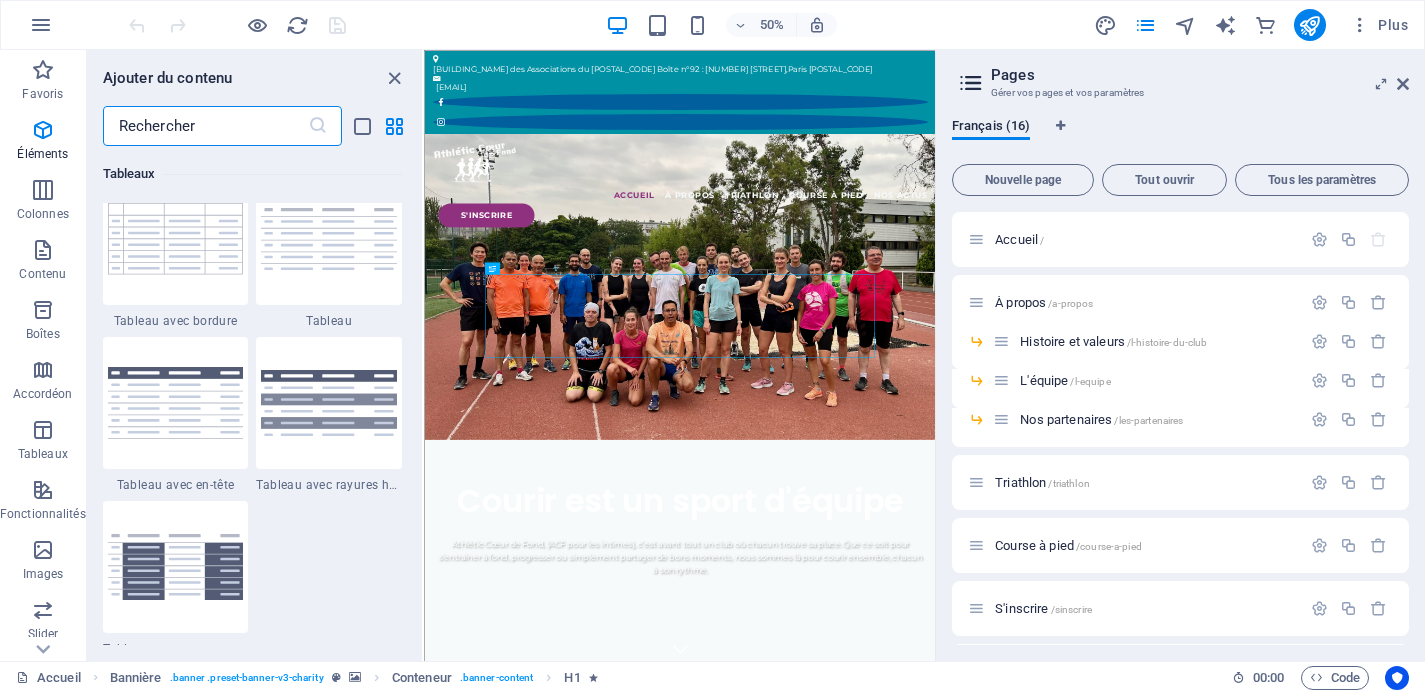 scroll, scrollTop: 10140, scrollLeft: 0, axis: vertical 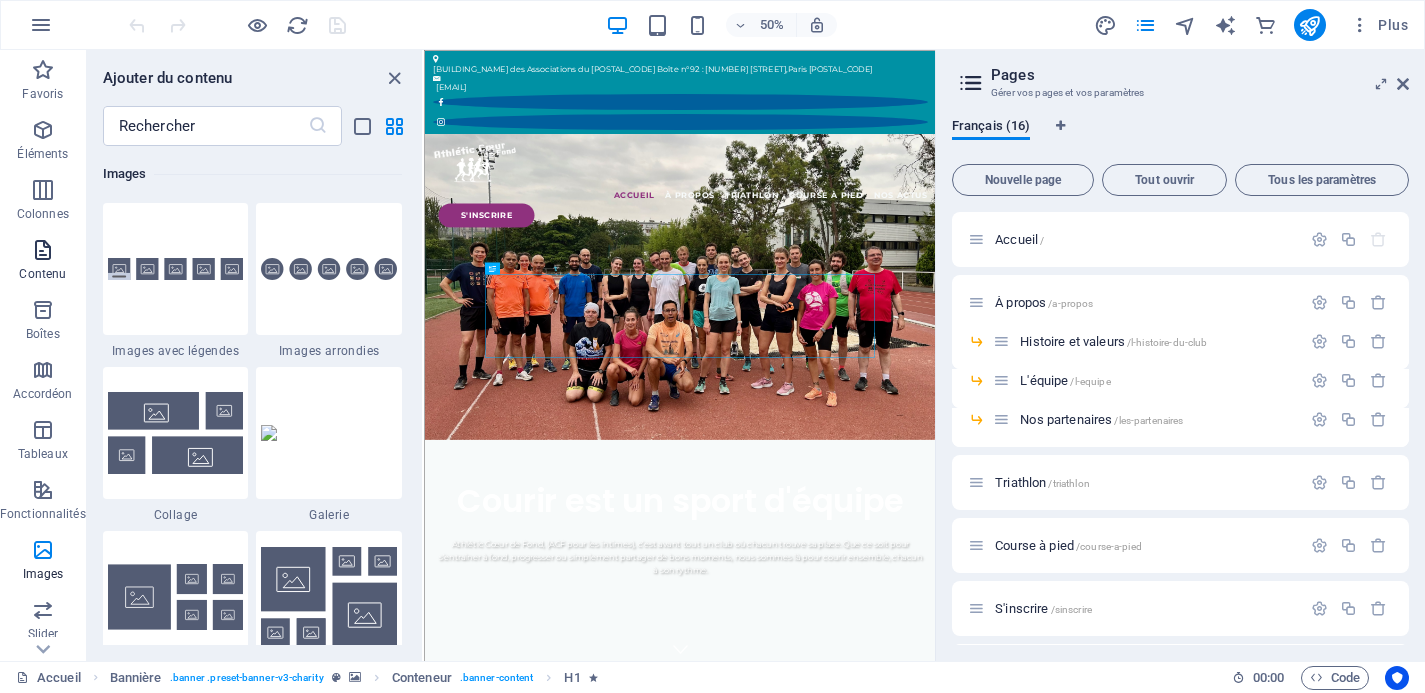 click at bounding box center [43, 250] 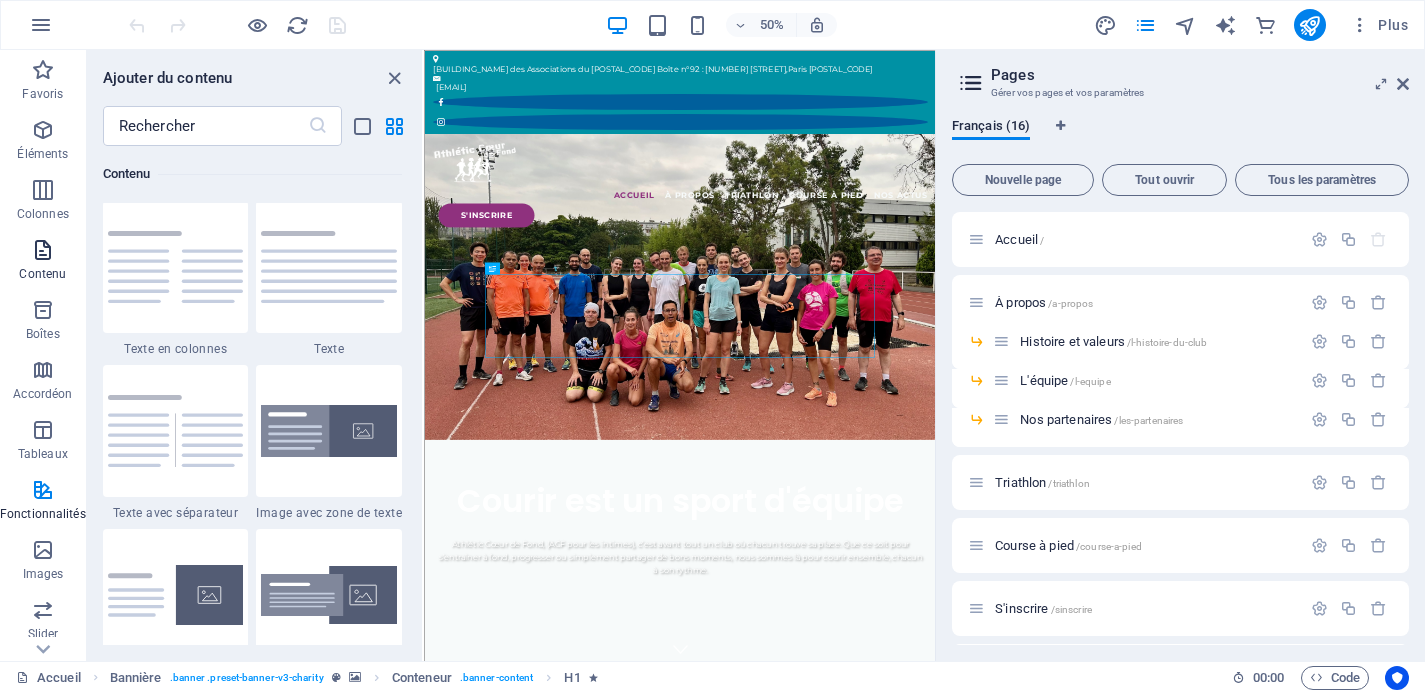 scroll, scrollTop: 3499, scrollLeft: 0, axis: vertical 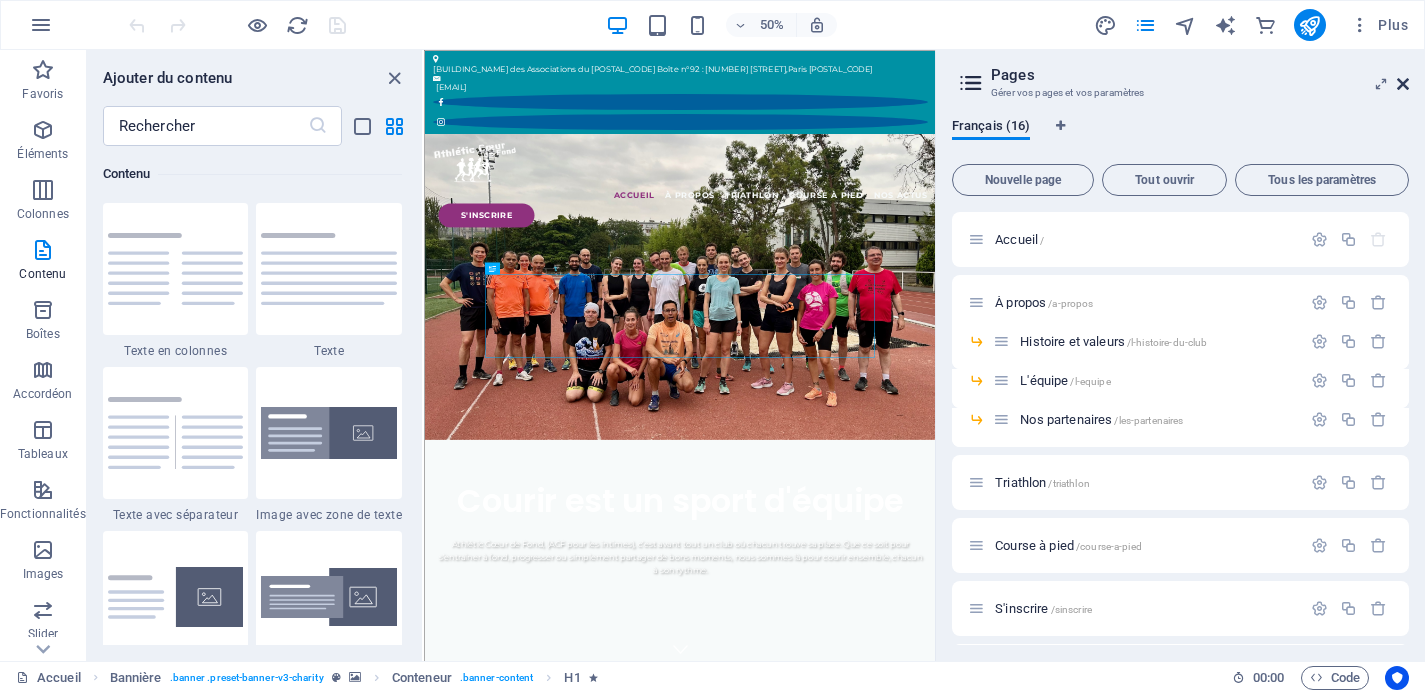 click at bounding box center (1403, 84) 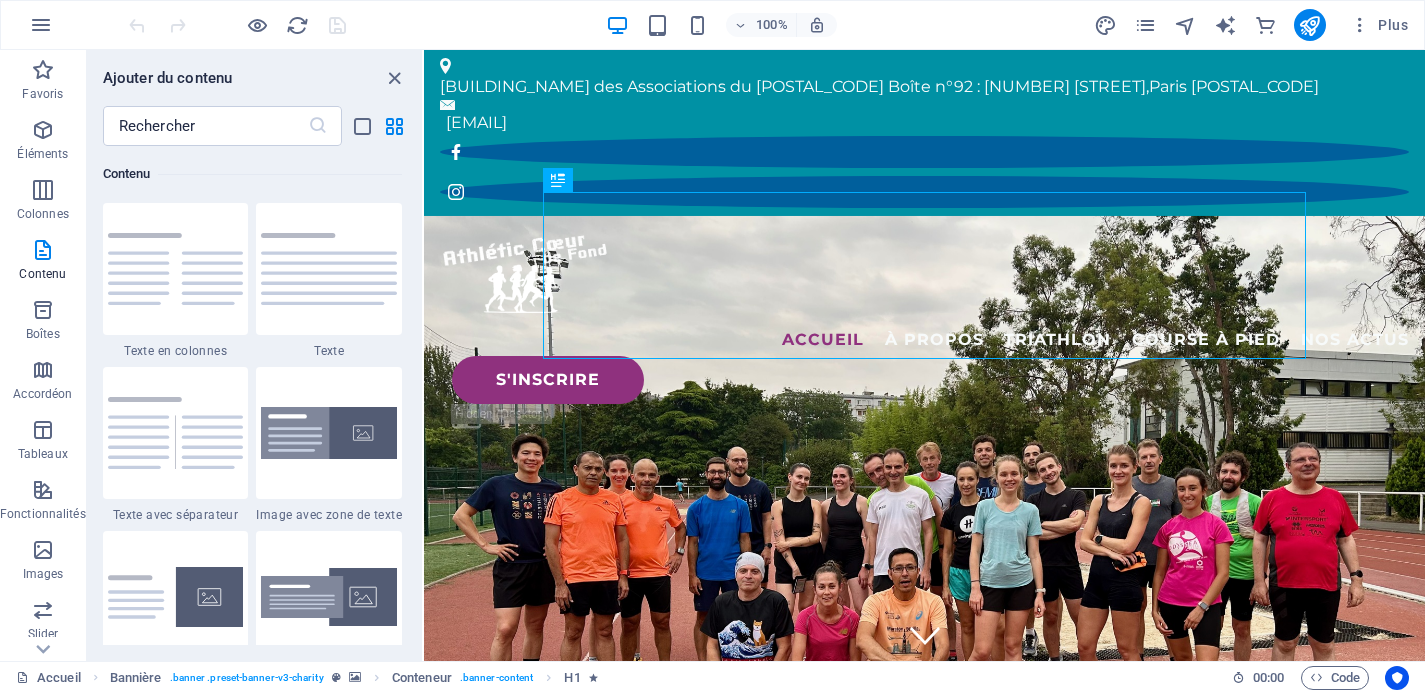 click on "Plus" at bounding box center [1255, 25] 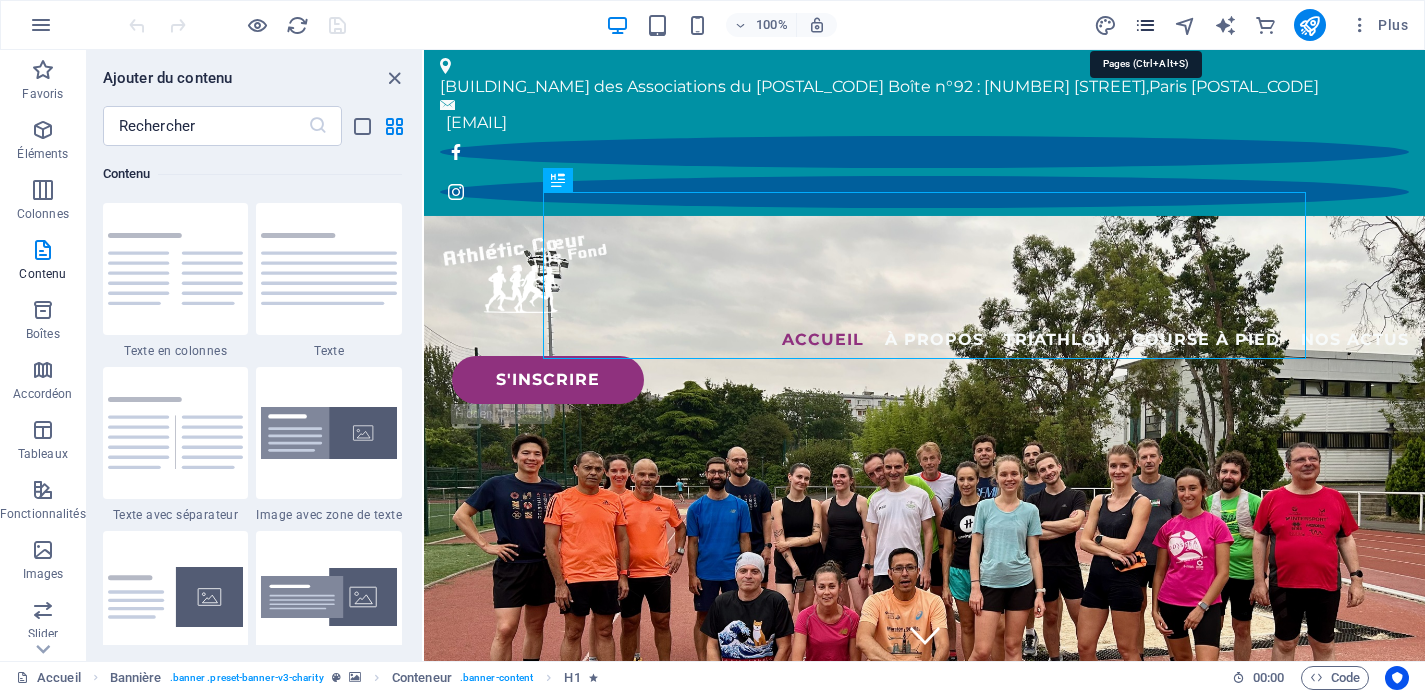 click at bounding box center [1145, 25] 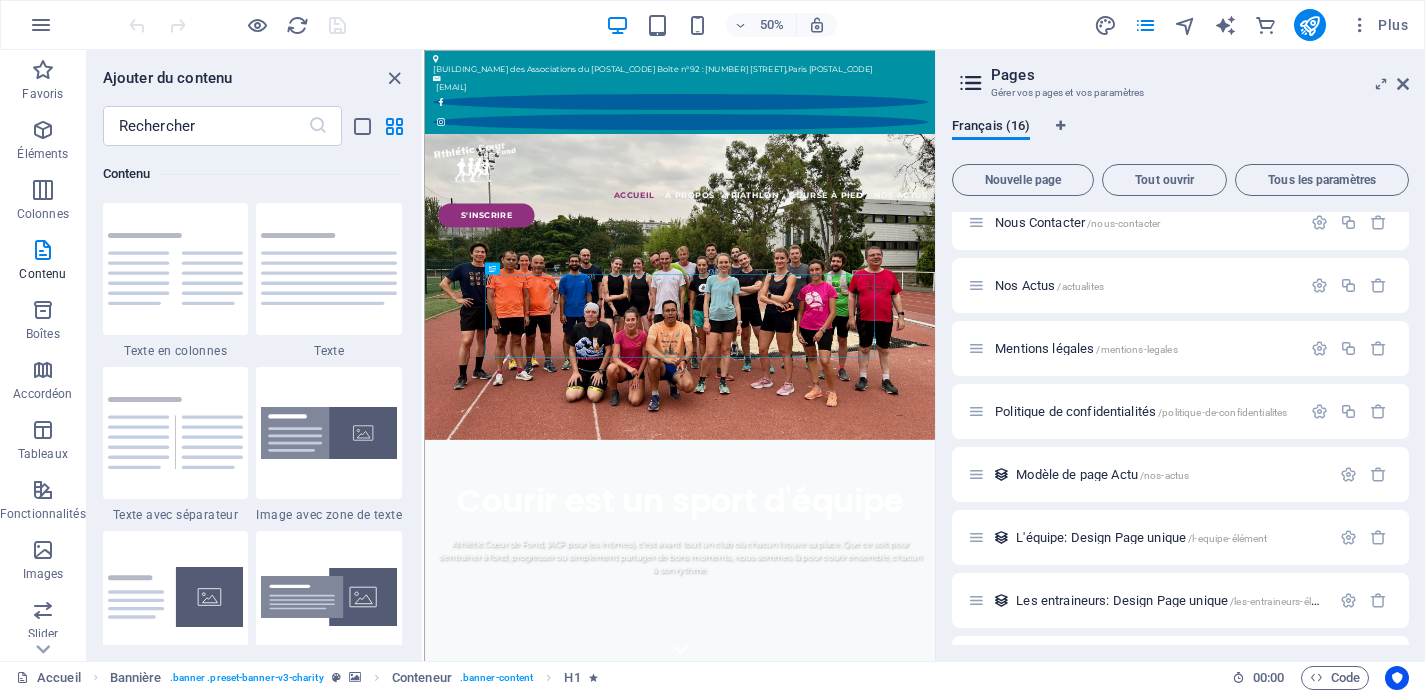 scroll, scrollTop: 503, scrollLeft: 0, axis: vertical 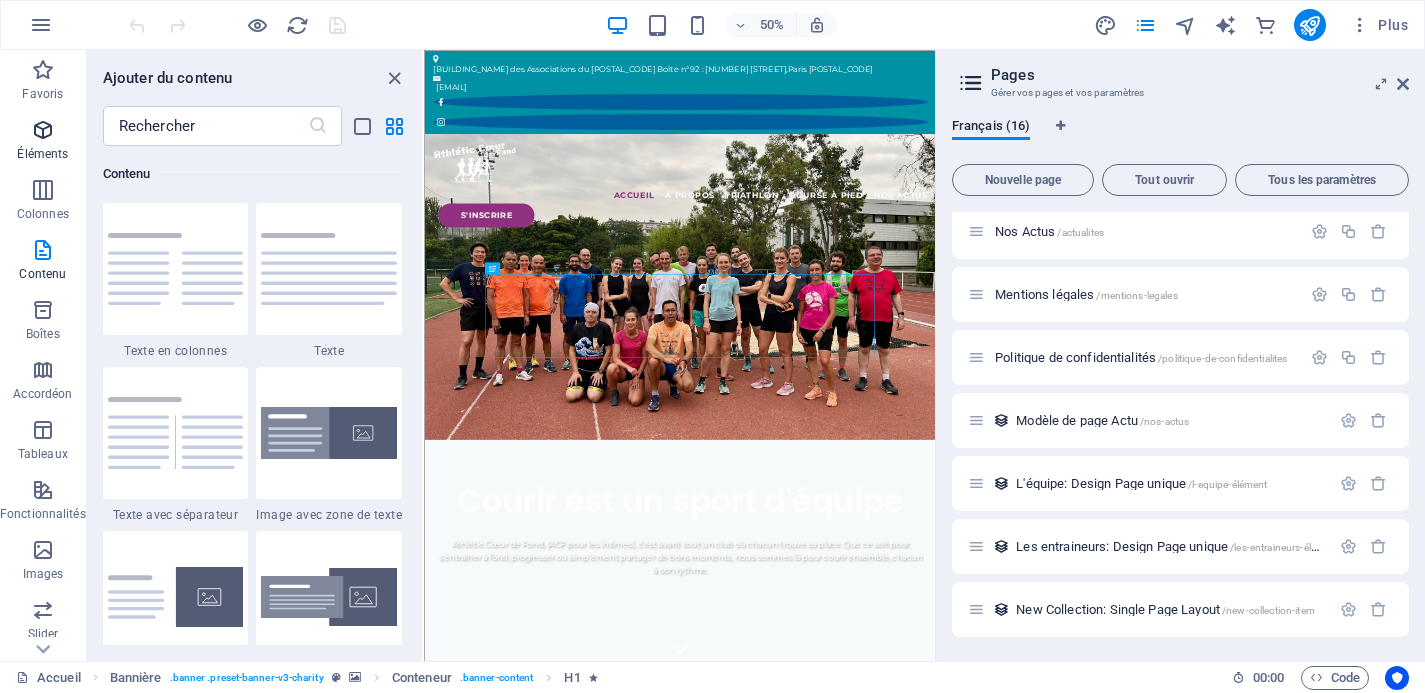 click at bounding box center (43, 130) 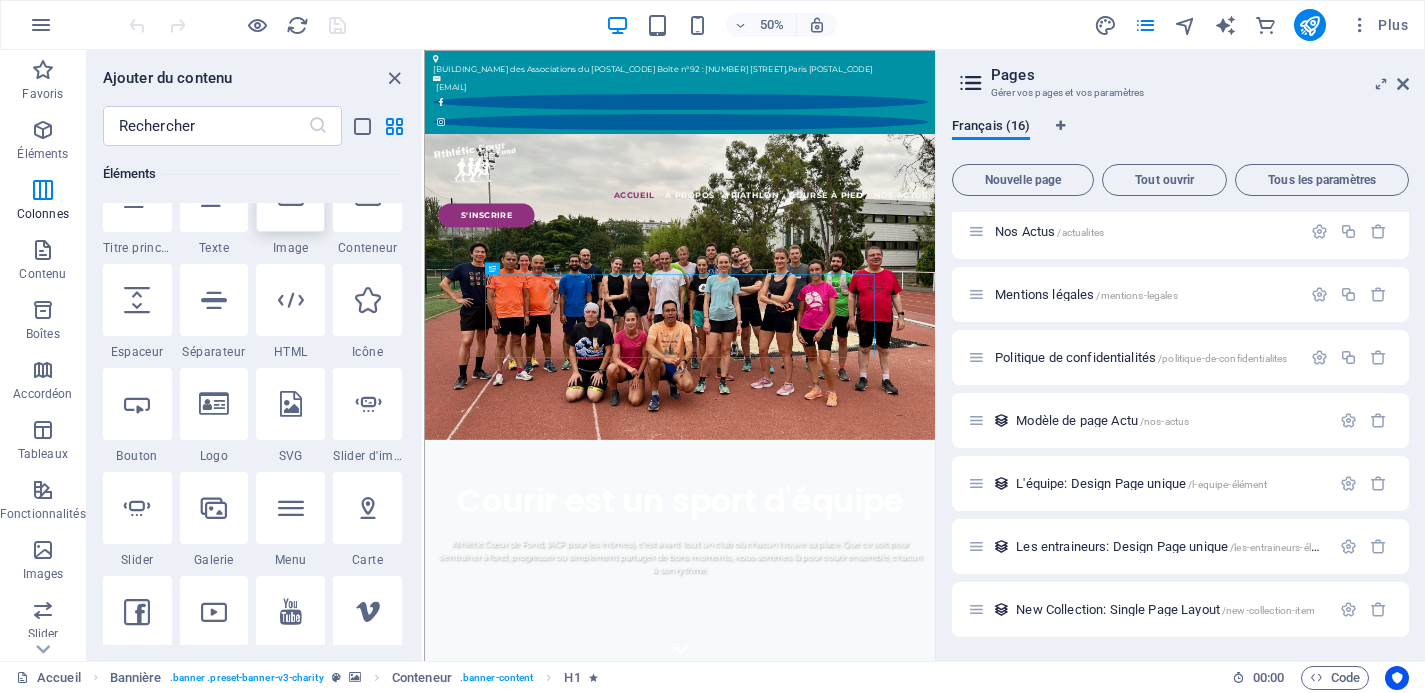 scroll, scrollTop: 213, scrollLeft: 0, axis: vertical 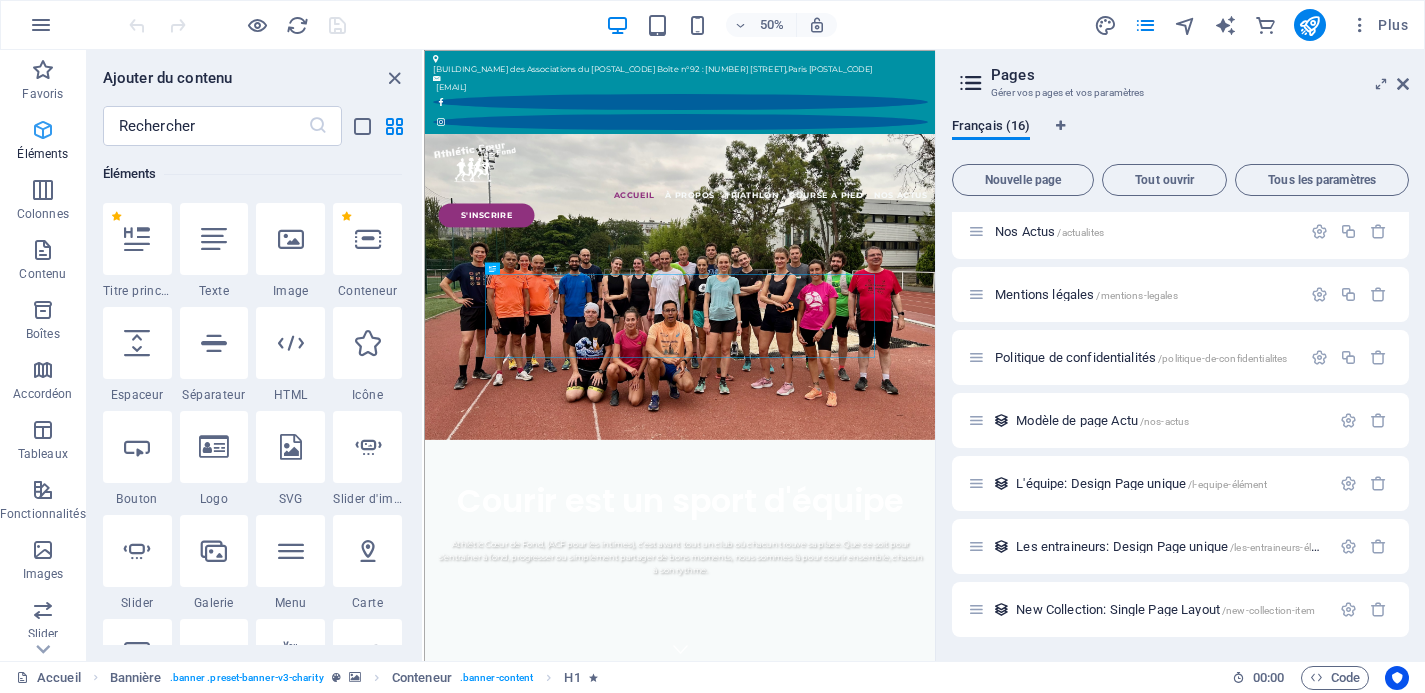 click at bounding box center [43, 130] 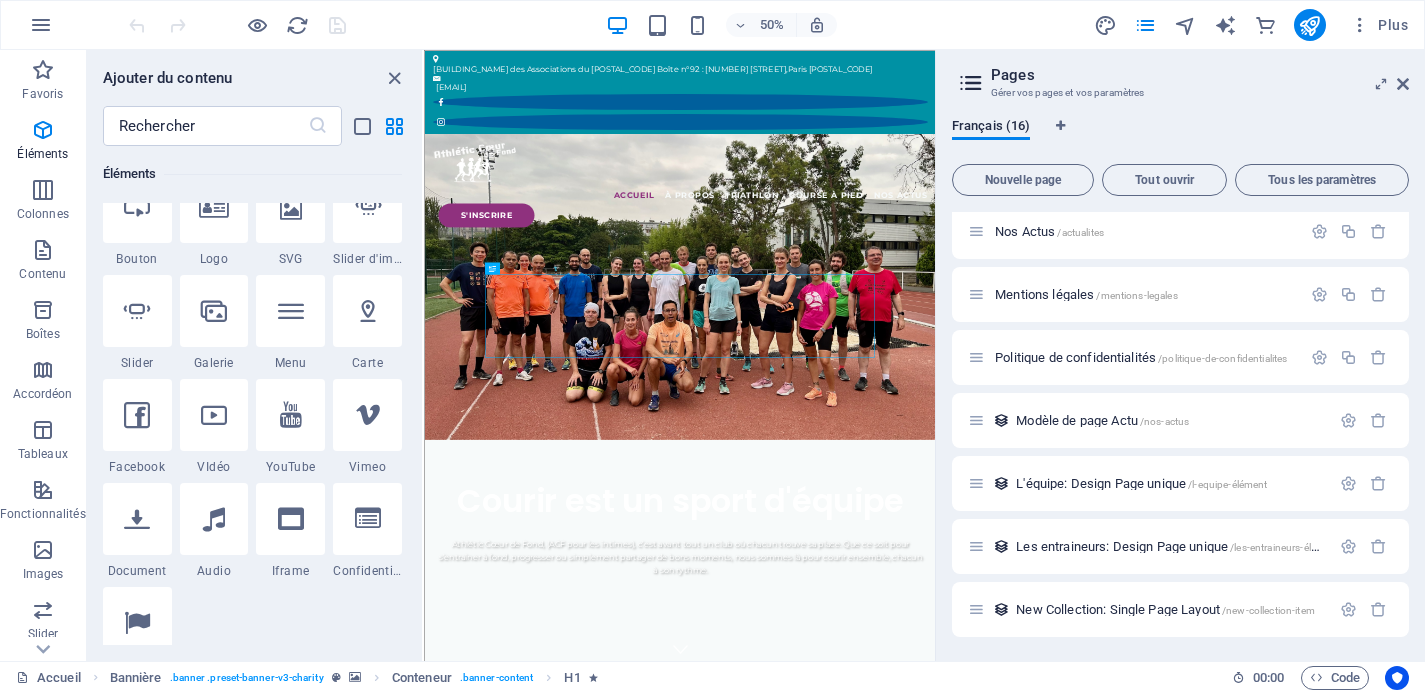 scroll, scrollTop: 457, scrollLeft: 0, axis: vertical 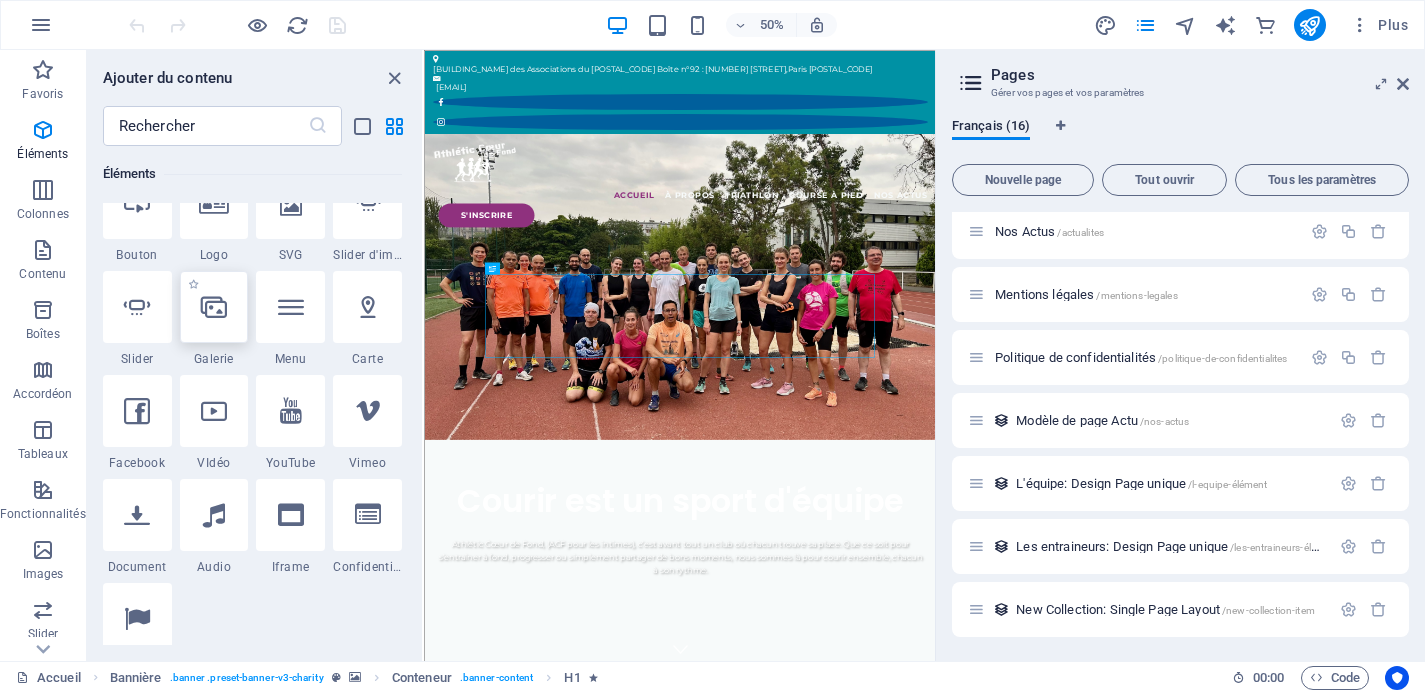 click at bounding box center [214, 307] 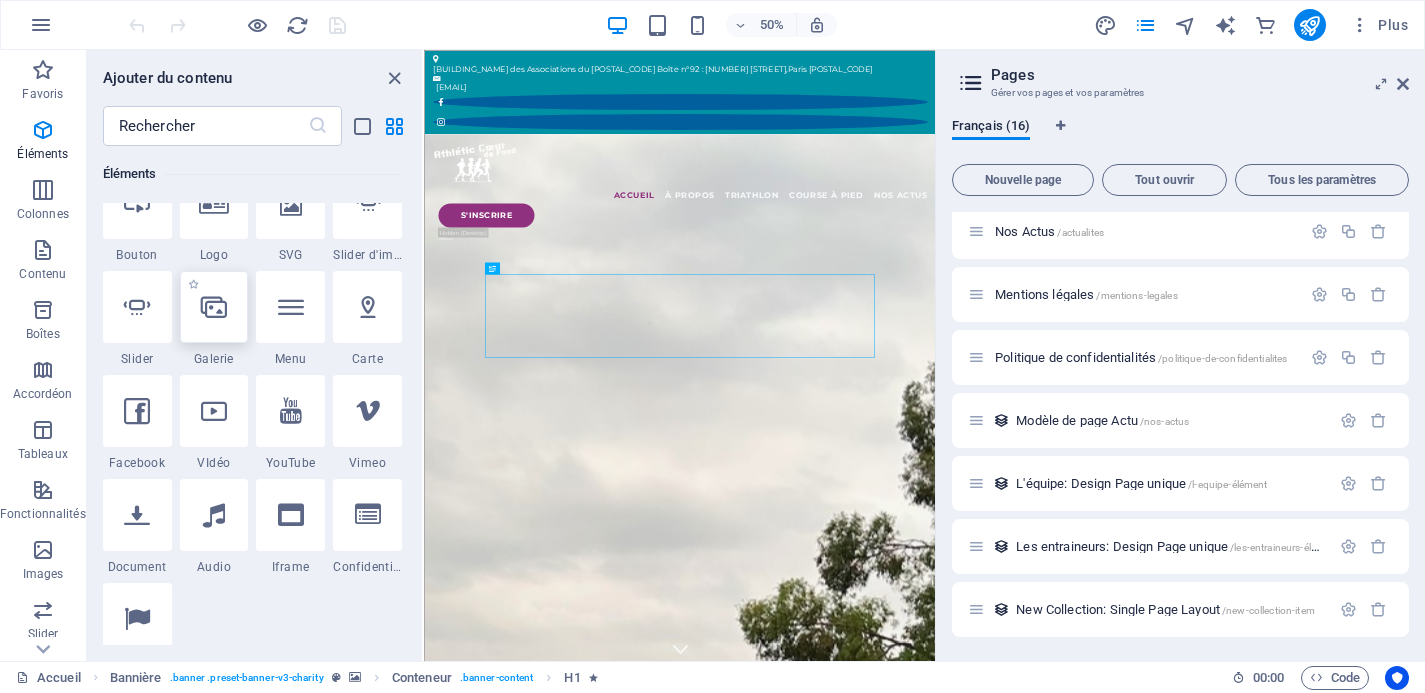 select on "4" 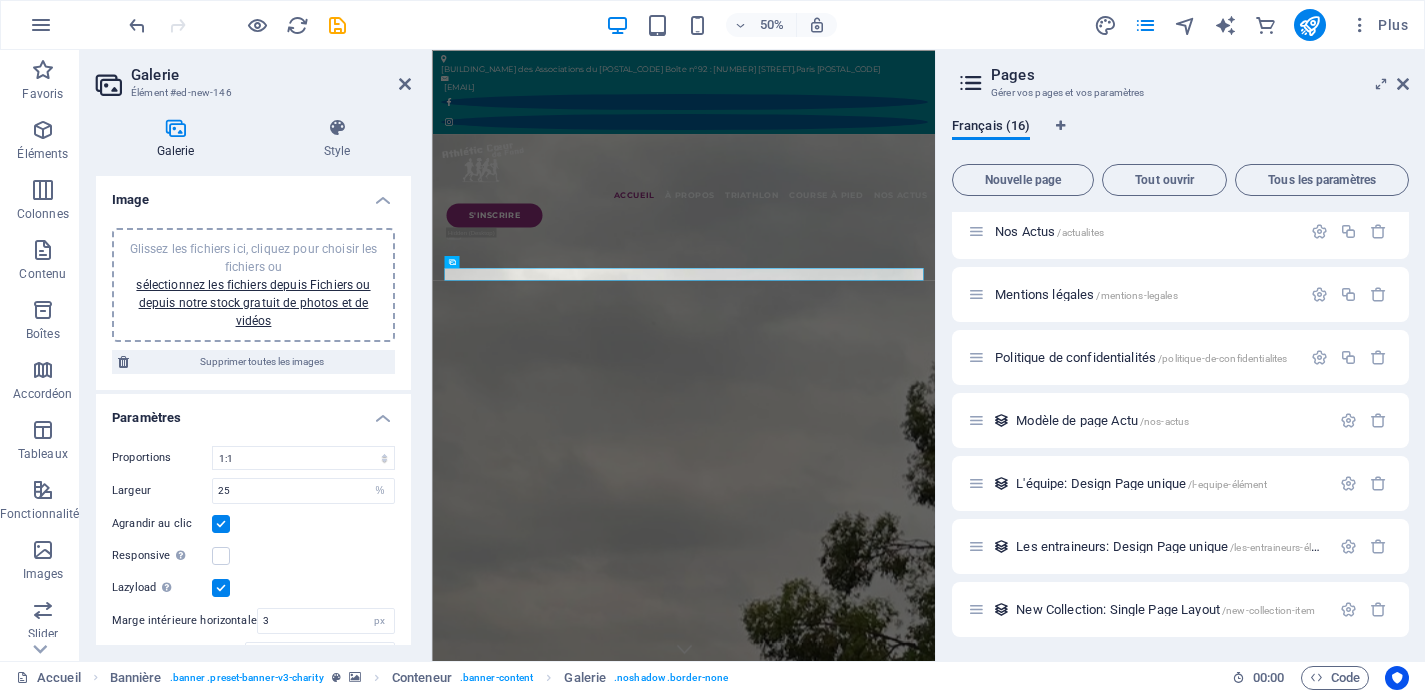 scroll, scrollTop: 38, scrollLeft: 0, axis: vertical 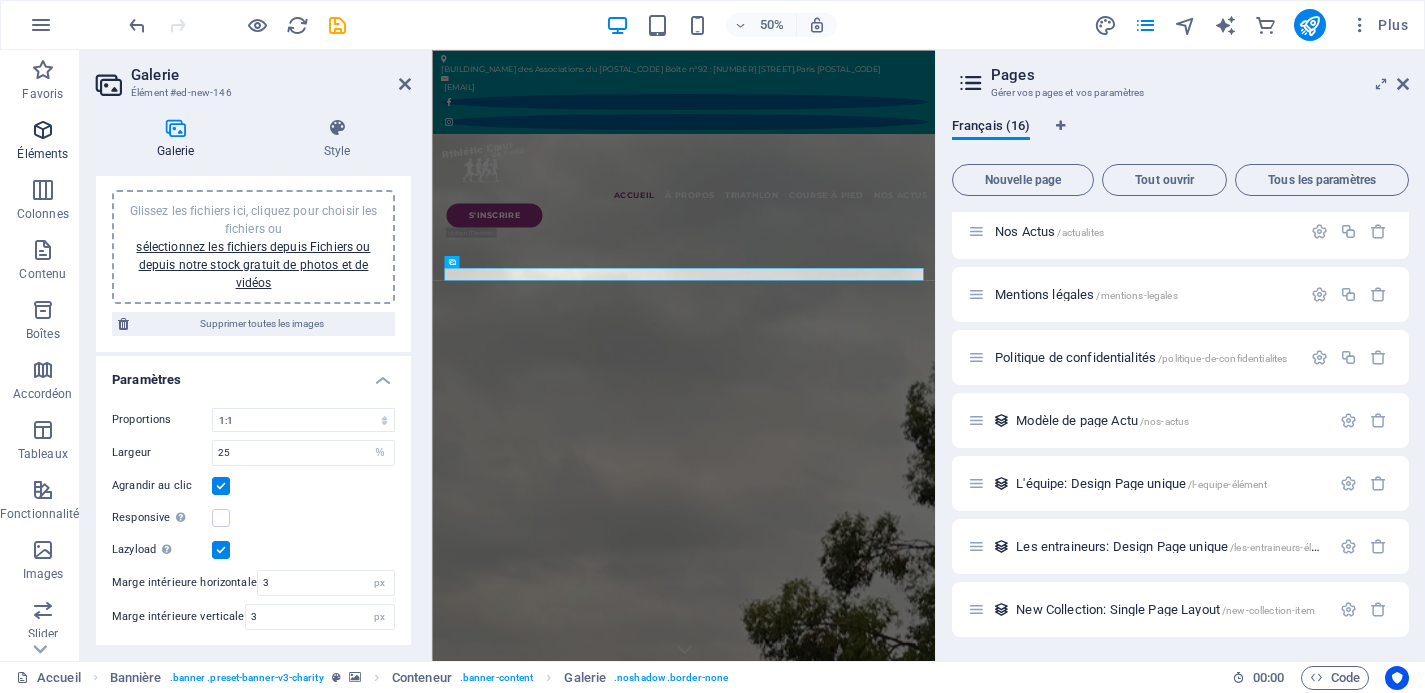 click at bounding box center (43, 130) 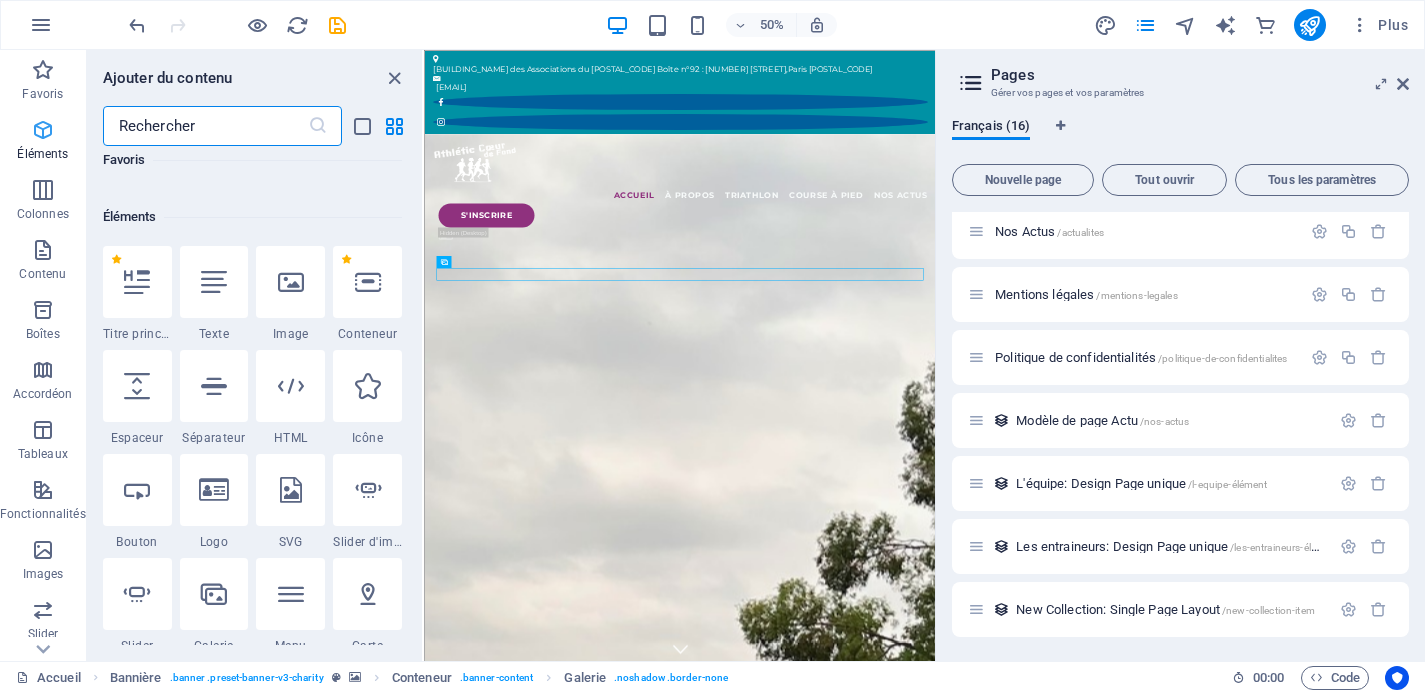scroll, scrollTop: 213, scrollLeft: 0, axis: vertical 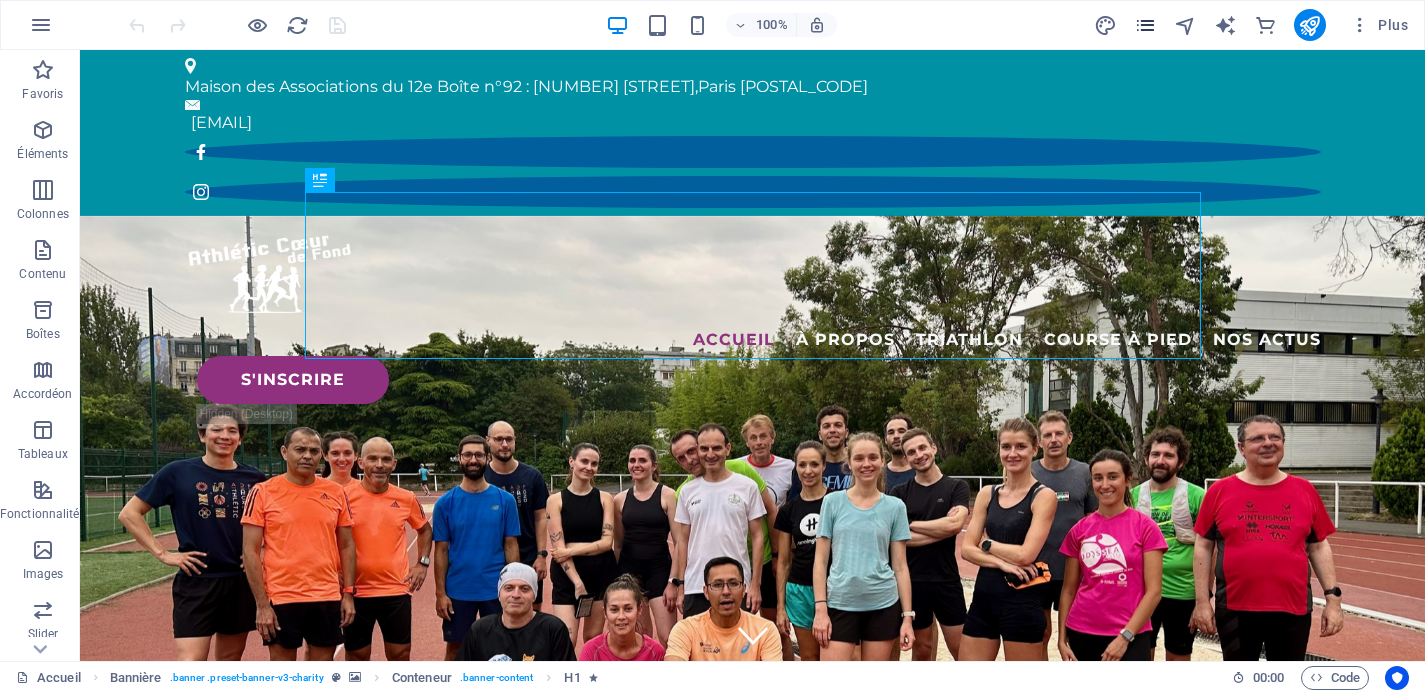 click at bounding box center (1145, 25) 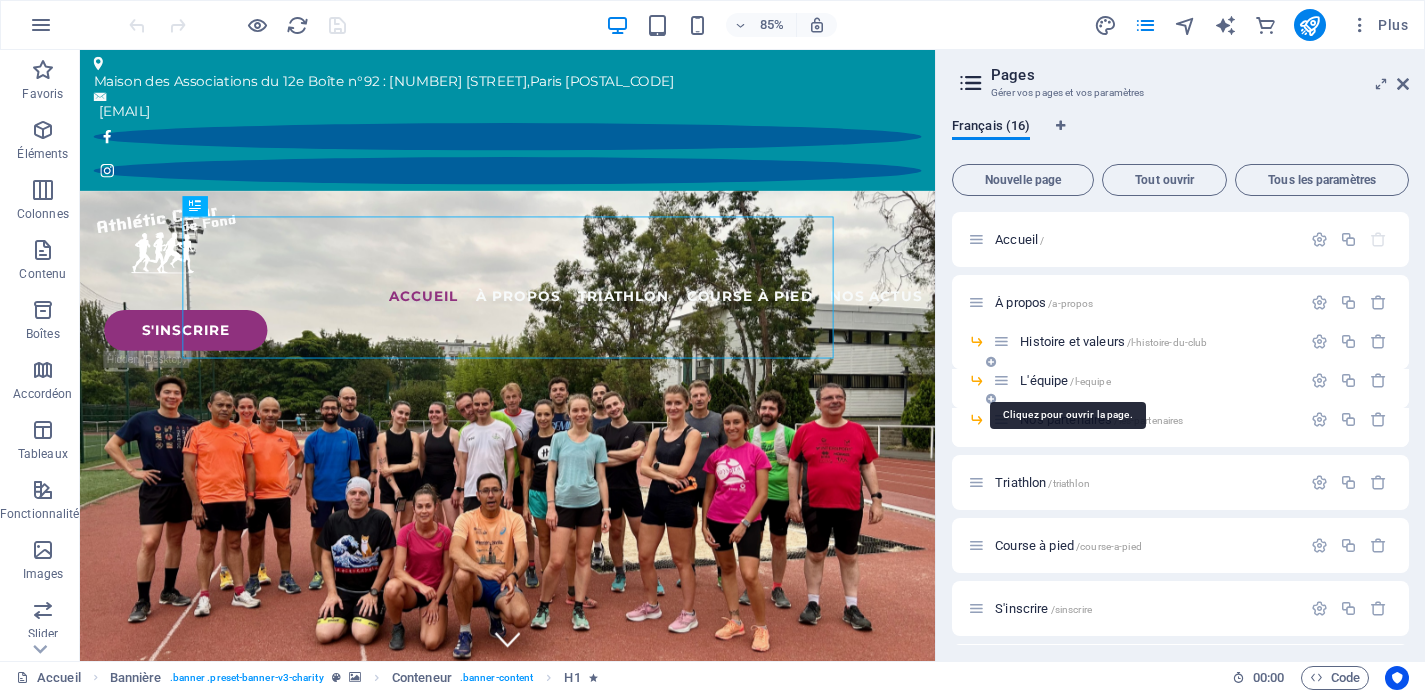 click on "L'équipe /l-equipe" at bounding box center [1065, 380] 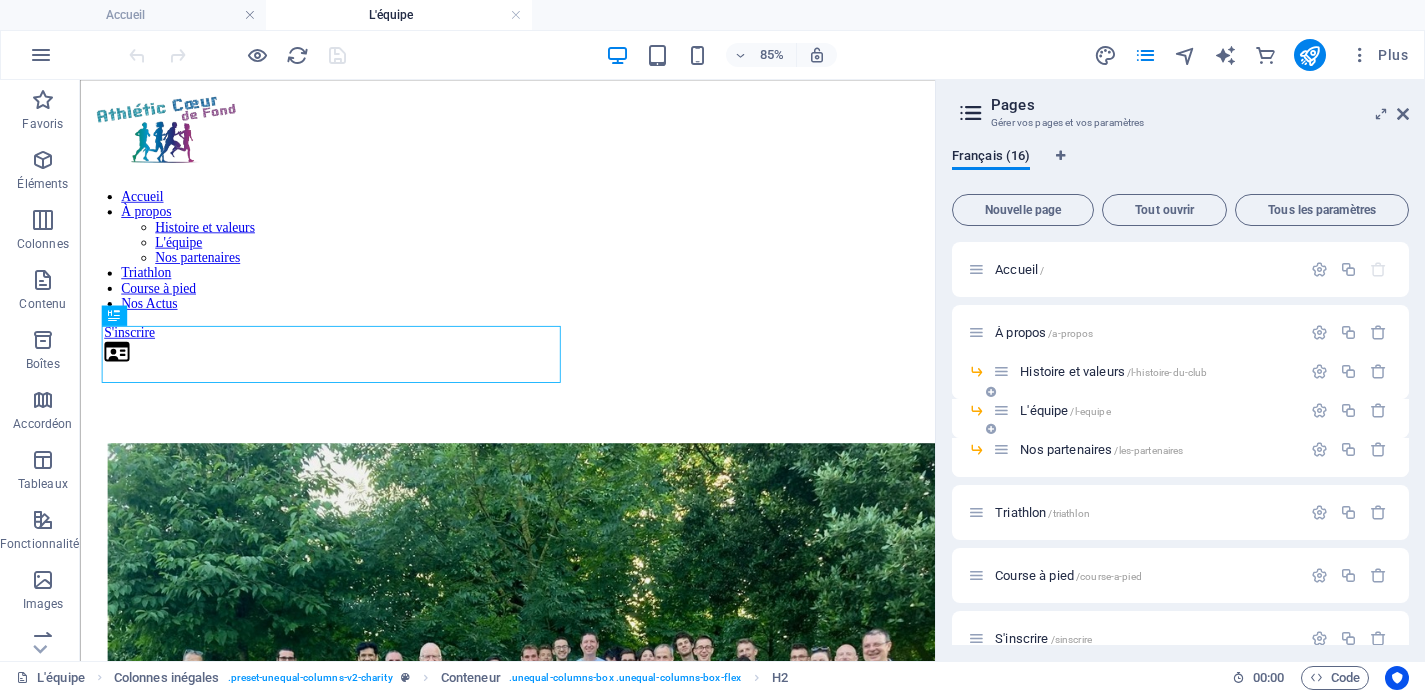 scroll, scrollTop: 0, scrollLeft: 0, axis: both 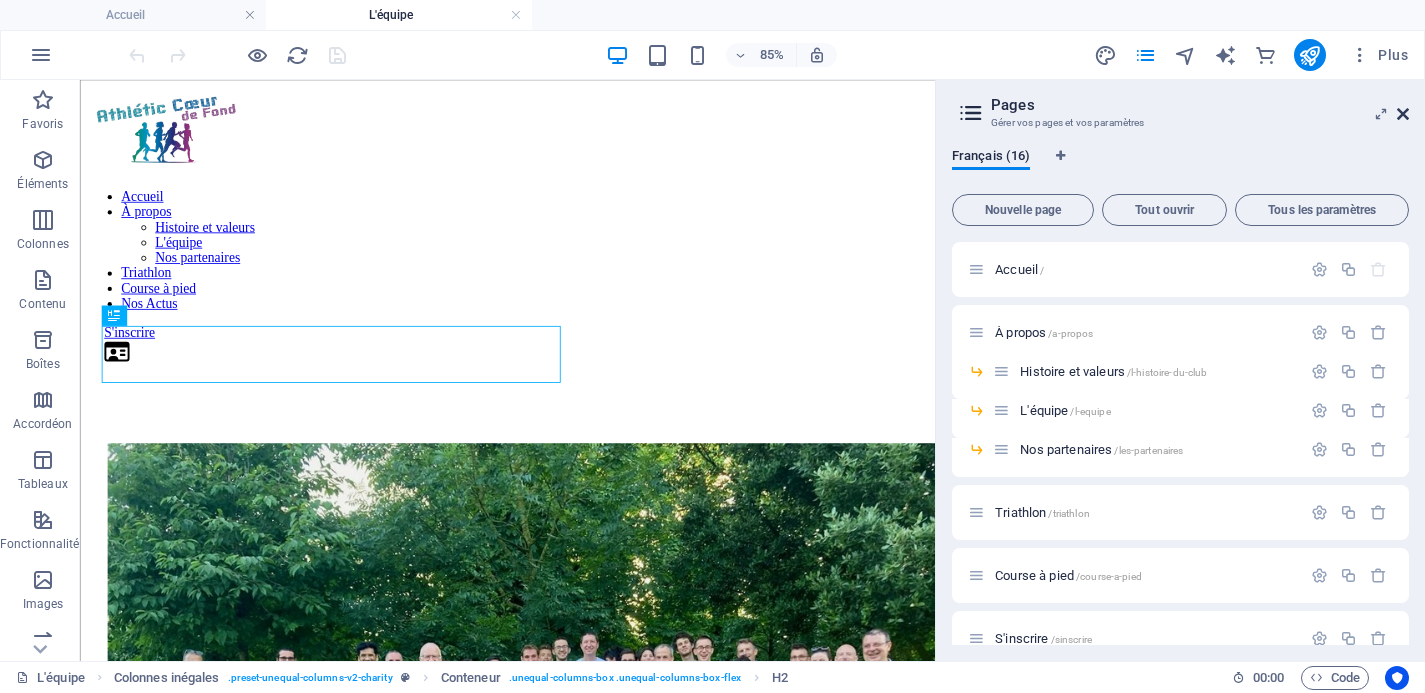 click at bounding box center (1403, 114) 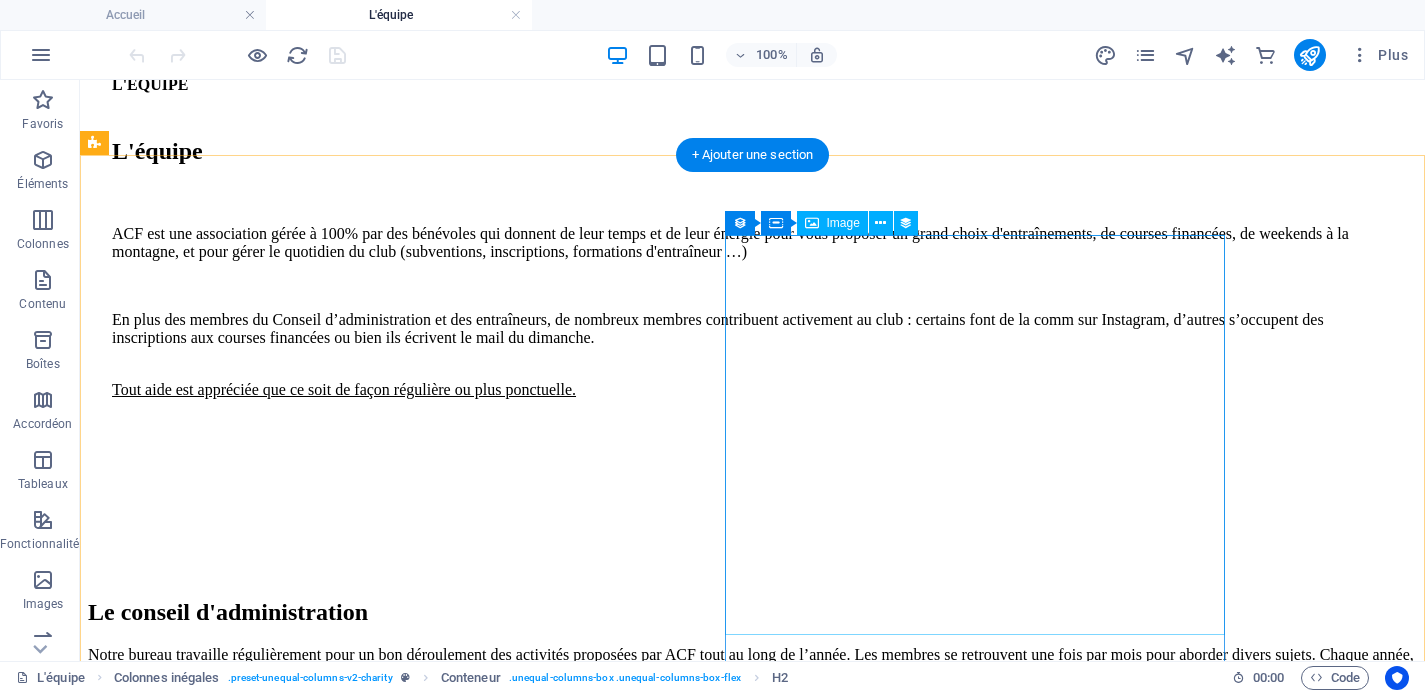scroll, scrollTop: 1296, scrollLeft: 0, axis: vertical 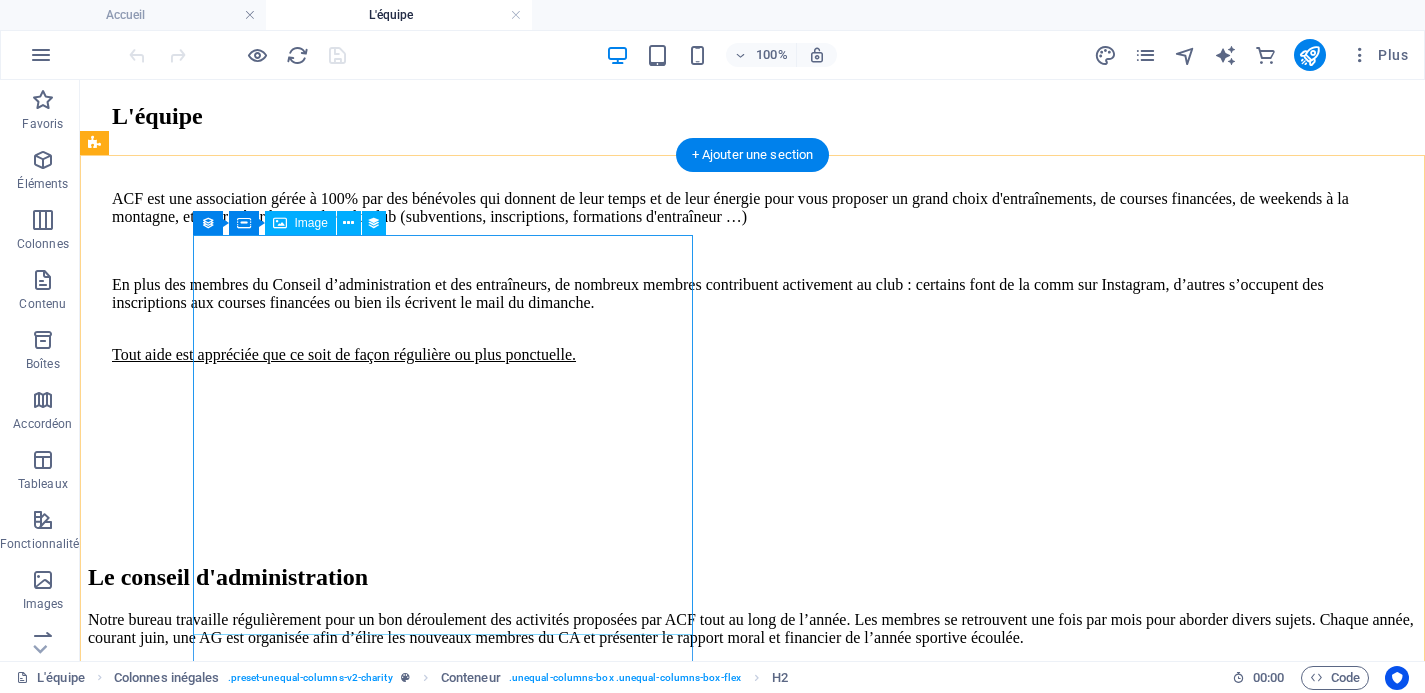 click at bounding box center [752, 1355] 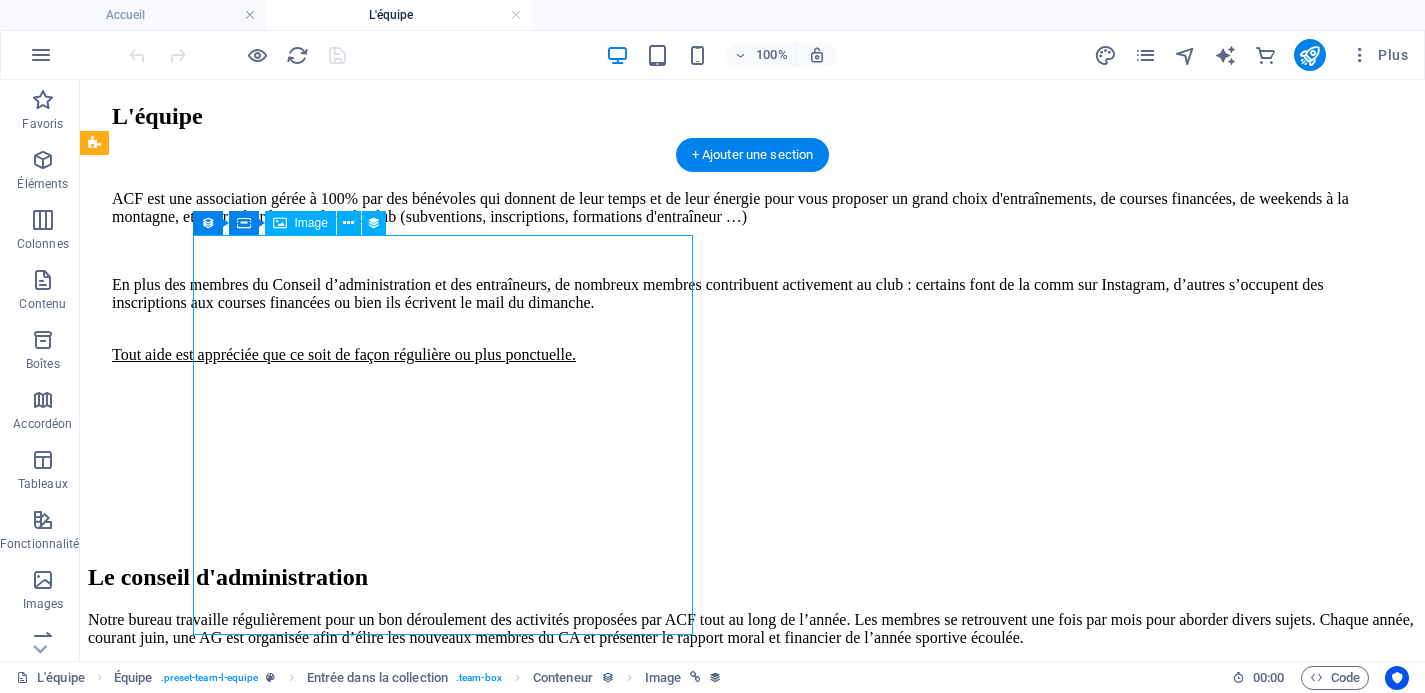 click at bounding box center (752, 1355) 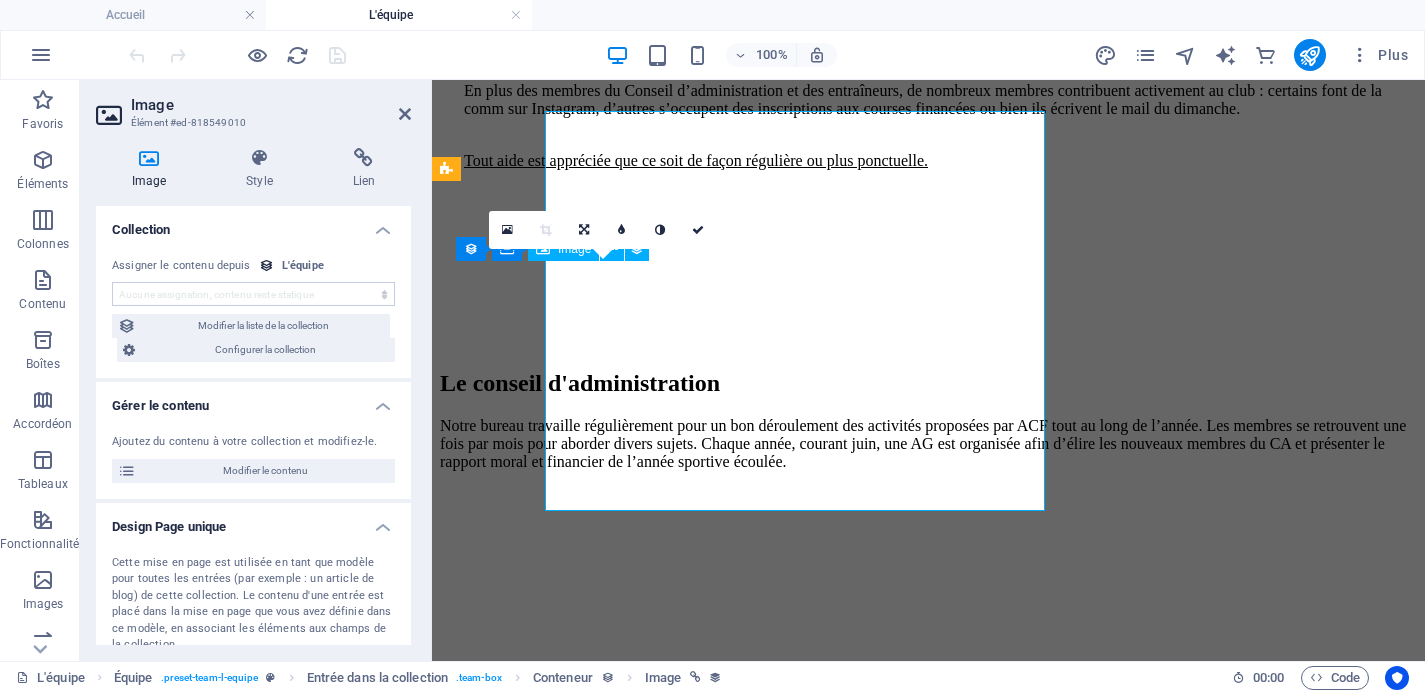 scroll, scrollTop: 1420, scrollLeft: 0, axis: vertical 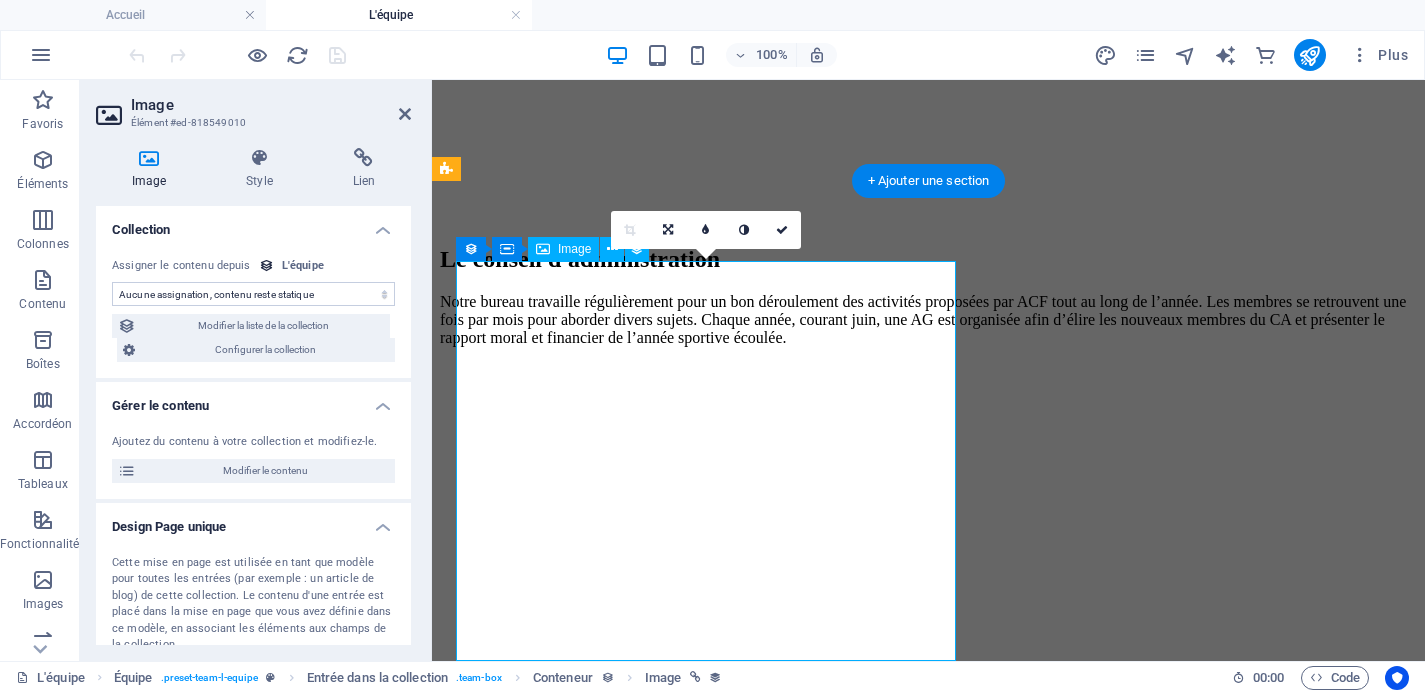 select on "image" 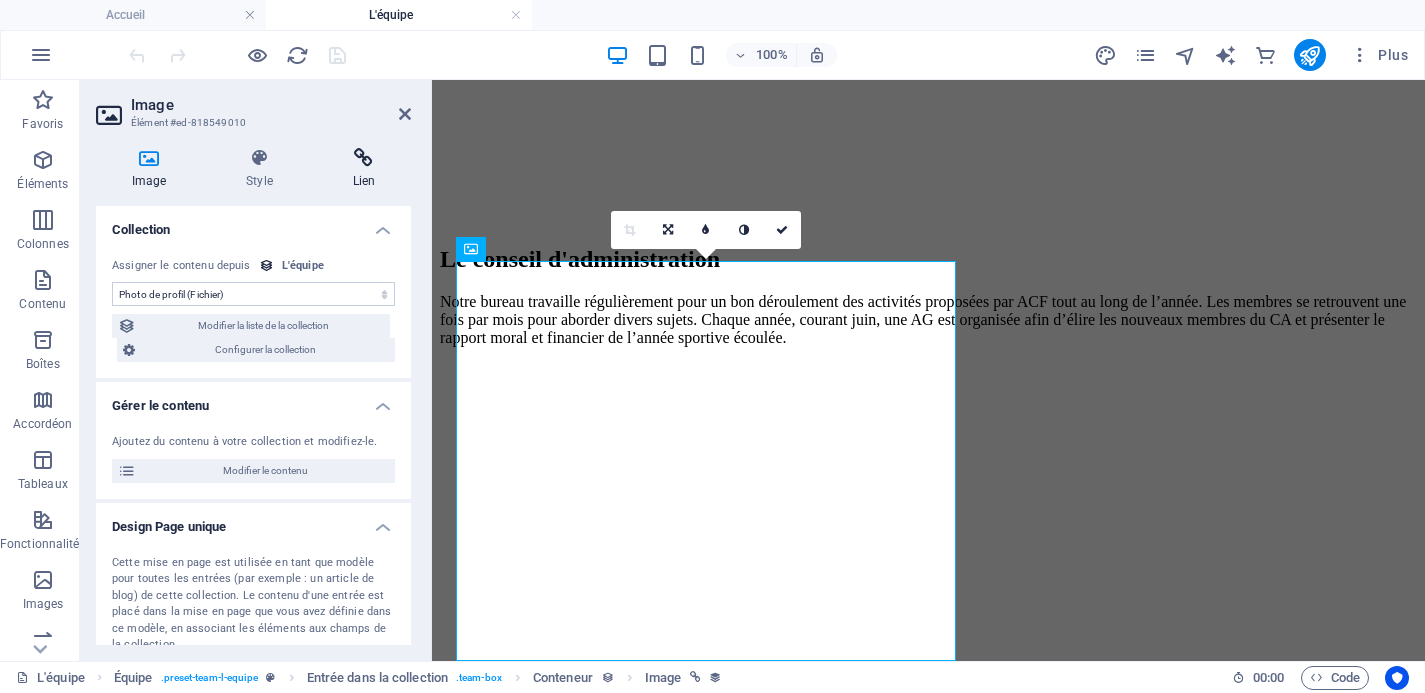 click at bounding box center (364, 158) 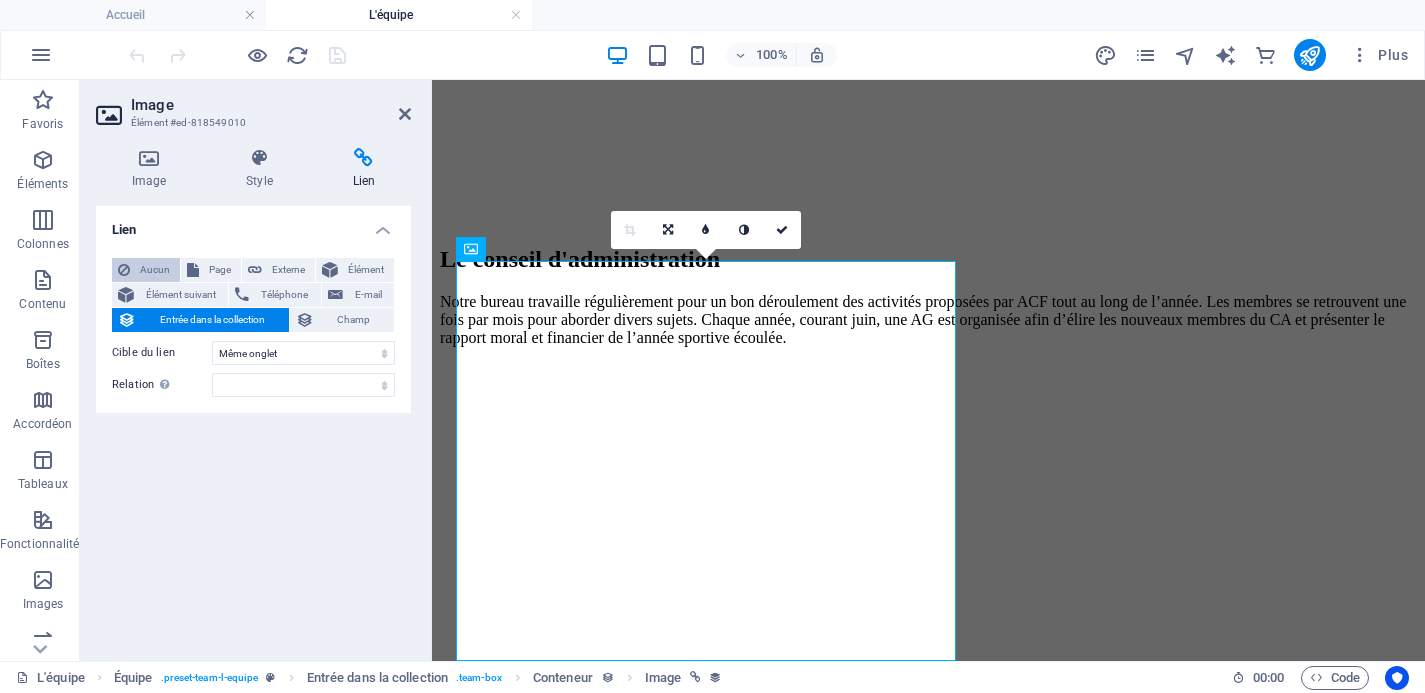 click on "Aucun" at bounding box center [155, 270] 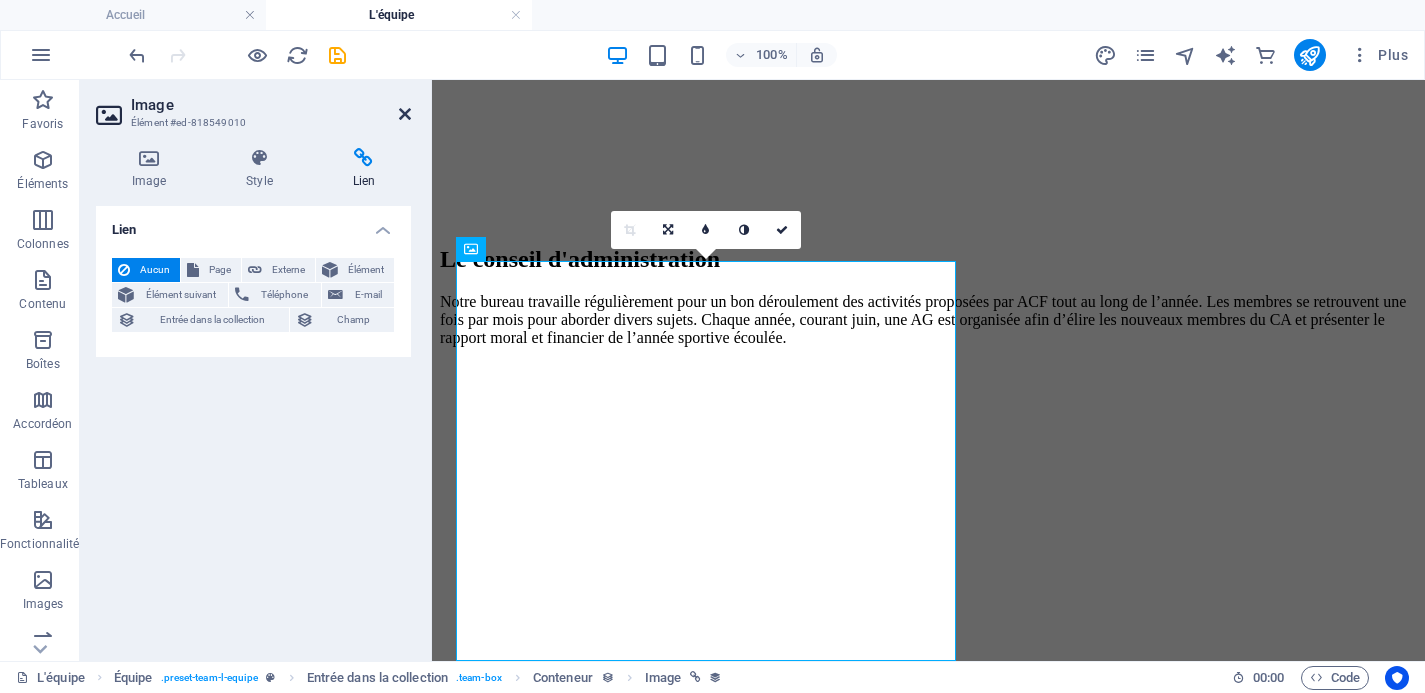 click at bounding box center [405, 114] 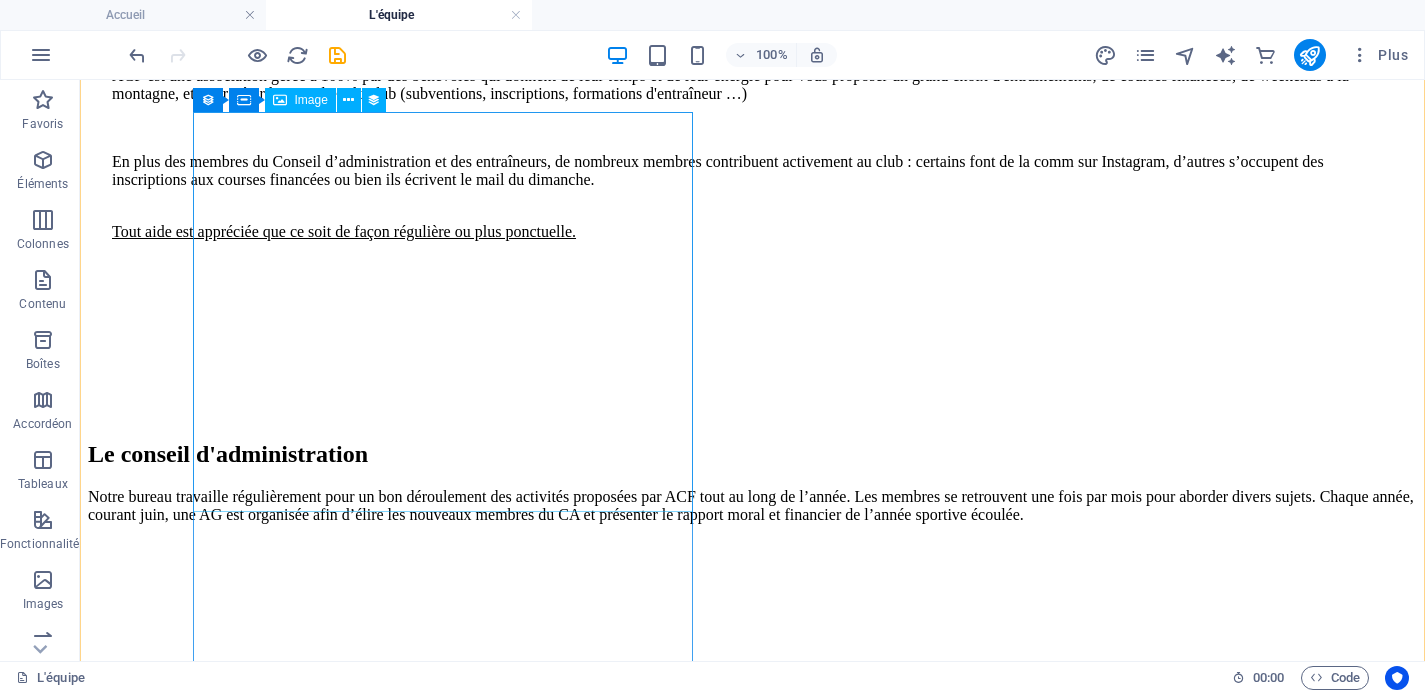 scroll, scrollTop: 1438, scrollLeft: 0, axis: vertical 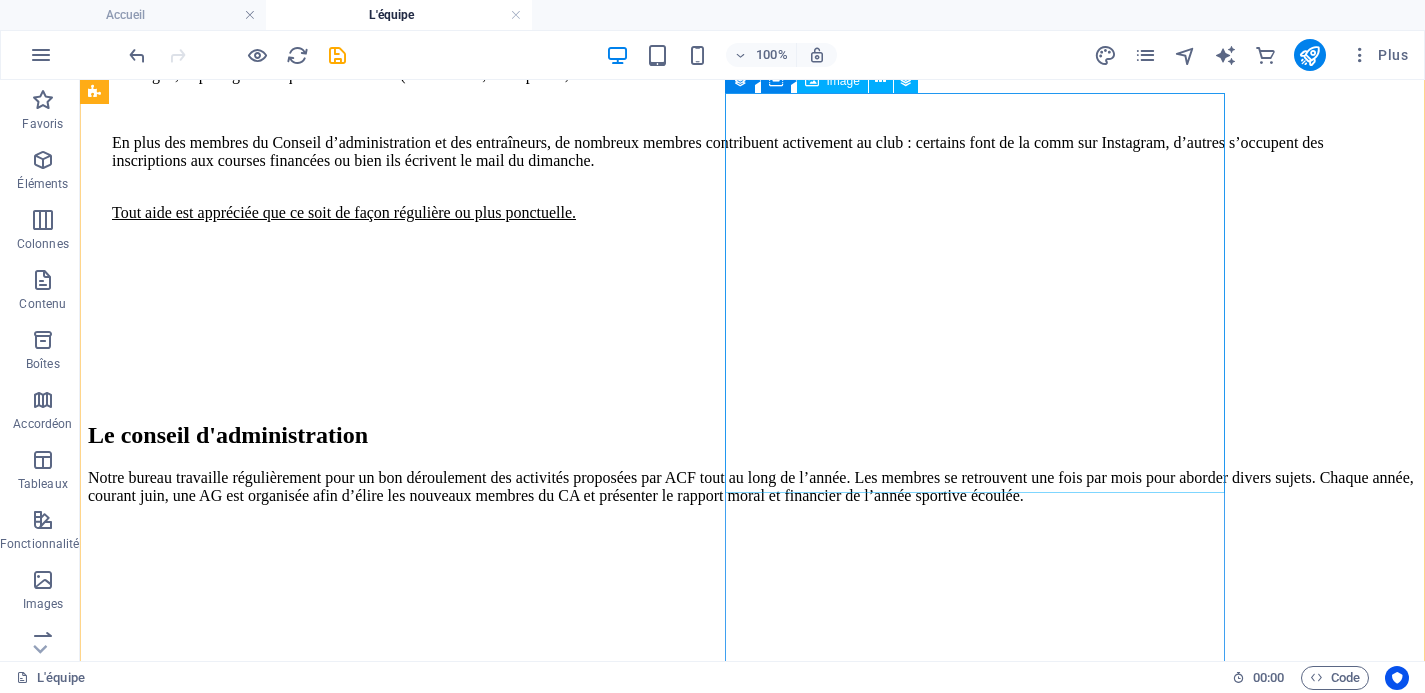 click at bounding box center (752, 1775) 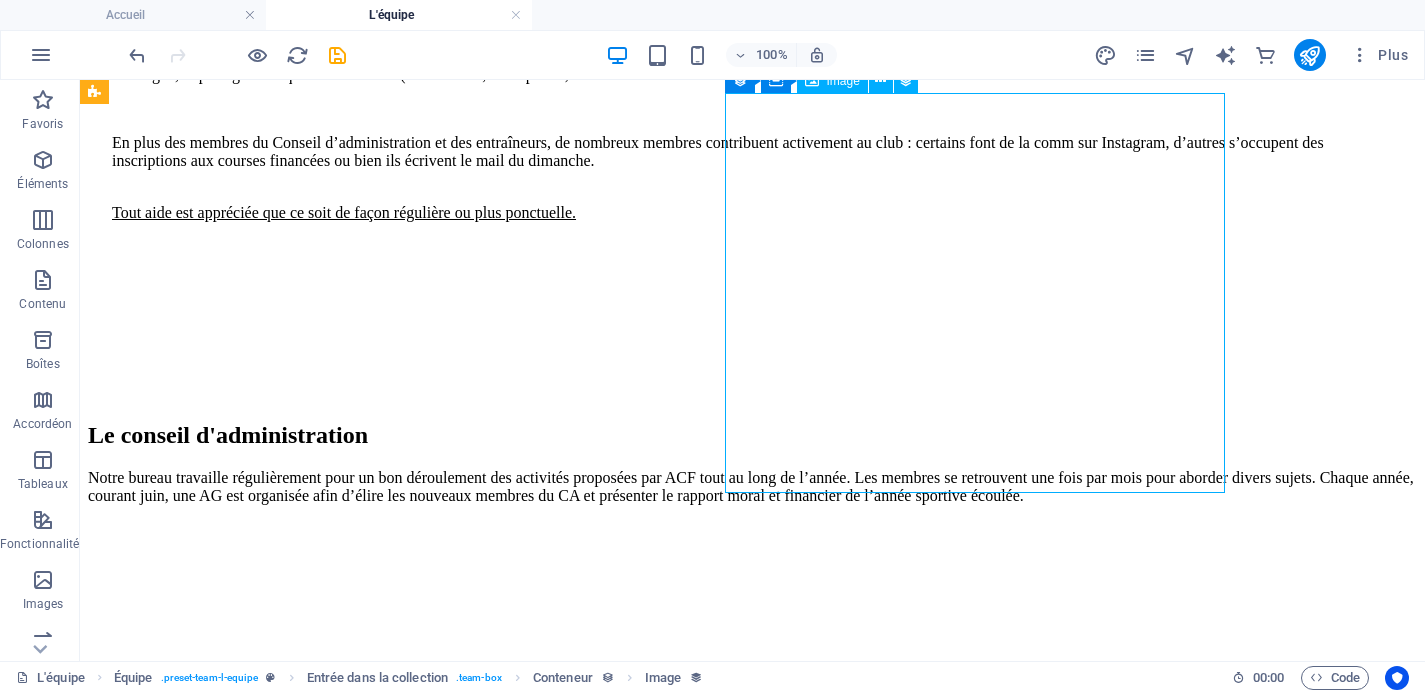 click at bounding box center (752, 1775) 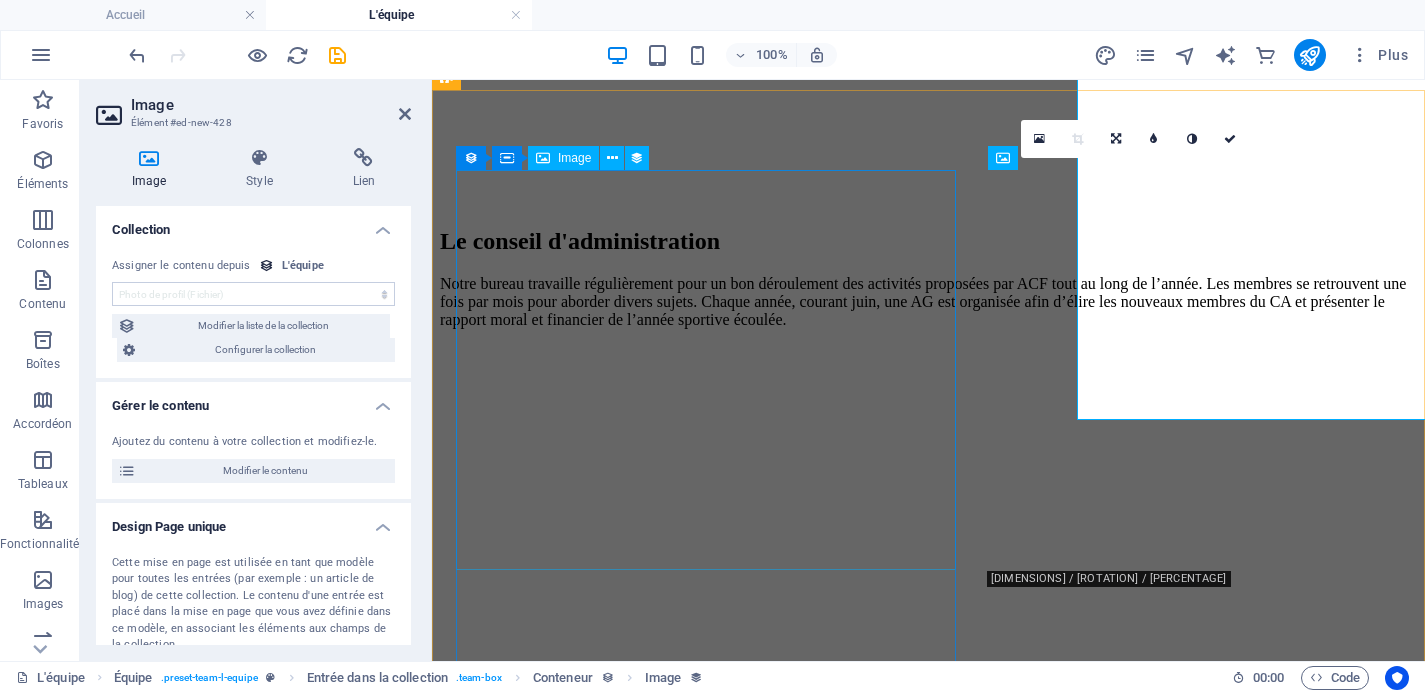 scroll, scrollTop: 2235, scrollLeft: 0, axis: vertical 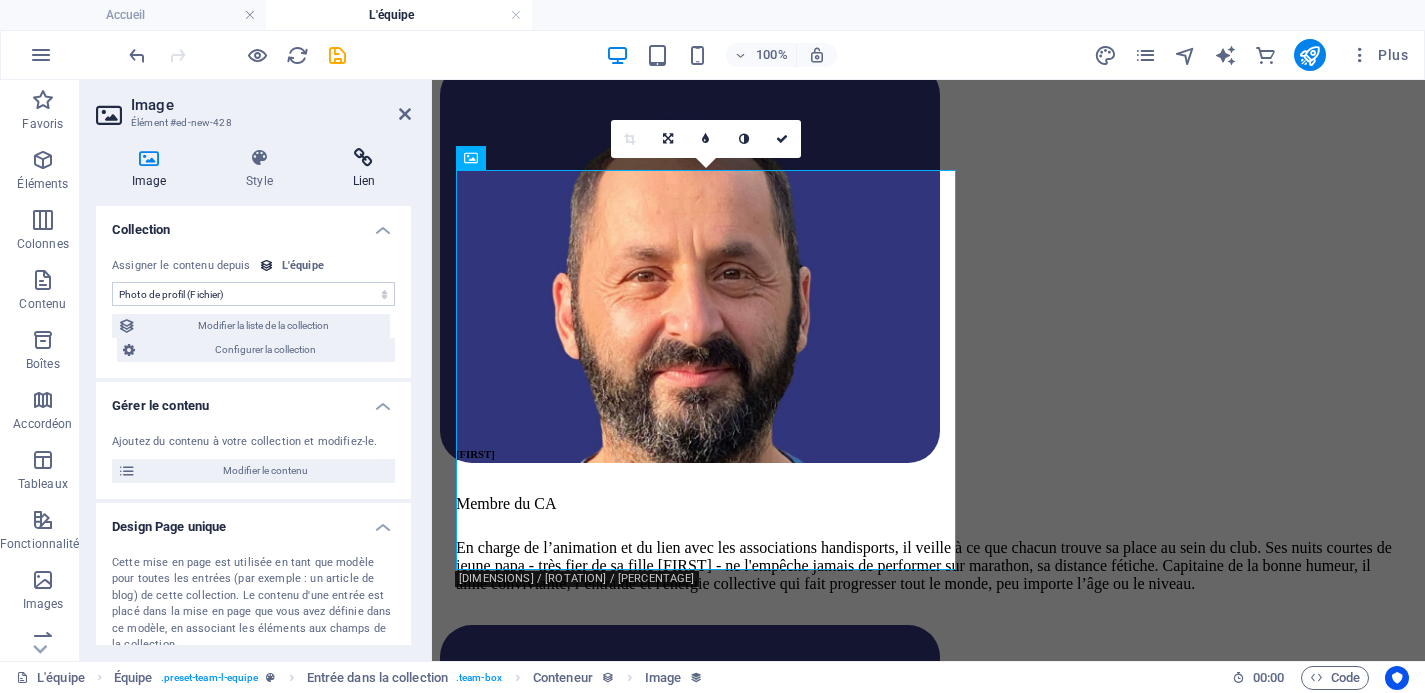 click at bounding box center [364, 158] 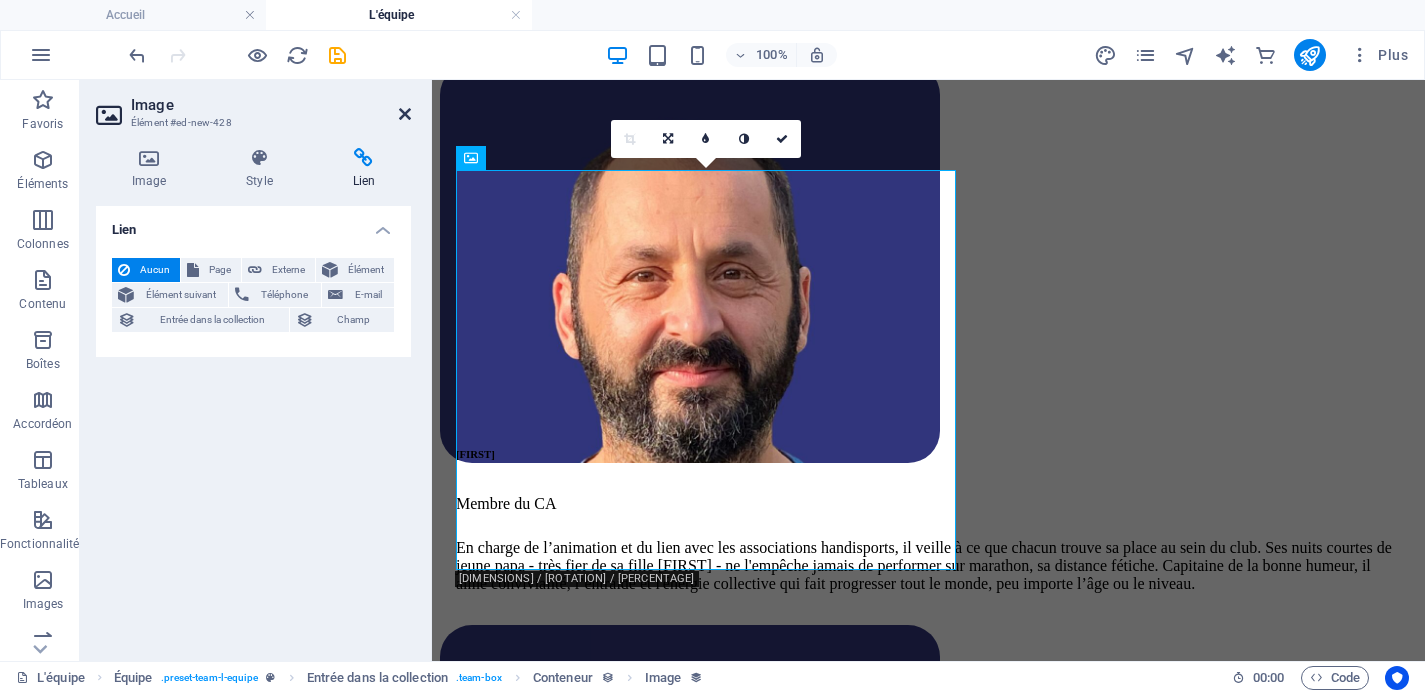 click at bounding box center (405, 114) 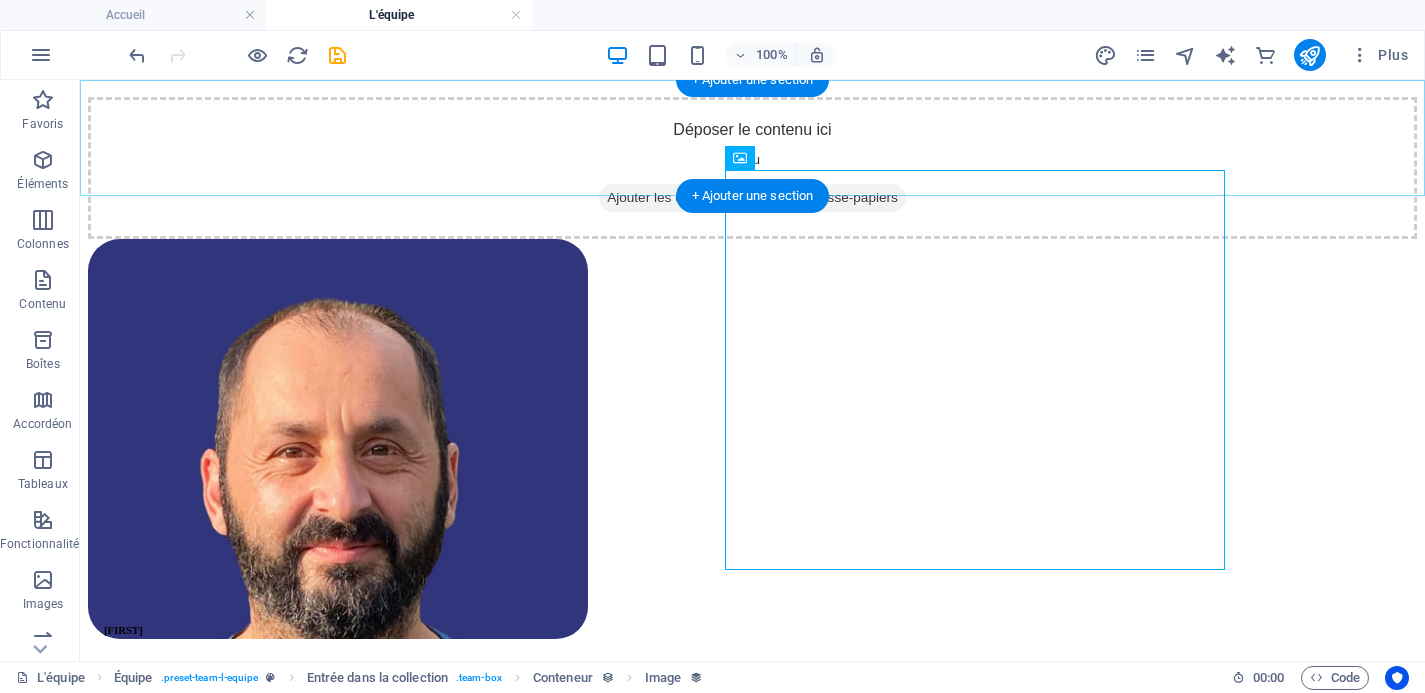 scroll, scrollTop: 1361, scrollLeft: 0, axis: vertical 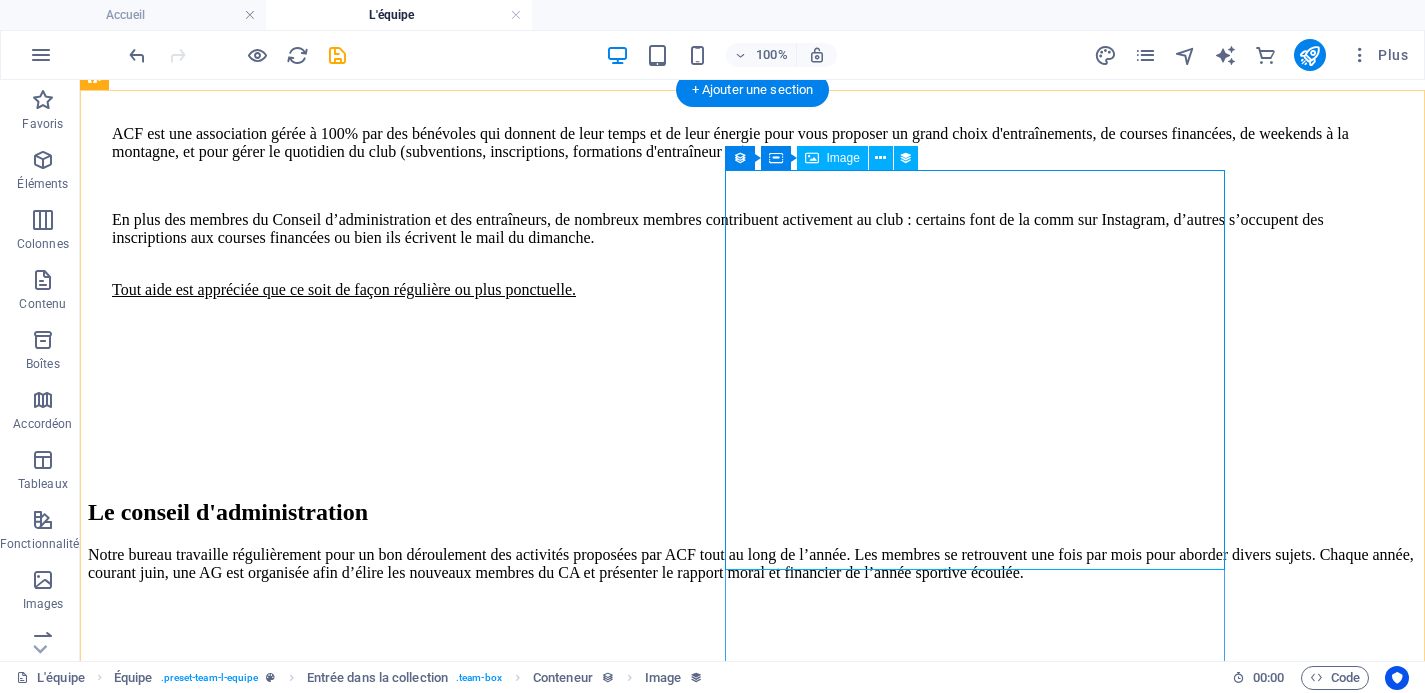 click at bounding box center [752, 1852] 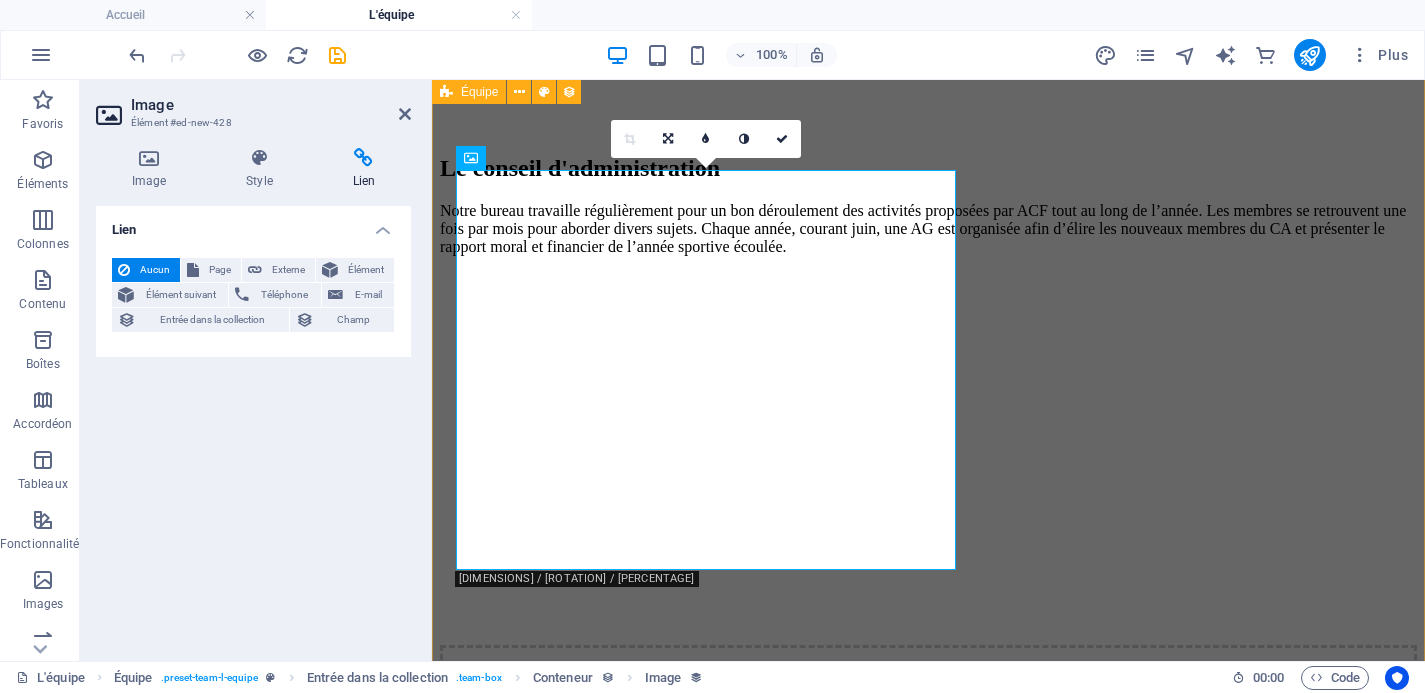 scroll, scrollTop: 2235, scrollLeft: 0, axis: vertical 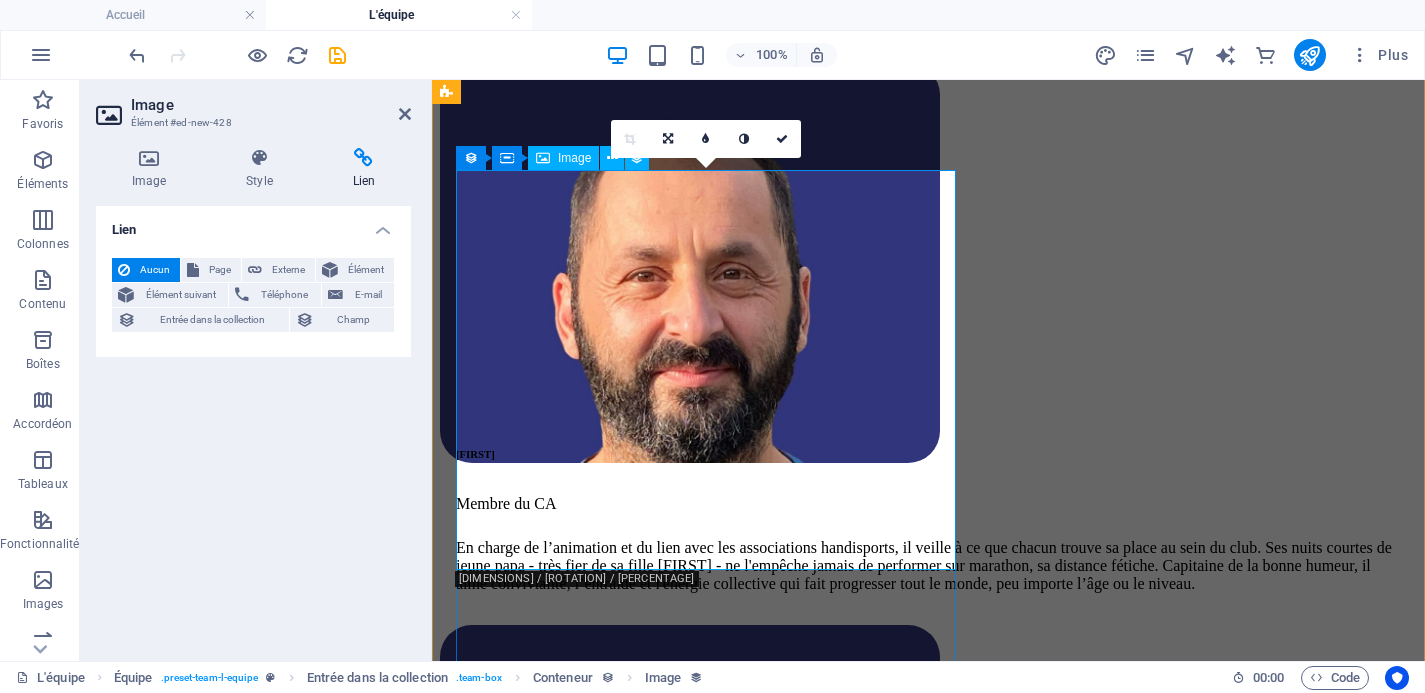 click at bounding box center [928, 827] 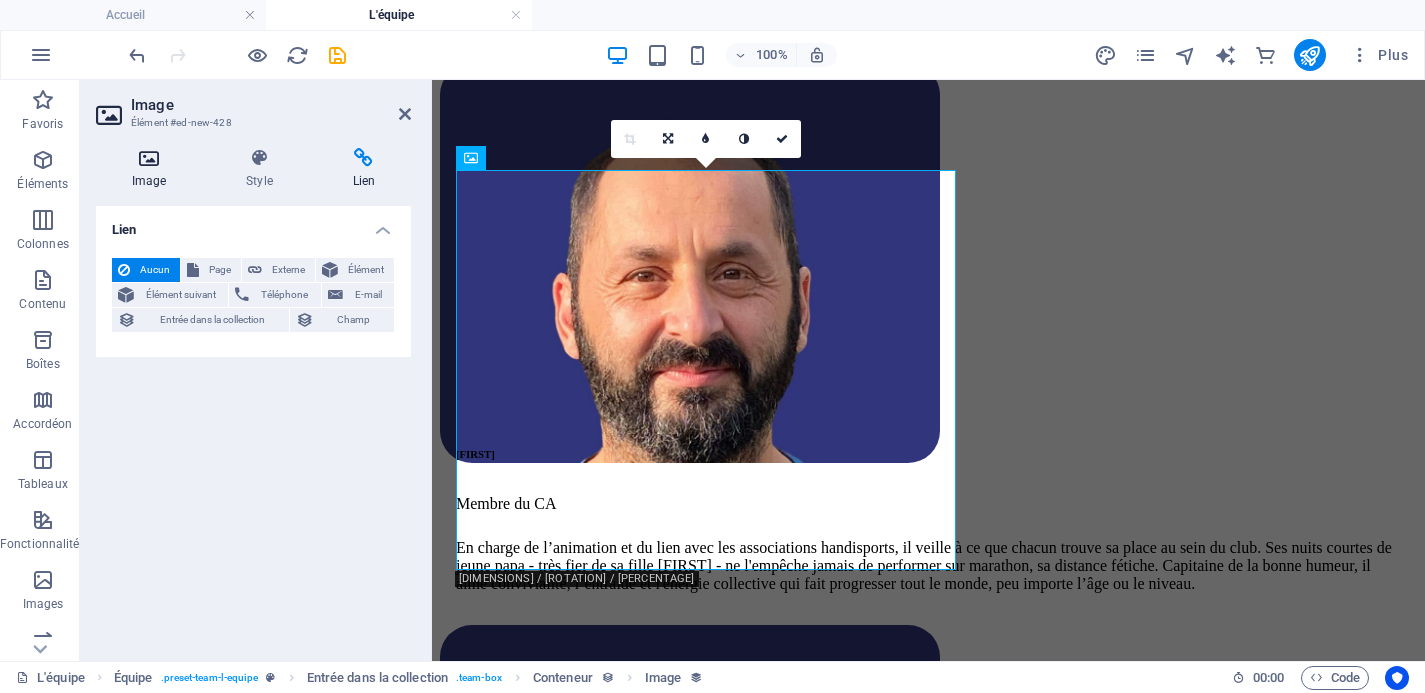click at bounding box center [149, 158] 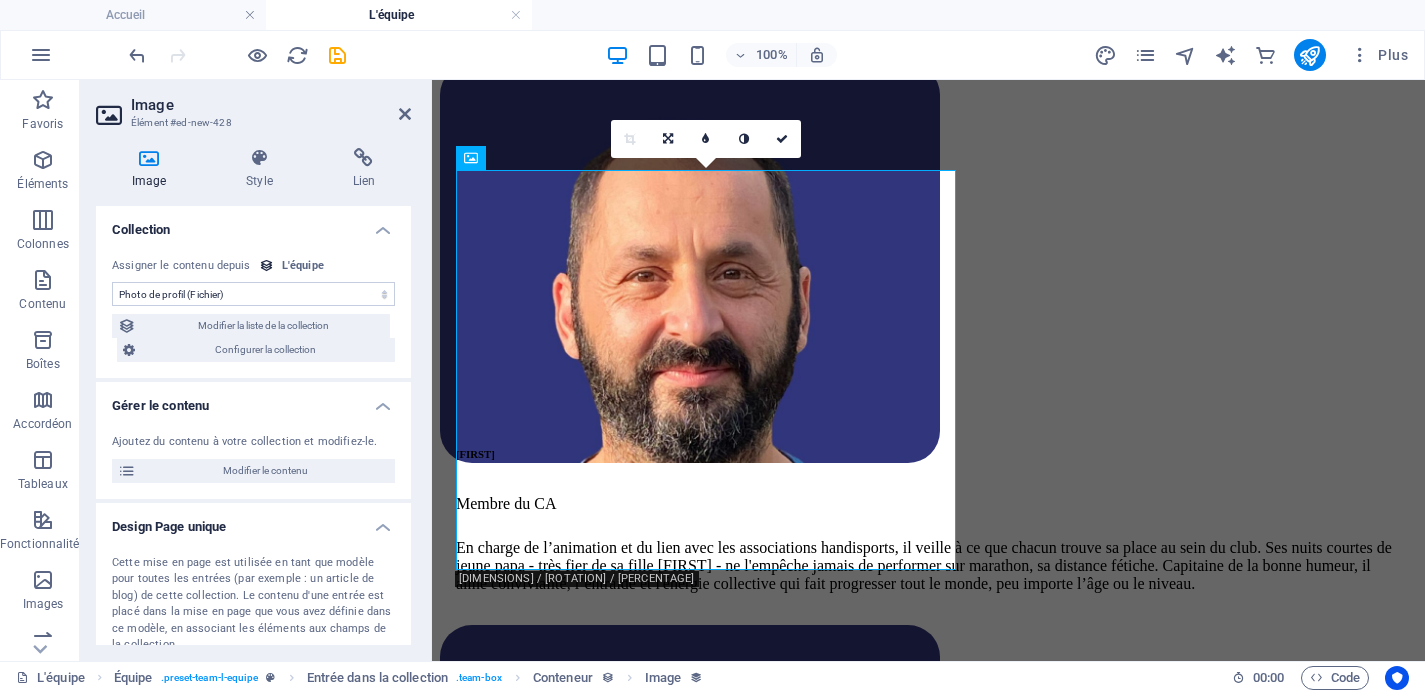 click on "Aucune assignation, contenu reste statique Créé le (Date) Mis à jour le (Date) Name (Texte brut) Slug (Texte brut) Photo de profil (Fichier) Intitulé du poste (Texte brut) Devise (Texte brut) Texte de présentation (Texte enrichi) Réseaux sociaux (CMS)" at bounding box center [253, 294] 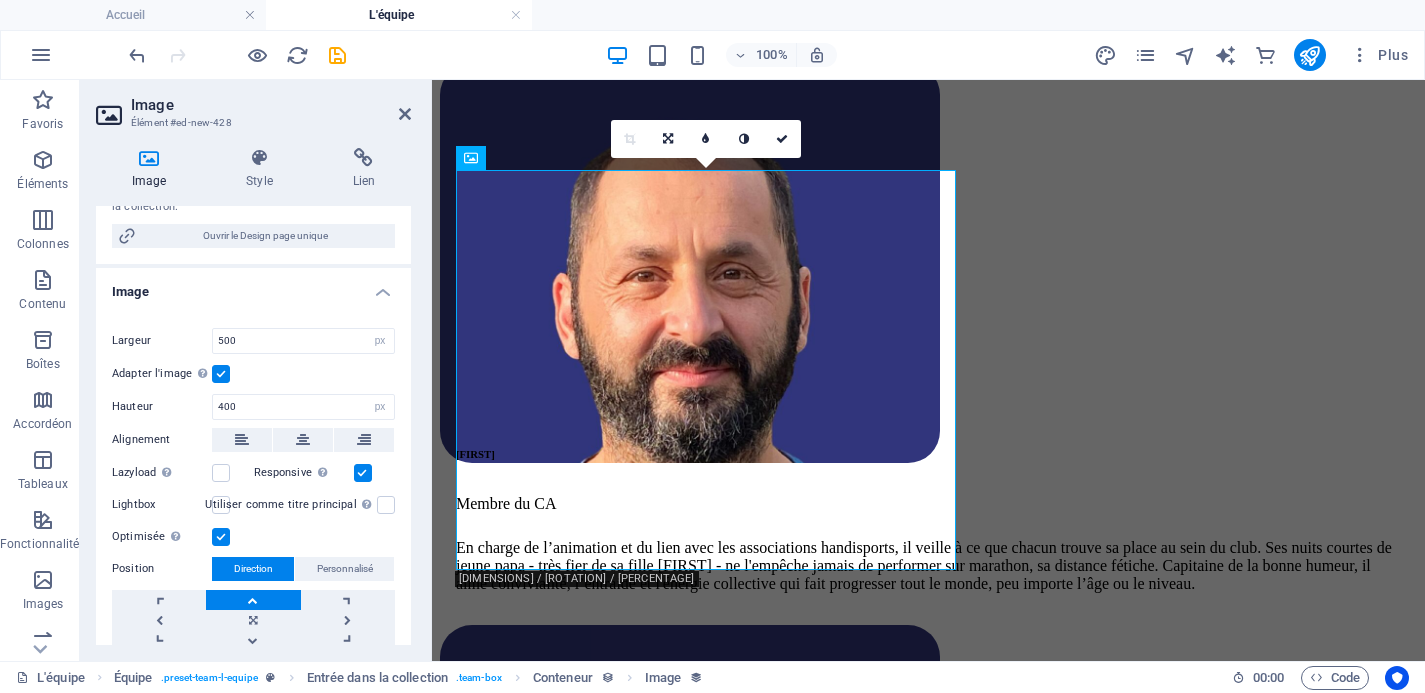 scroll, scrollTop: 454, scrollLeft: 0, axis: vertical 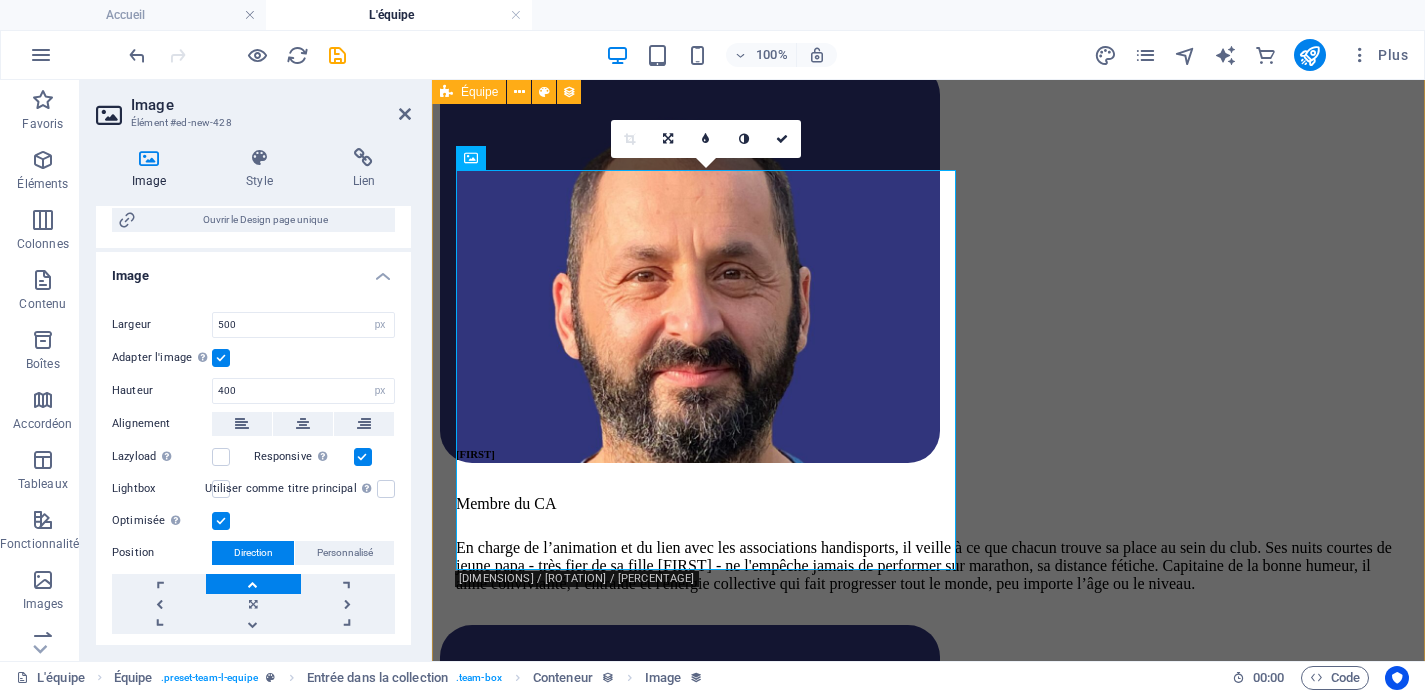 click on "Marwan Membre du CA En charge de l’animation et du lien avec les associations handisports, il veille à ce que chacun trouve sa place au sein du club. Ses nuits courtes de jeune papa - très fier de sa fille Éléa - ne l'empêche jamais de performer sur marathon, sa distance fétiche. Capitaine de la bonne humeur, il aime convivialité, l’entraide et l'énergie collective qui fait progresser tout le monde, peu importe l’âge ou le niveau.  Cyprien F. Co-trésorier Toujours prêt à foncer sur les sentiers, il carbure au trail, surtout entre 20 et 50 km – là où ça grimpe, ça glisse, et ça secoue un peu. Casse-cou dans l’effort, fonceur dans l’envie, il sait aussi transmettre en tant qu'entraîneur. Ce qu’il aime le plus chez ACF ? L’énergie des membres et la dynamique collective qui pousse chacun à se dépasser. Un moteur du club, sur les chemins comme au bord de la piste. Audrey Co-présidente Jean-Paul Co-président Robin Secrétaire général Laure Co-Secrétaire Benoît E. Suivant" at bounding box center [928, 2626] 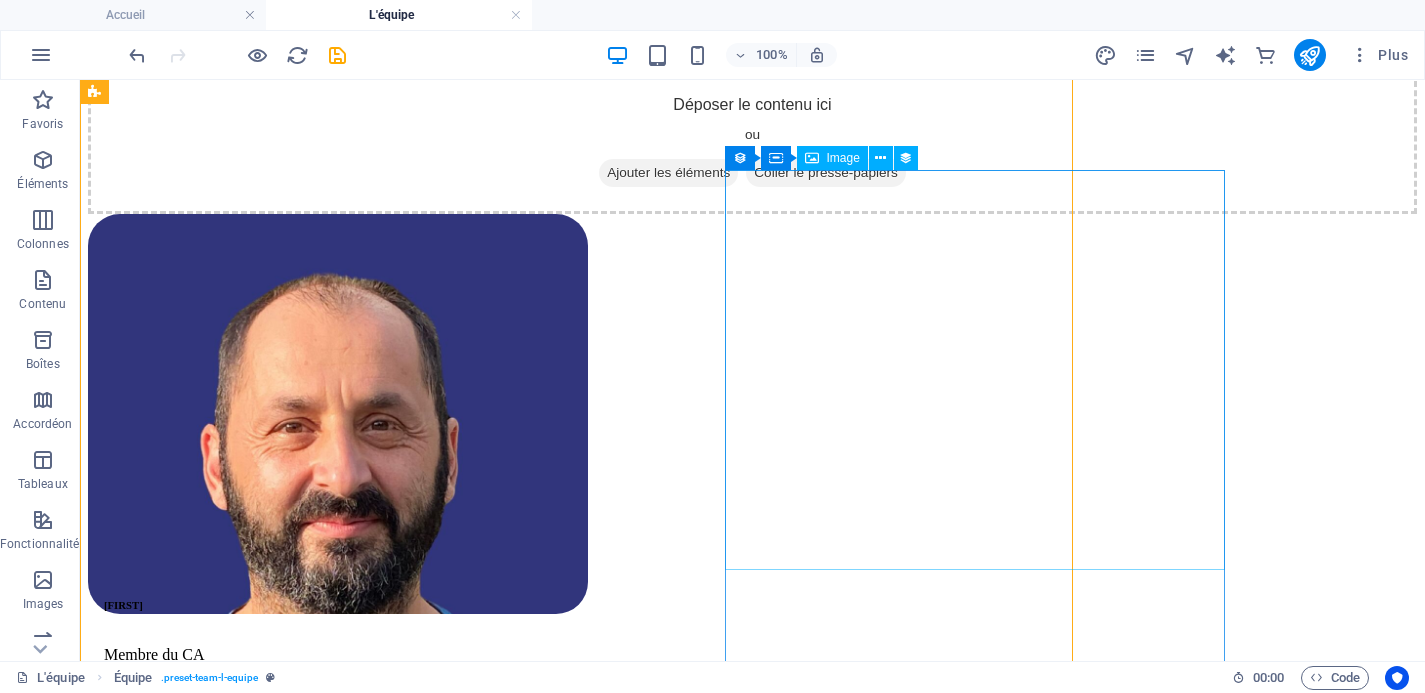 scroll, scrollTop: 2084, scrollLeft: 0, axis: vertical 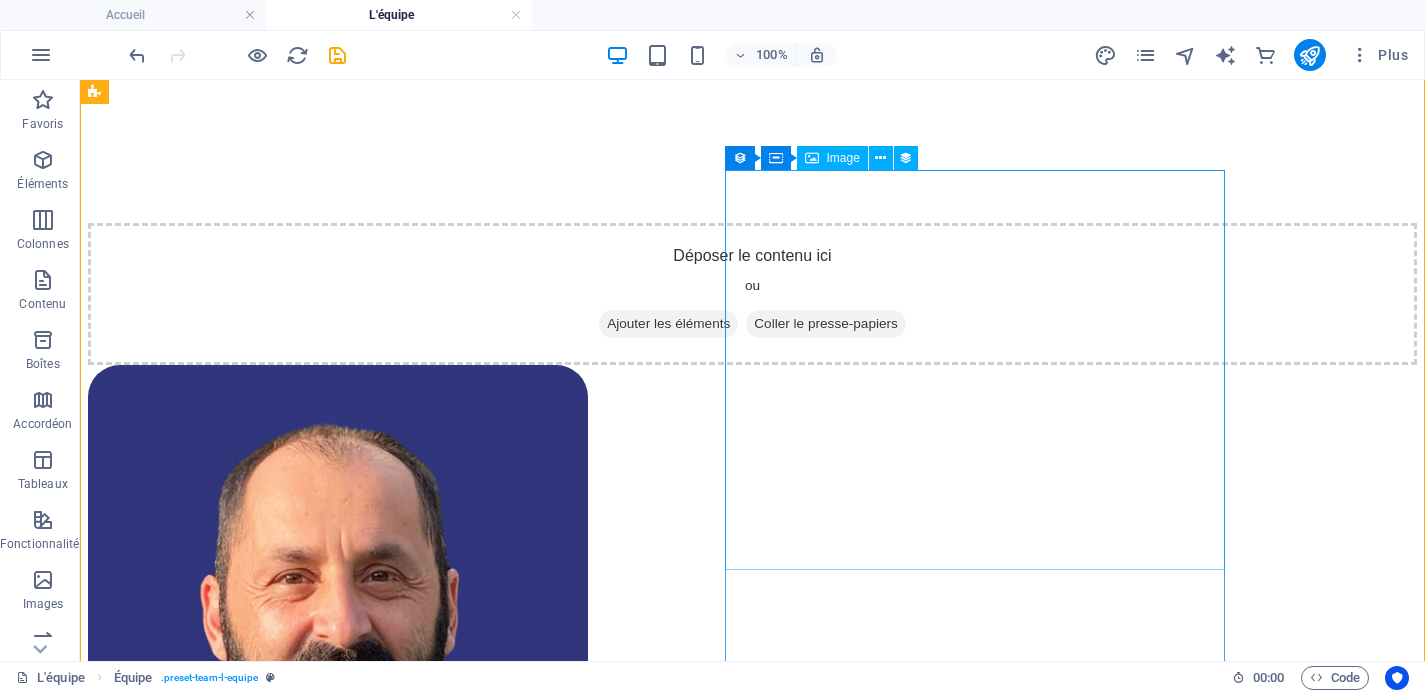 click at bounding box center (752, 2217) 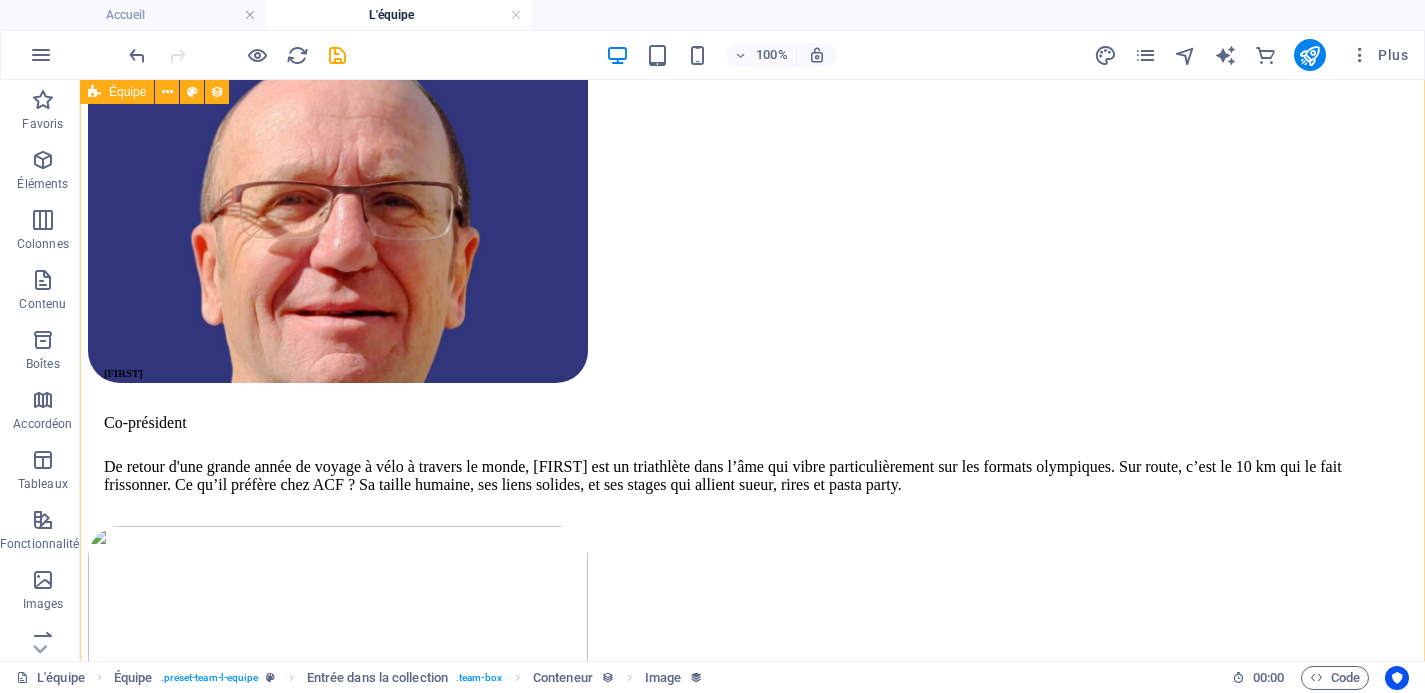 scroll, scrollTop: 4166, scrollLeft: 0, axis: vertical 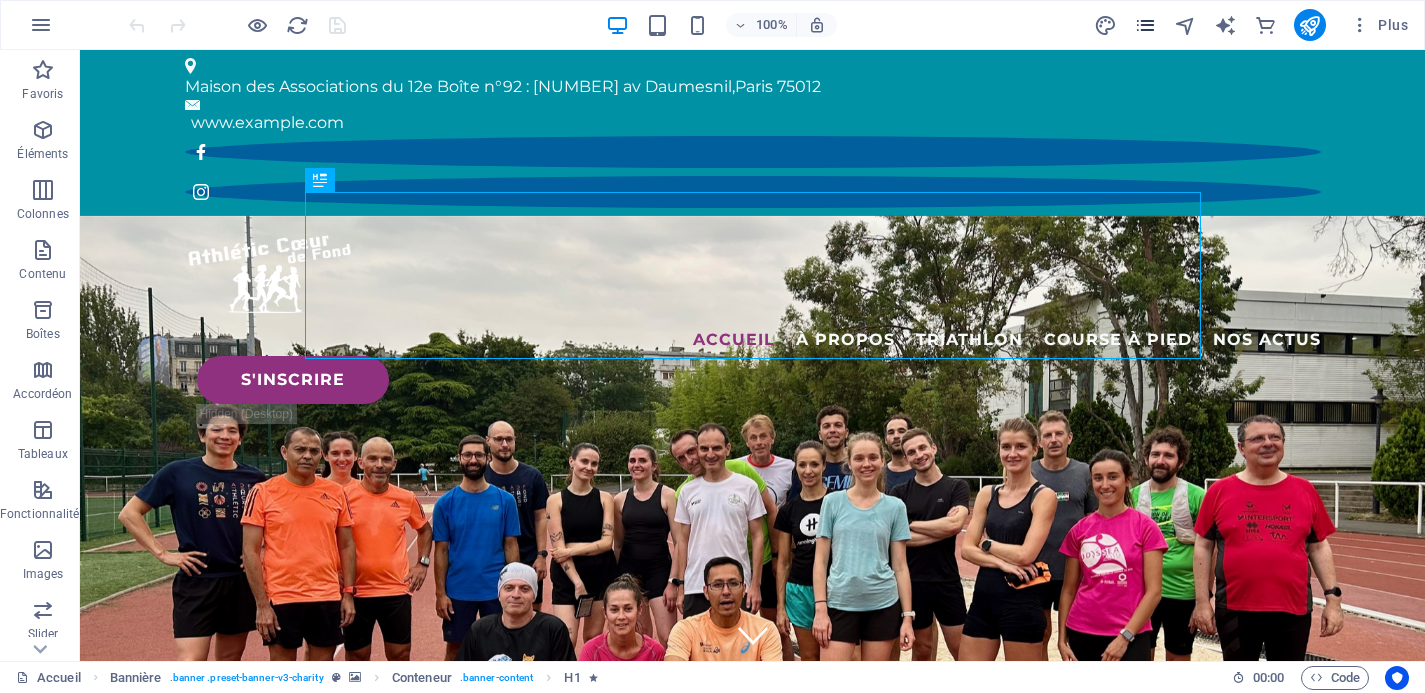 click at bounding box center (1145, 25) 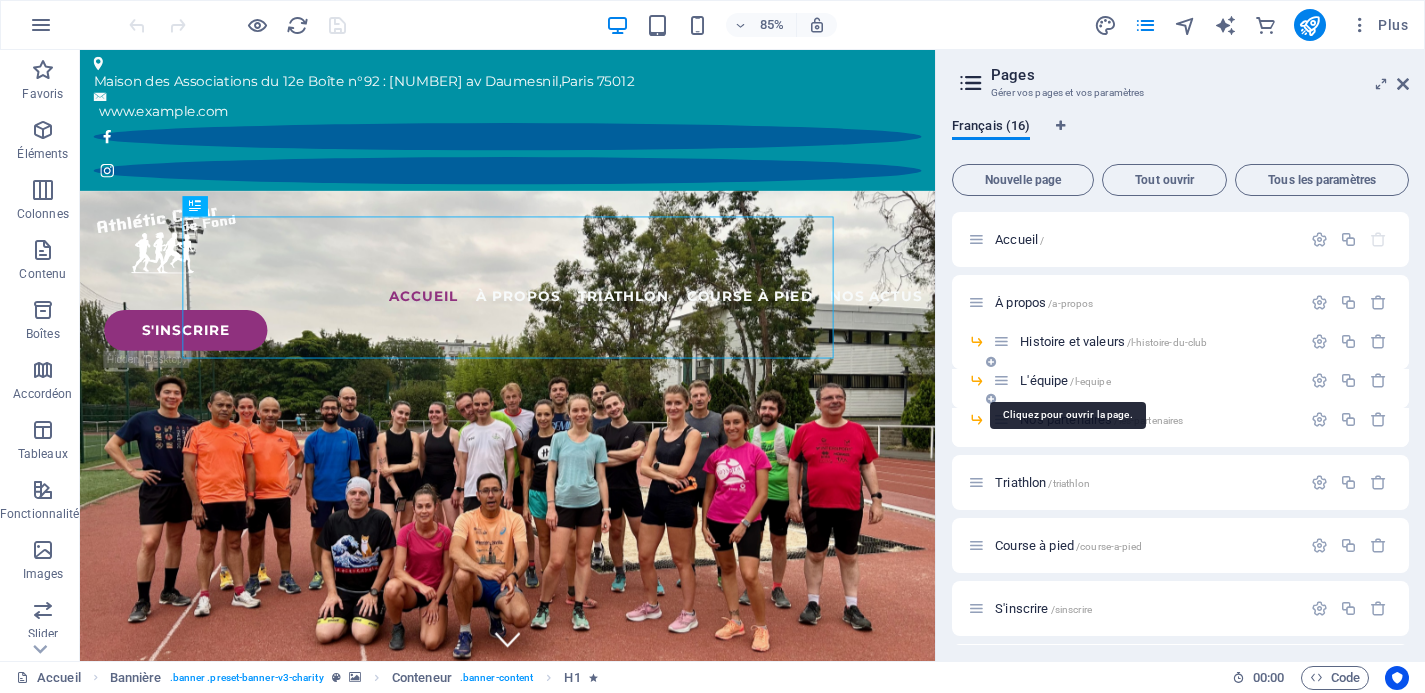 click on "L'équipe /l-equipe" at bounding box center (1065, 380) 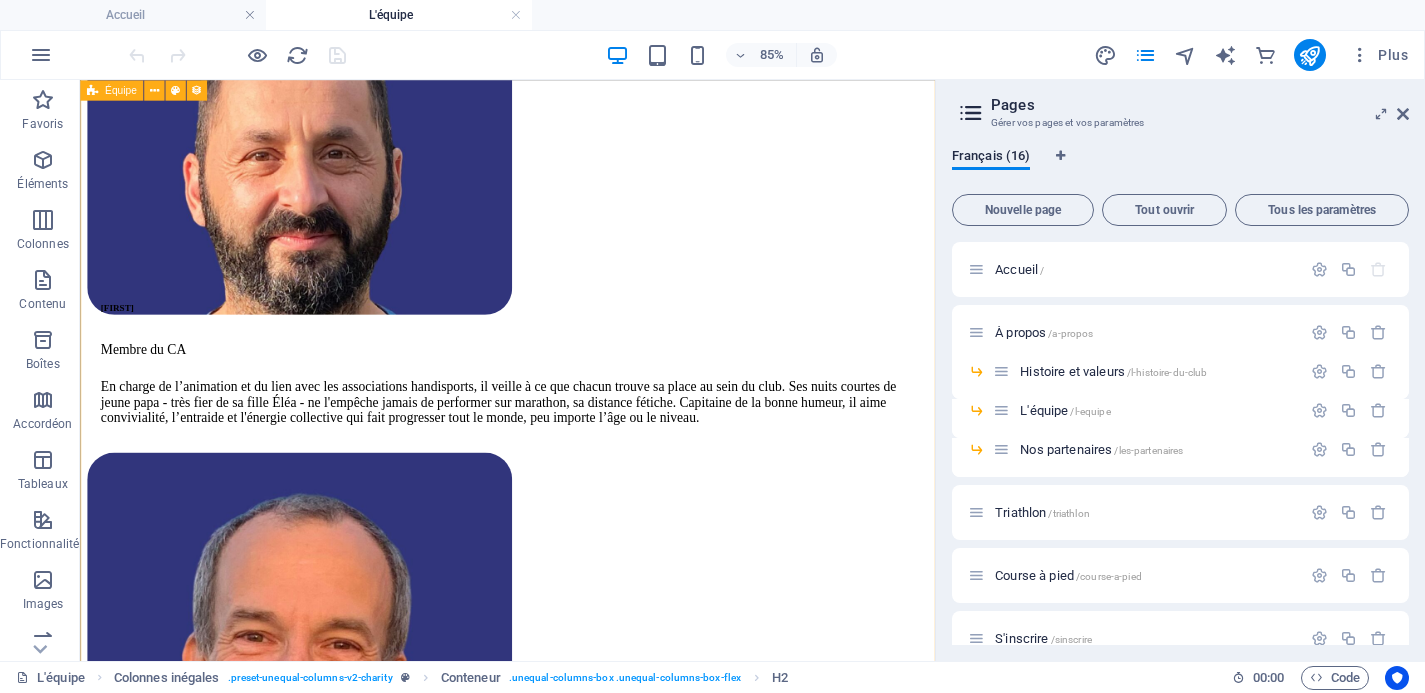 scroll, scrollTop: 2384, scrollLeft: 0, axis: vertical 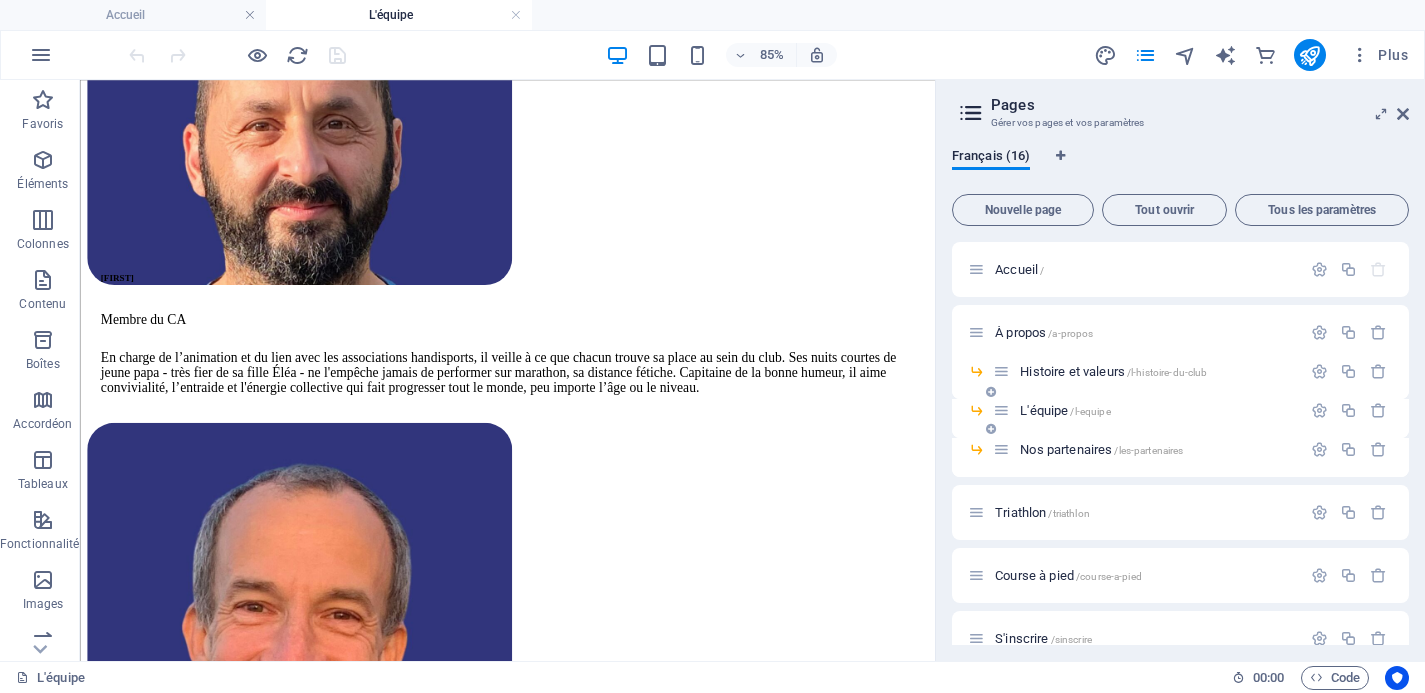 click on "L'équipe /l-equipe" at bounding box center (1065, 410) 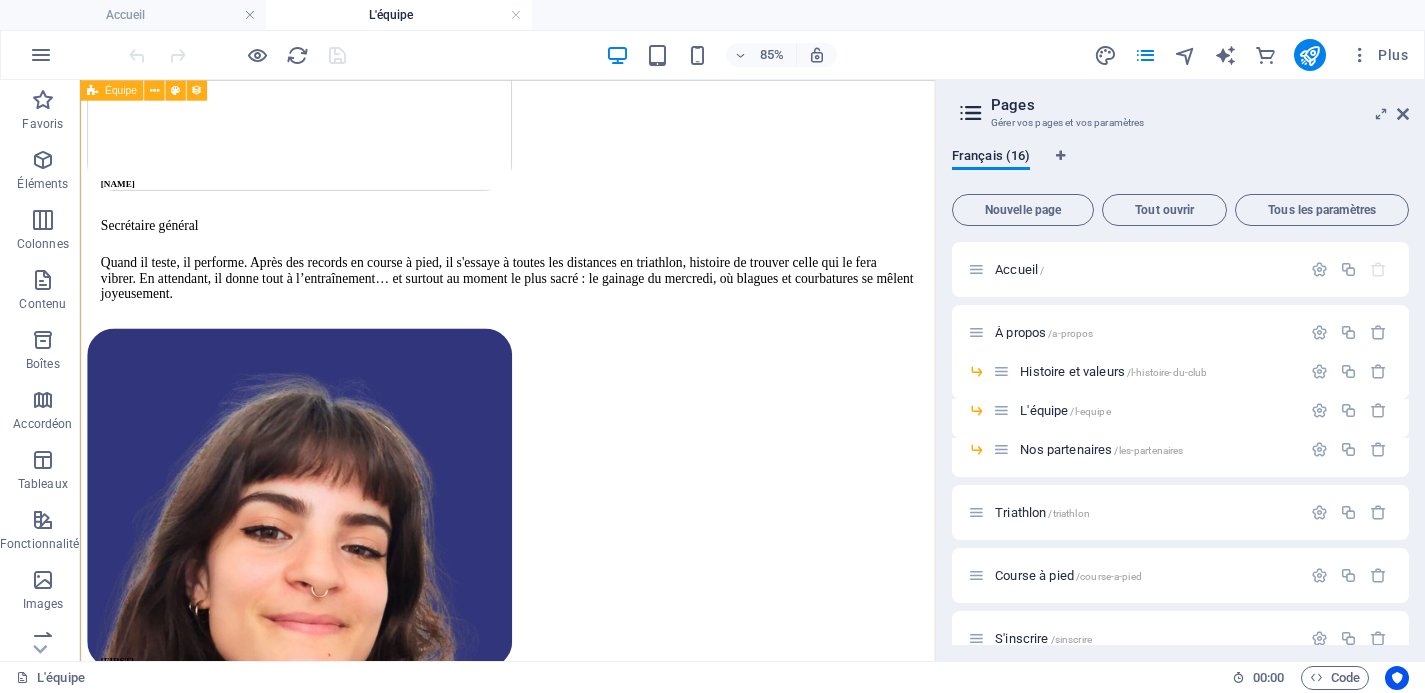 scroll, scrollTop: 4748, scrollLeft: 0, axis: vertical 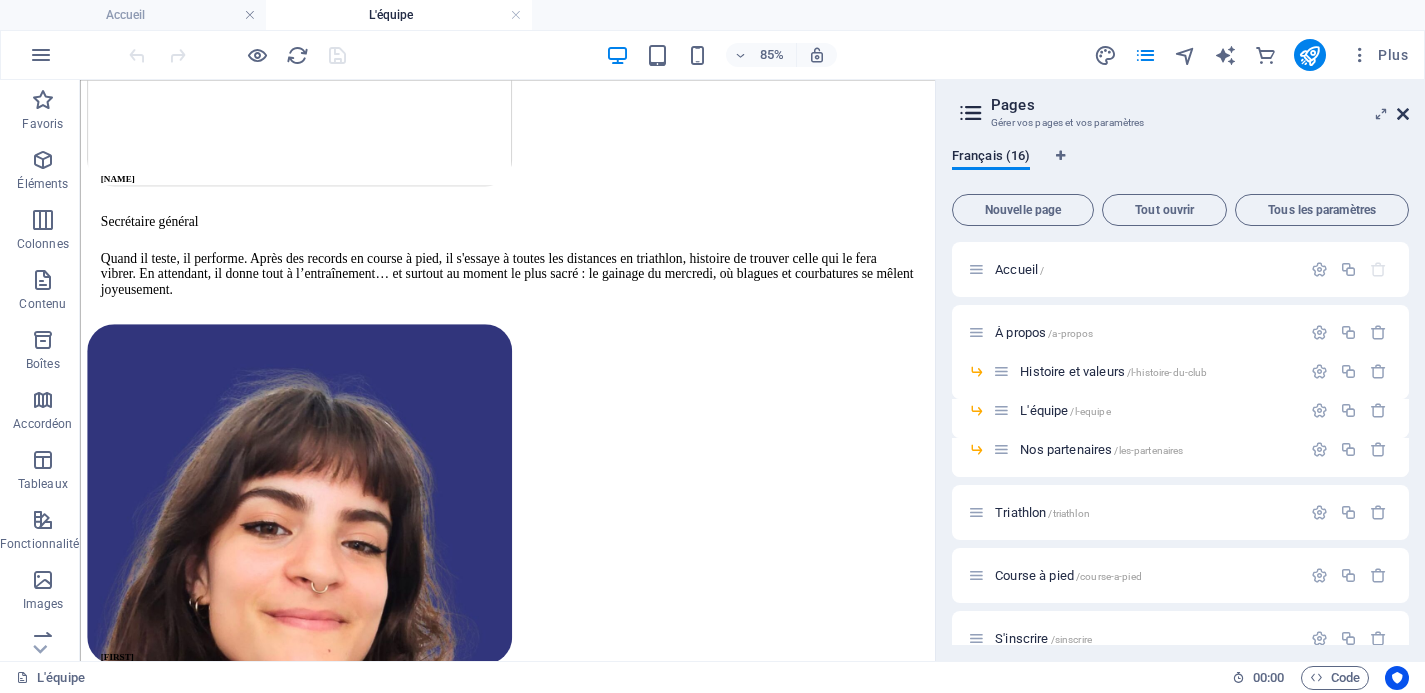 click at bounding box center [1403, 114] 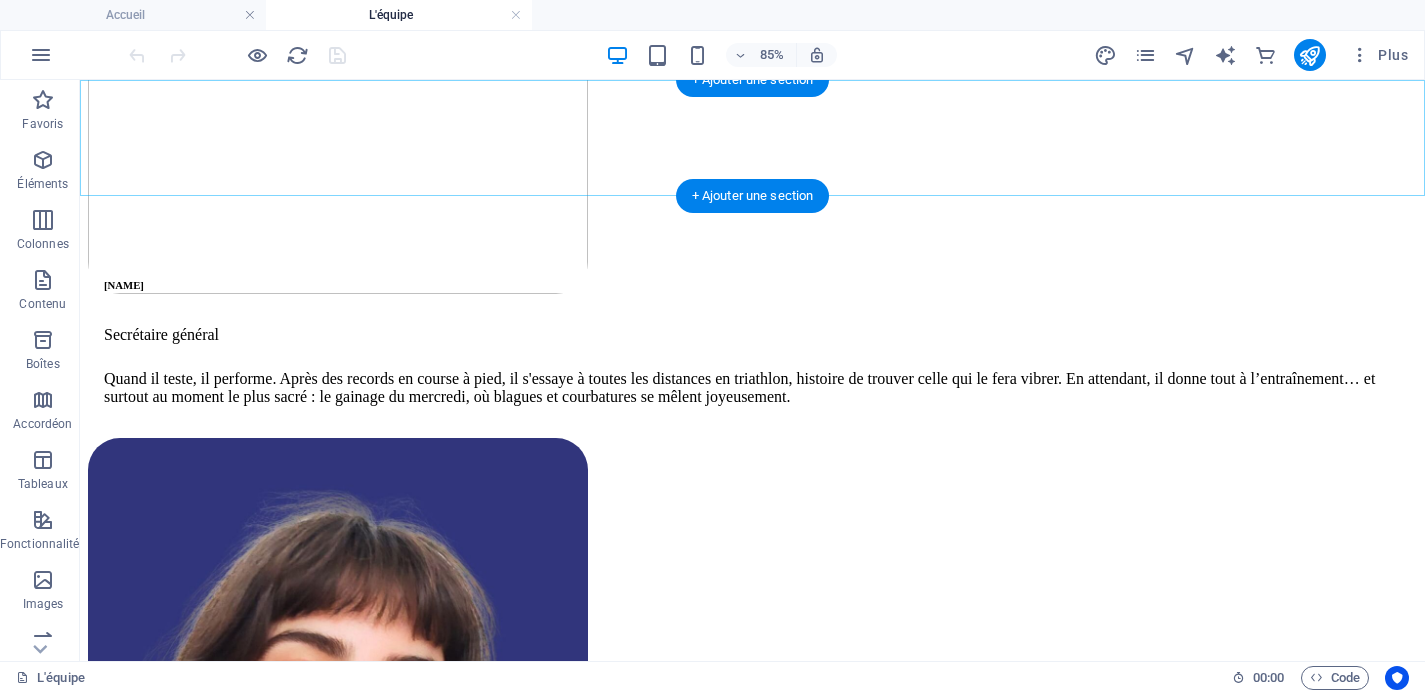 scroll, scrollTop: 3227, scrollLeft: 0, axis: vertical 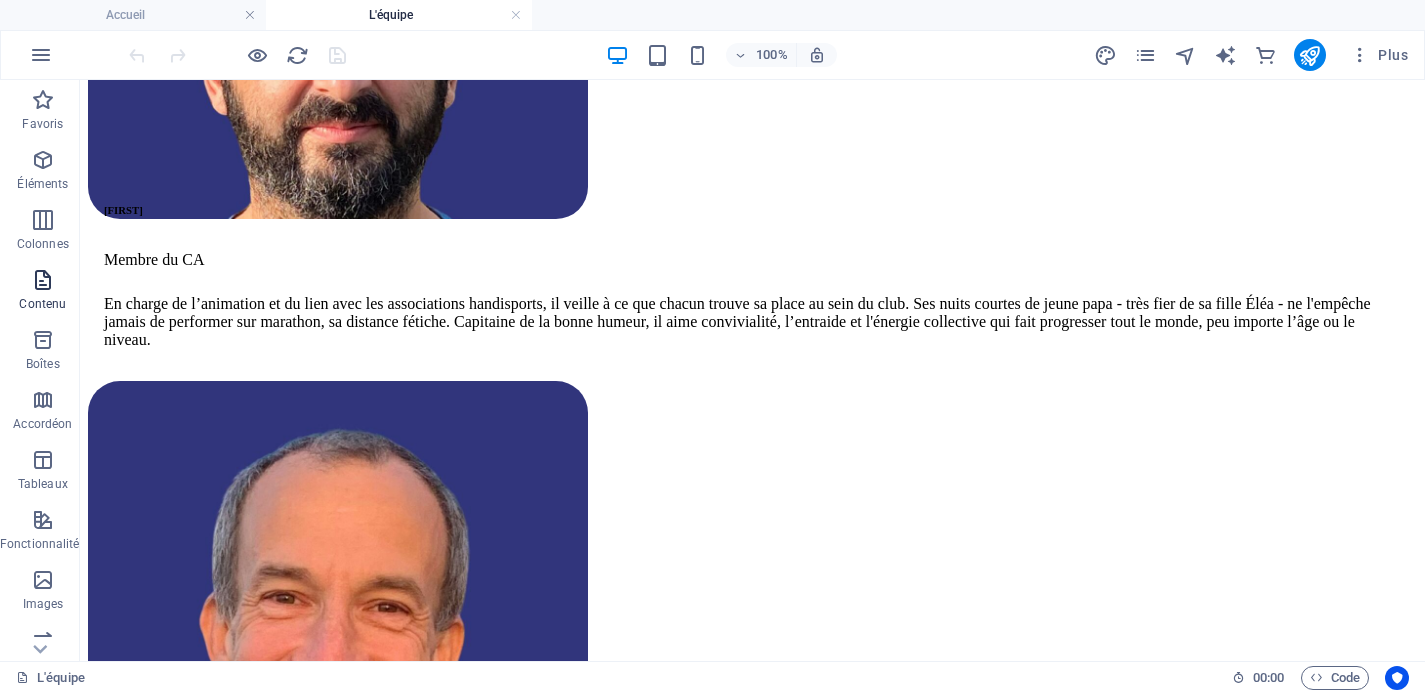 click on "Contenu" at bounding box center [42, 304] 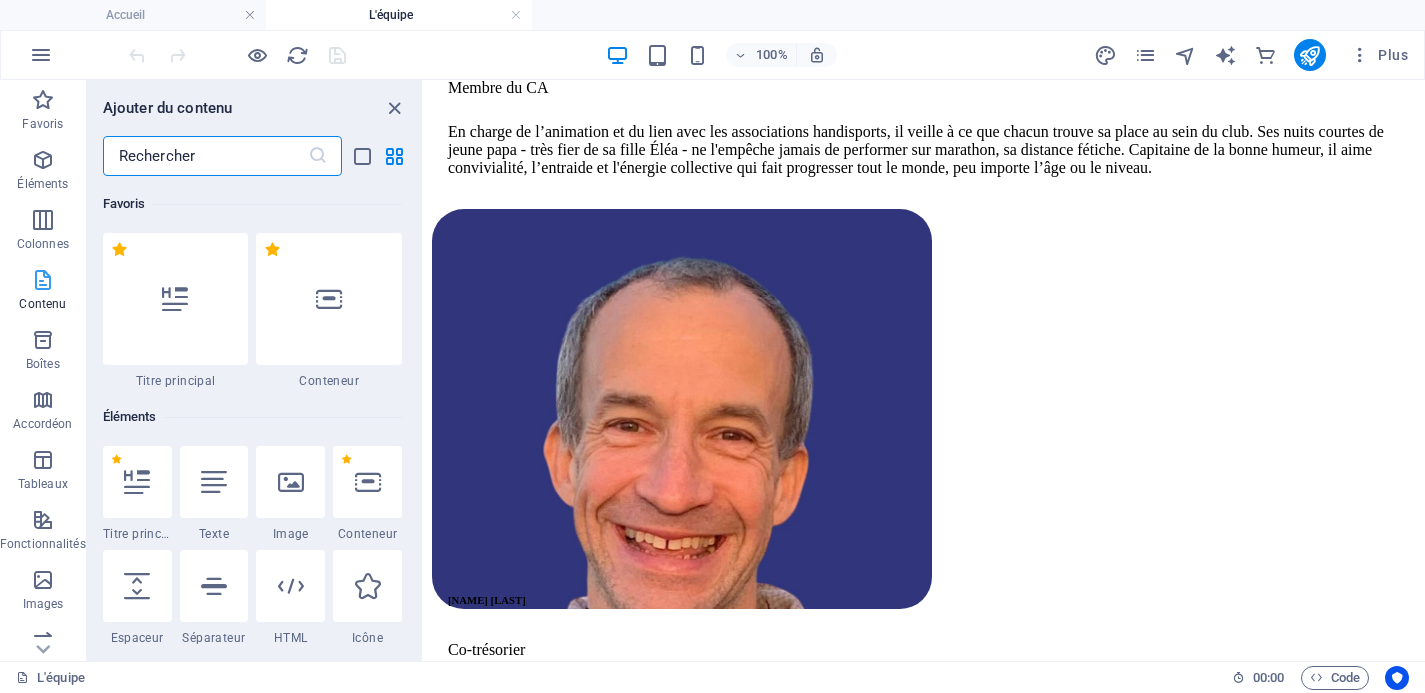 scroll, scrollTop: 3479, scrollLeft: 0, axis: vertical 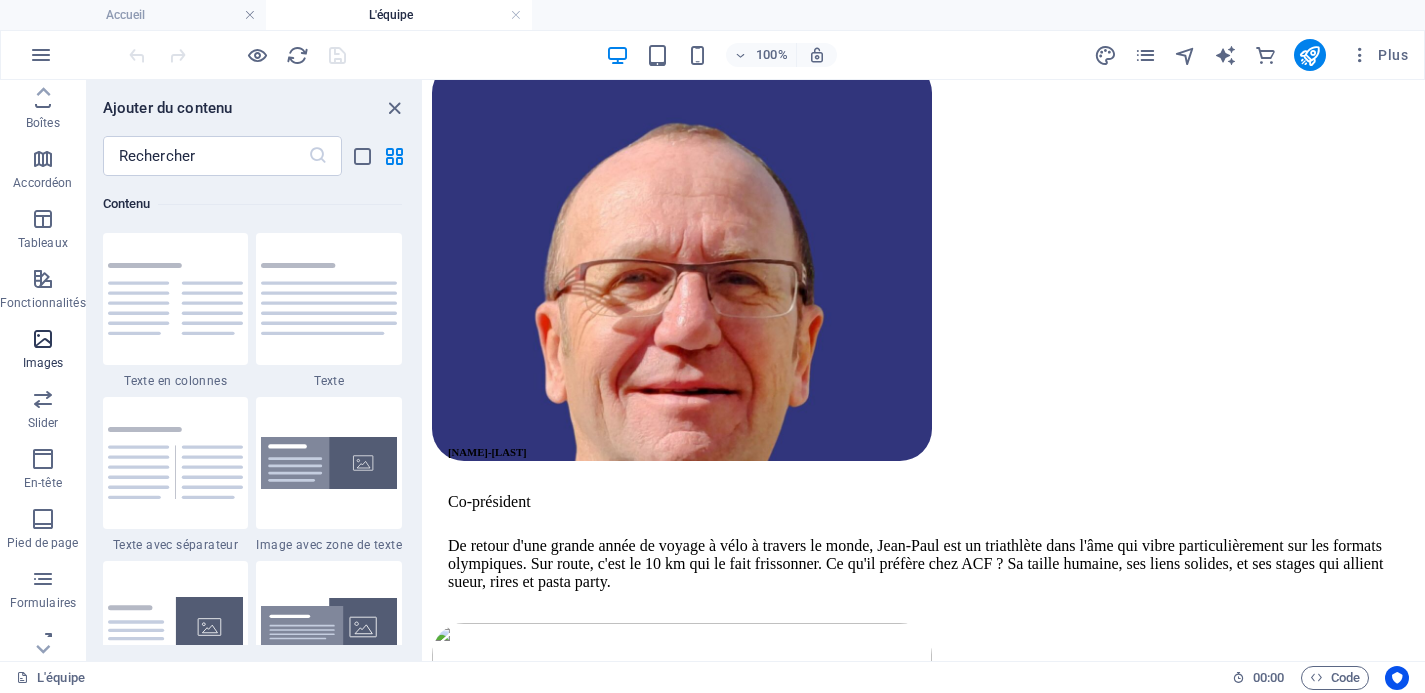 click at bounding box center [43, 339] 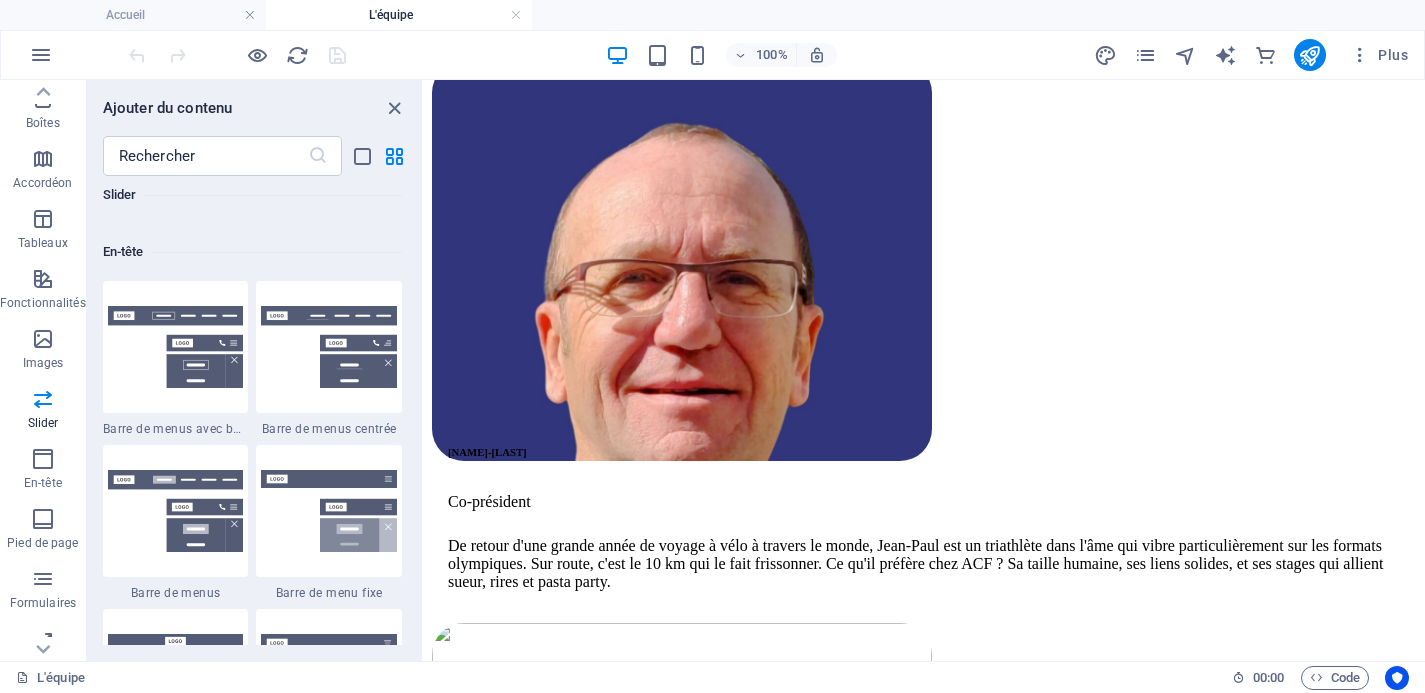scroll, scrollTop: 11996, scrollLeft: 0, axis: vertical 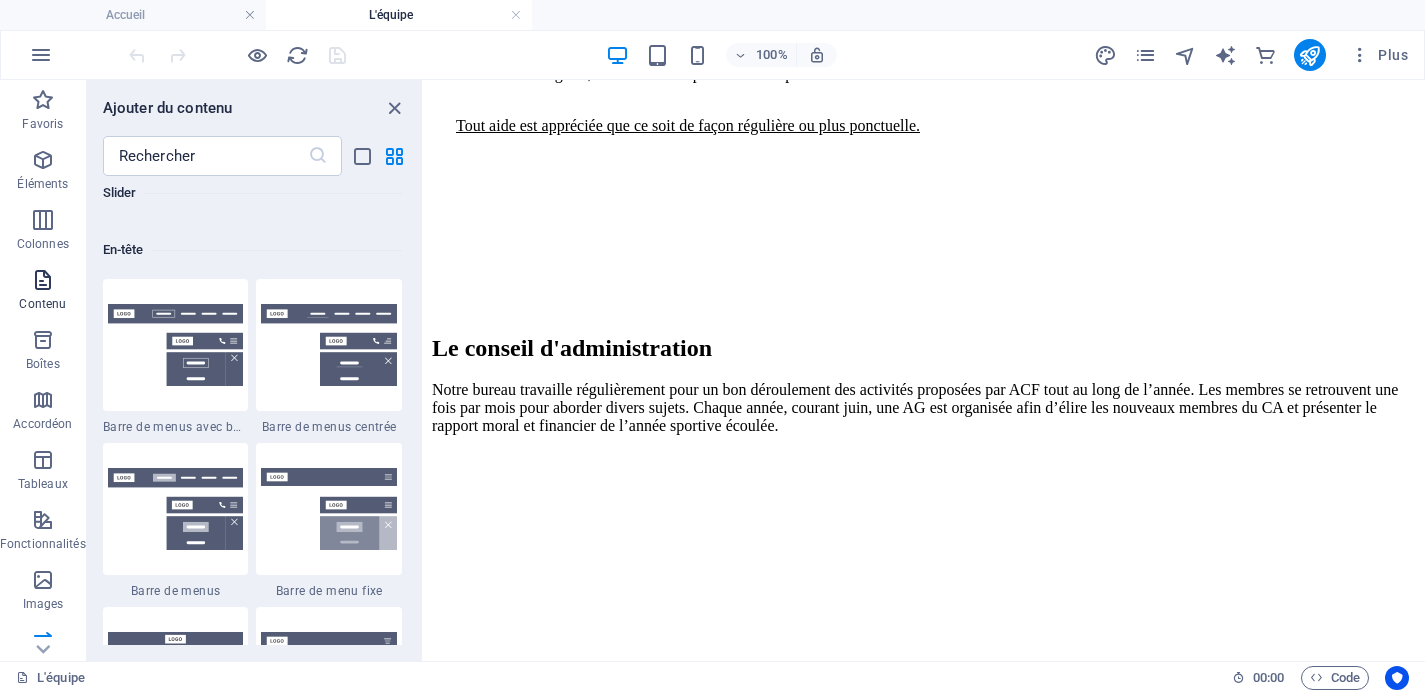 click at bounding box center (43, 280) 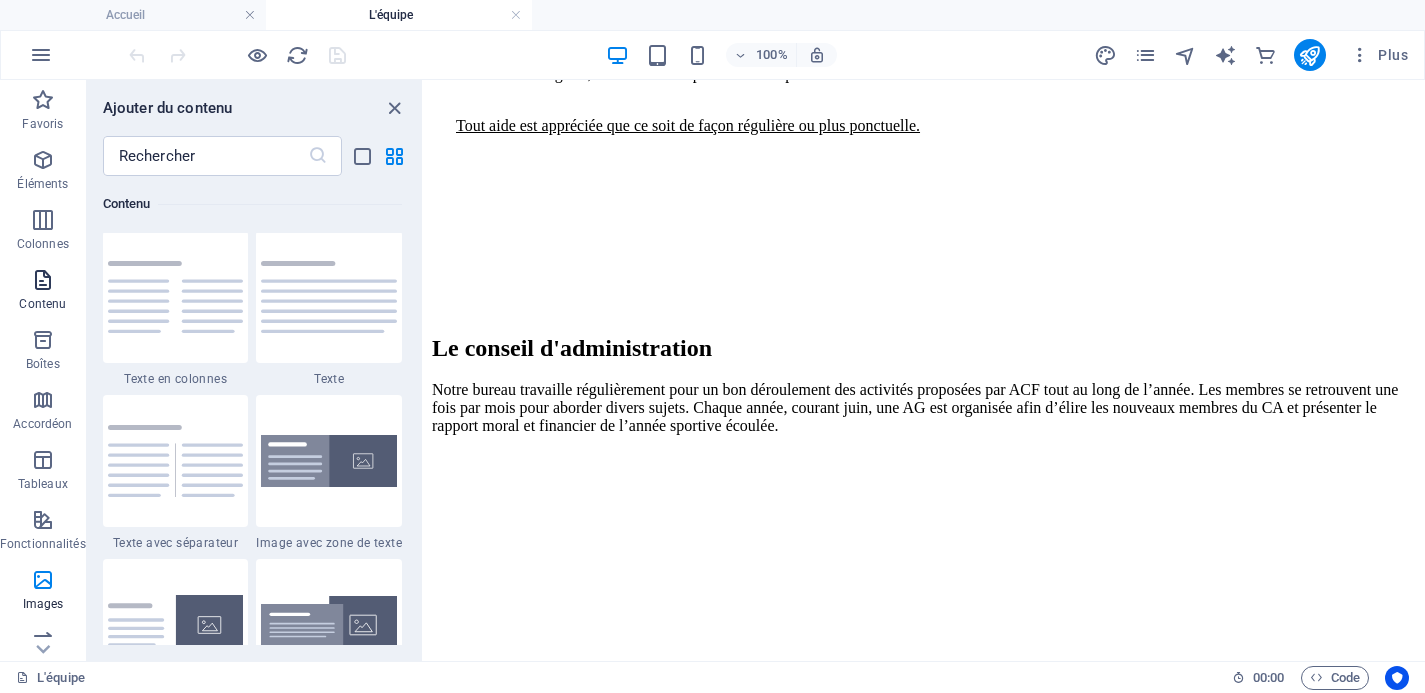 scroll, scrollTop: 3499, scrollLeft: 0, axis: vertical 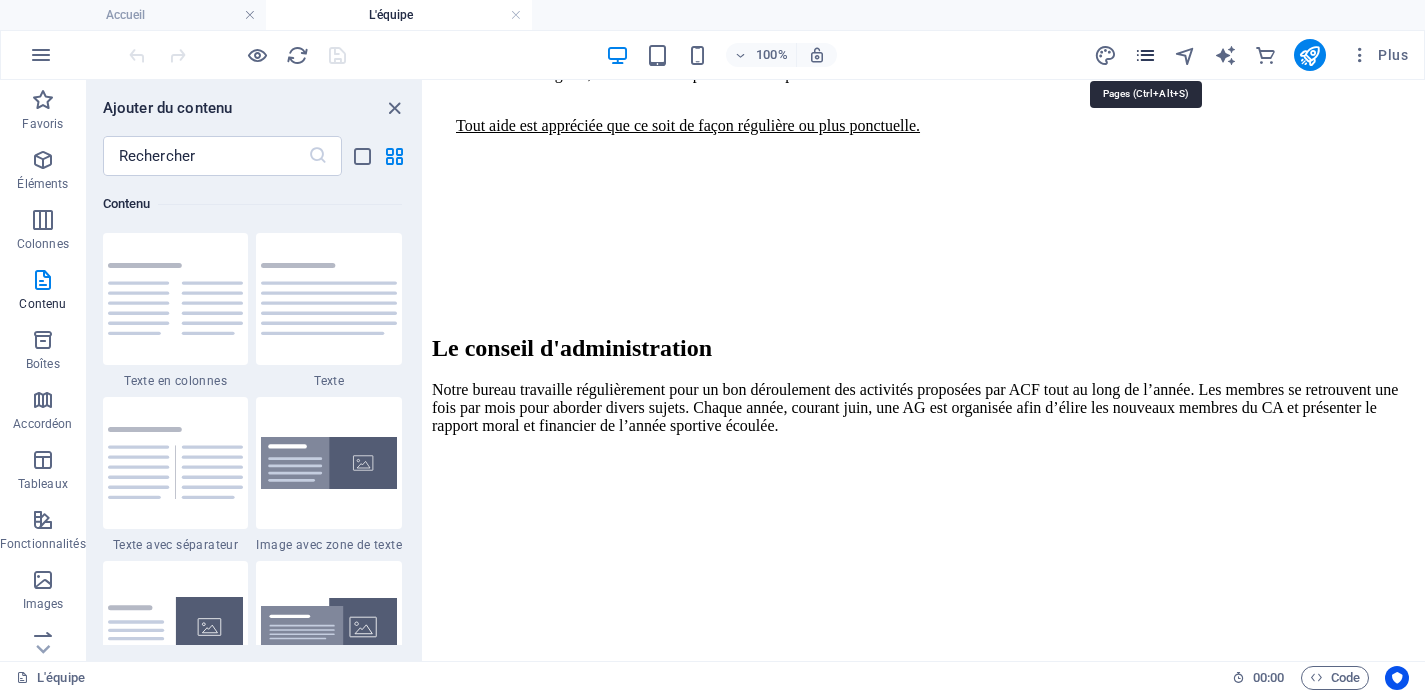 click at bounding box center (1145, 55) 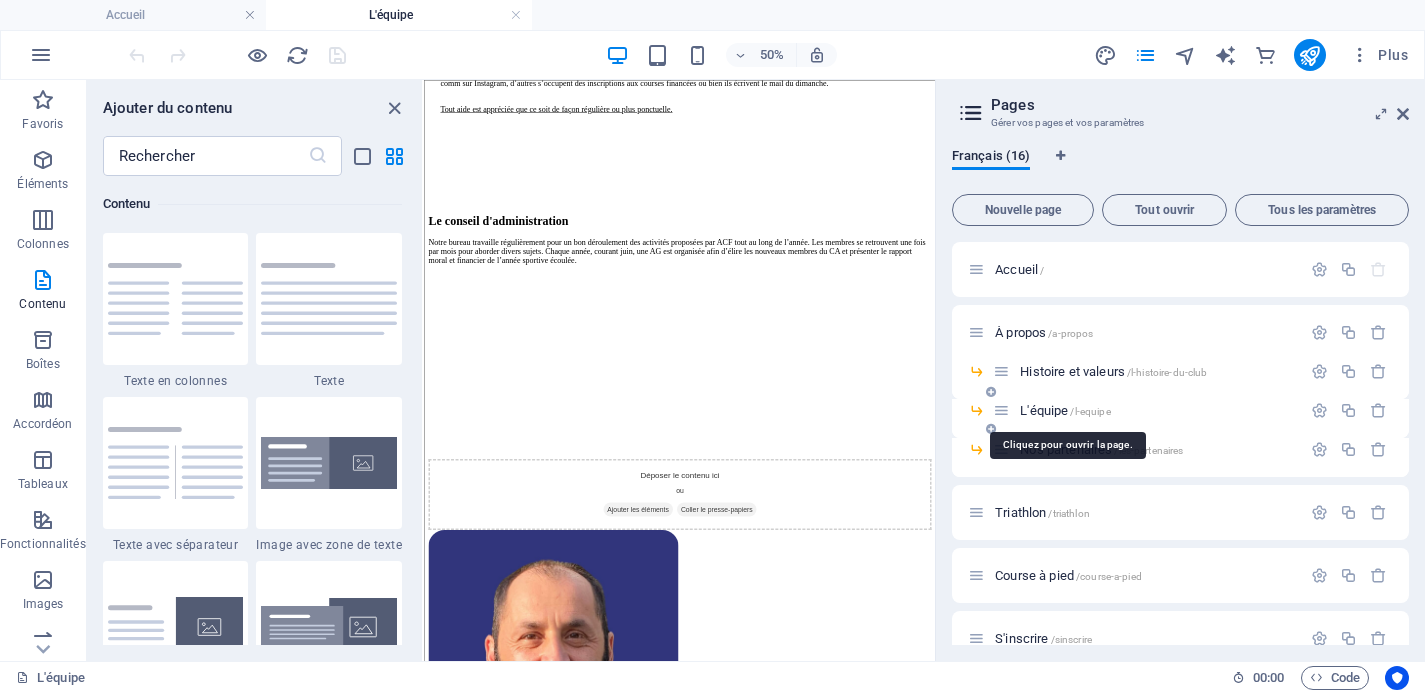 click on "L'équipe /l-equipe" at bounding box center [1065, 410] 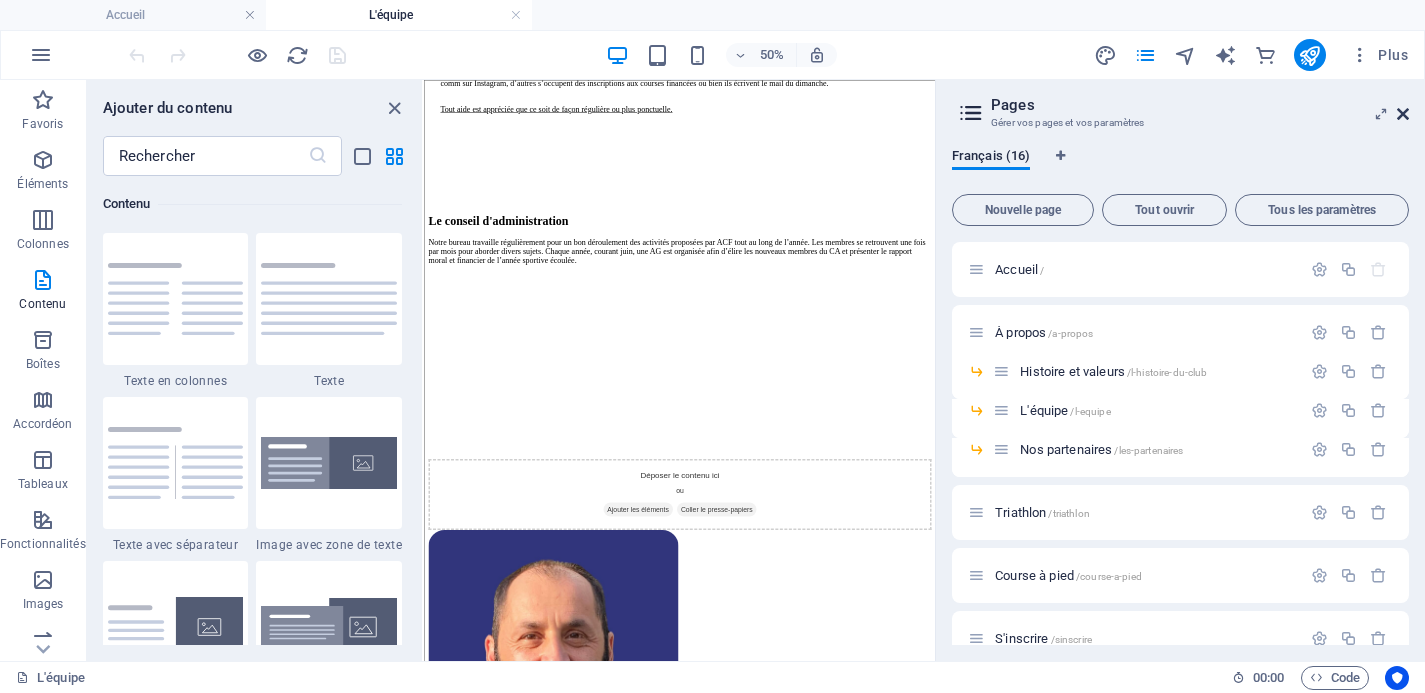 drag, startPoint x: 1398, startPoint y: 114, endPoint x: 974, endPoint y: 34, distance: 431.48117 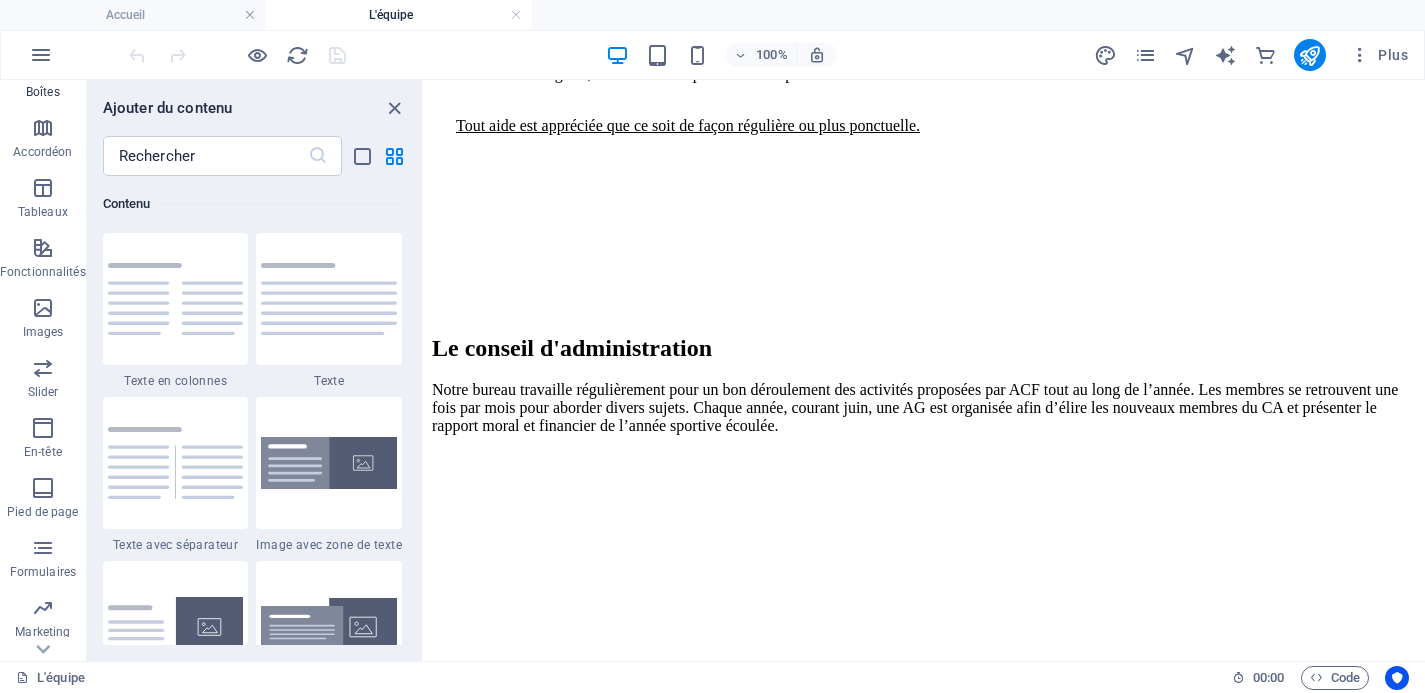 scroll, scrollTop: 275, scrollLeft: 0, axis: vertical 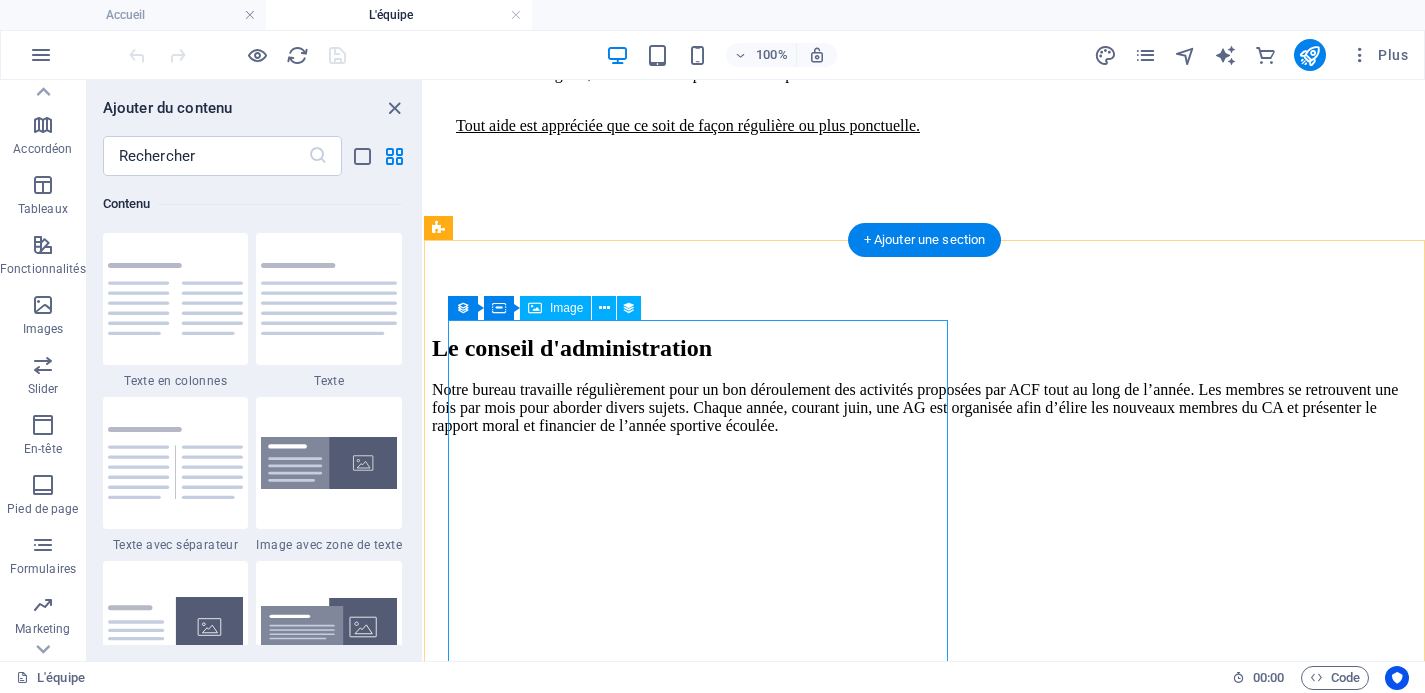 click at bounding box center [924, 1168] 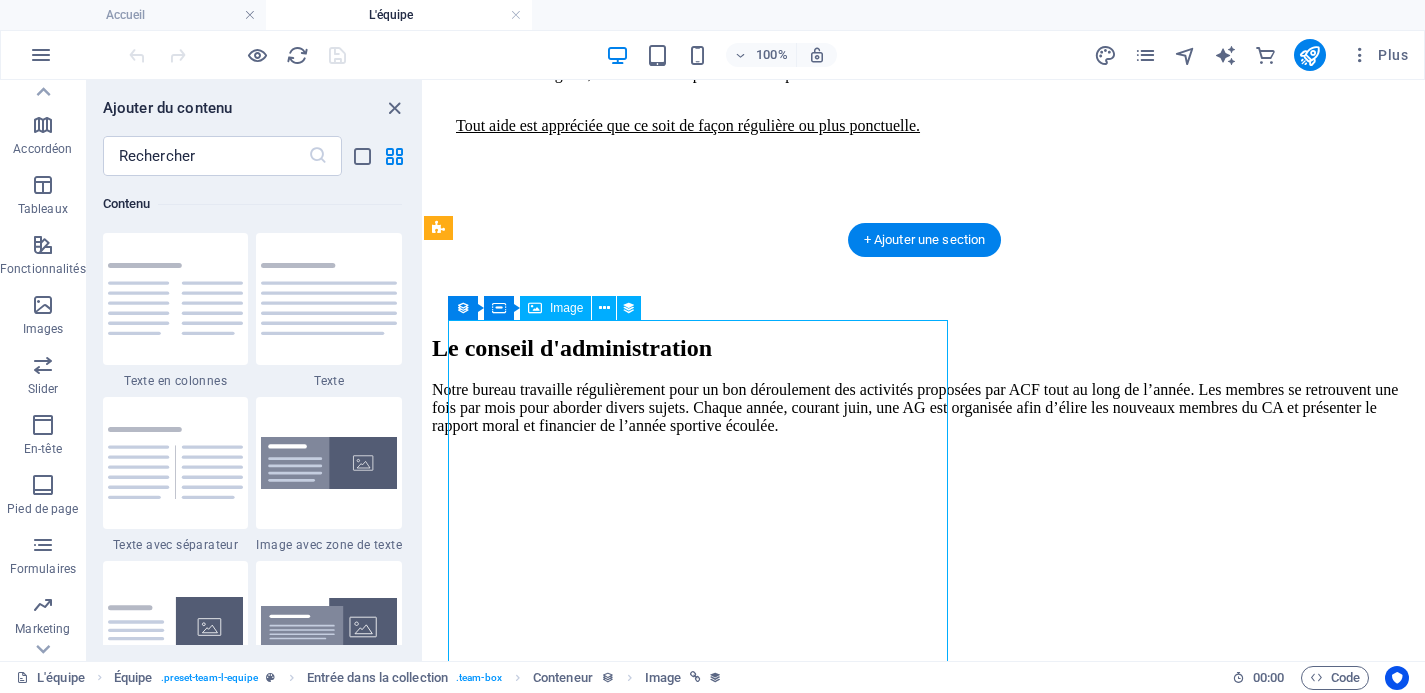 click at bounding box center [924, 1168] 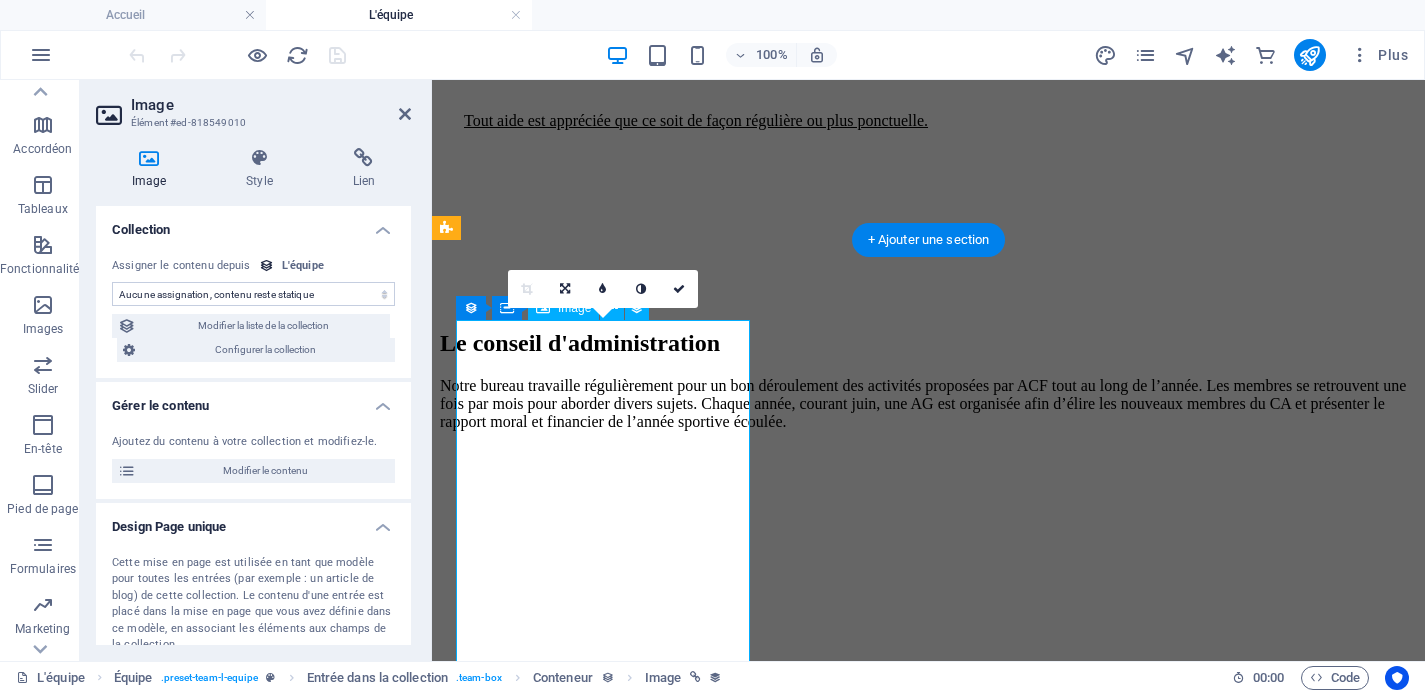 scroll, scrollTop: 1361, scrollLeft: 0, axis: vertical 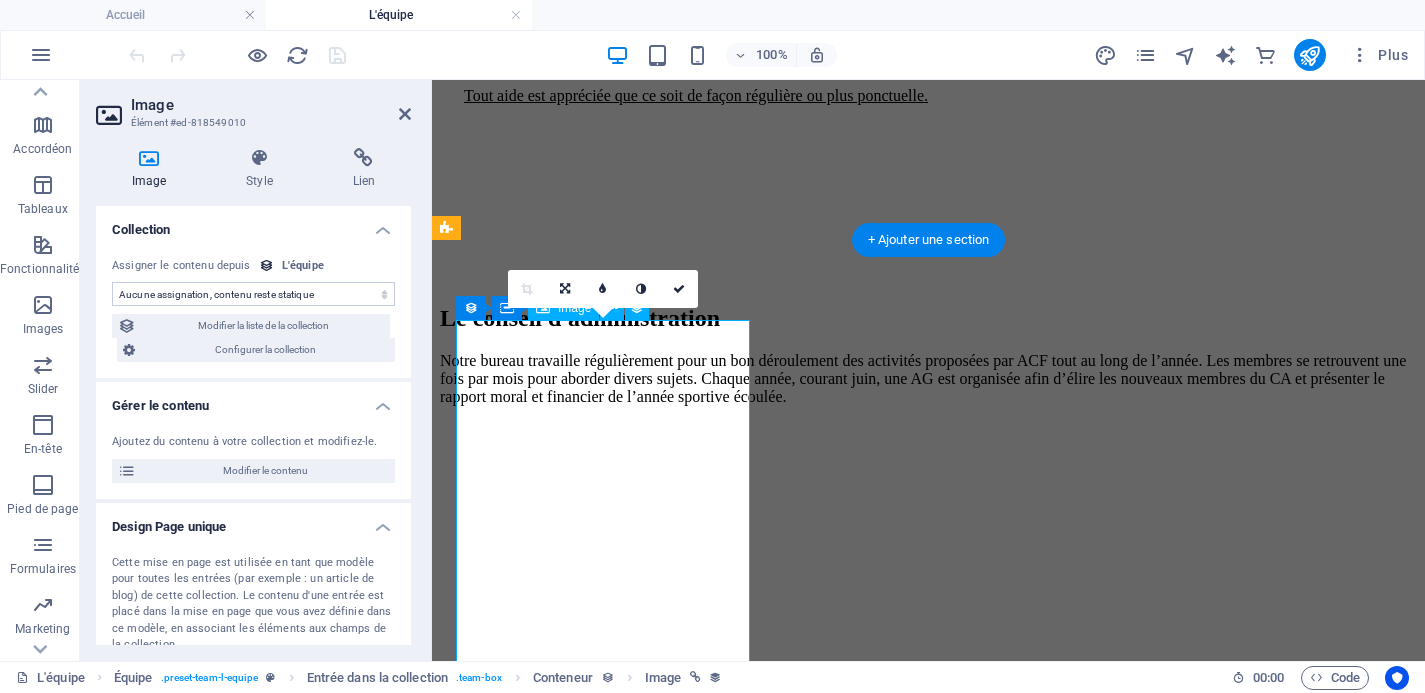 select on "image" 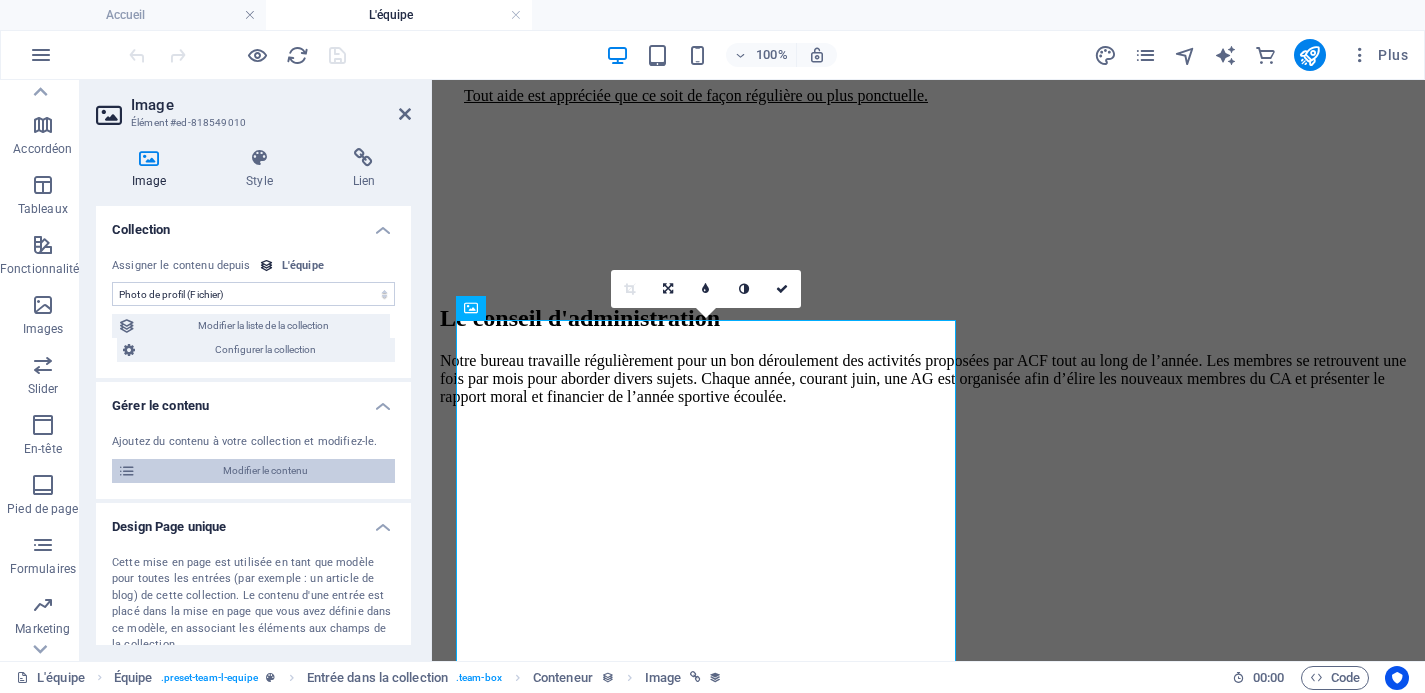 click on "Modifier le contenu" at bounding box center (265, 471) 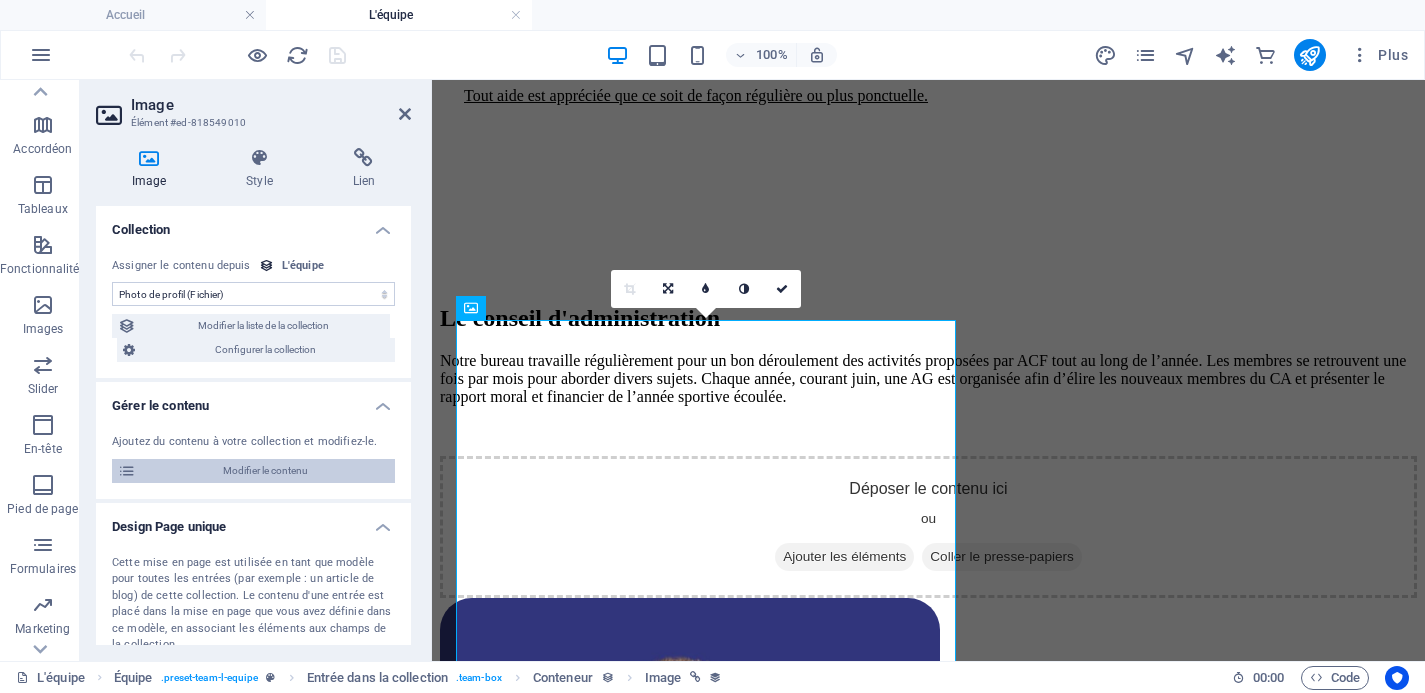 scroll, scrollTop: 0, scrollLeft: 0, axis: both 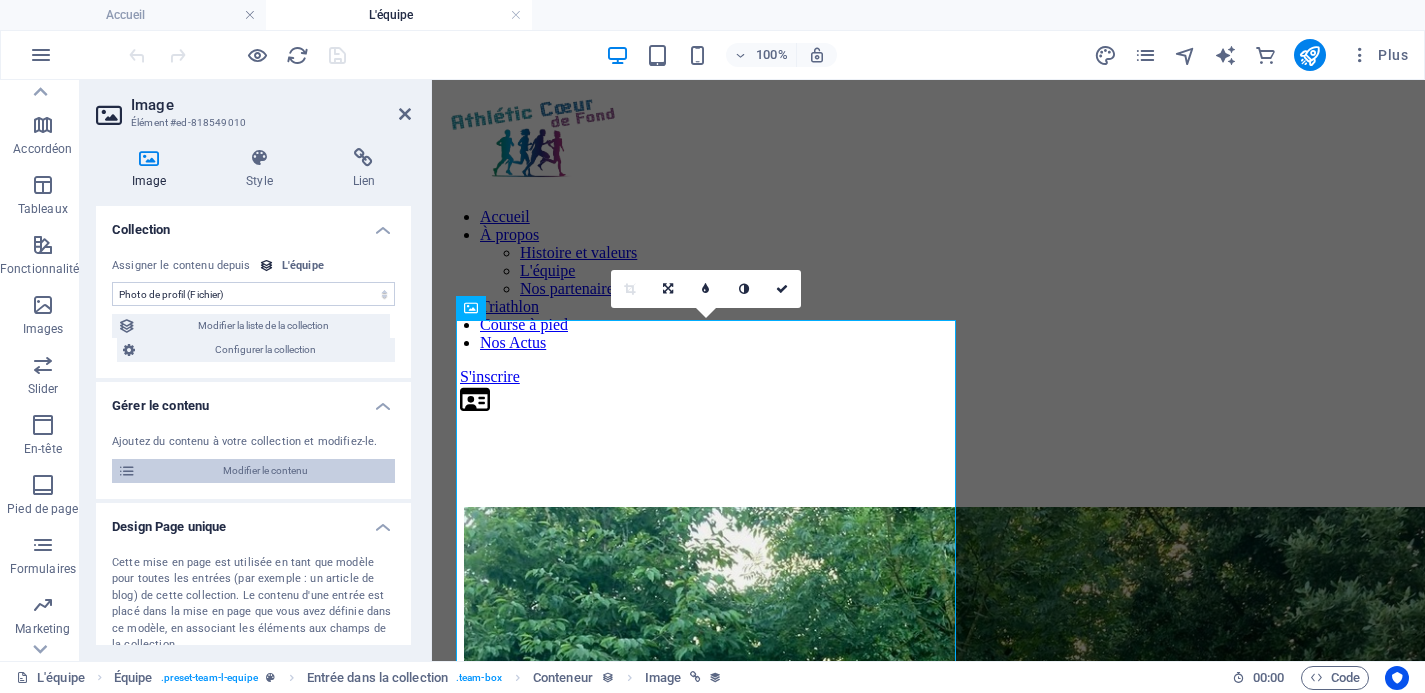select on "columns.name_ASC" 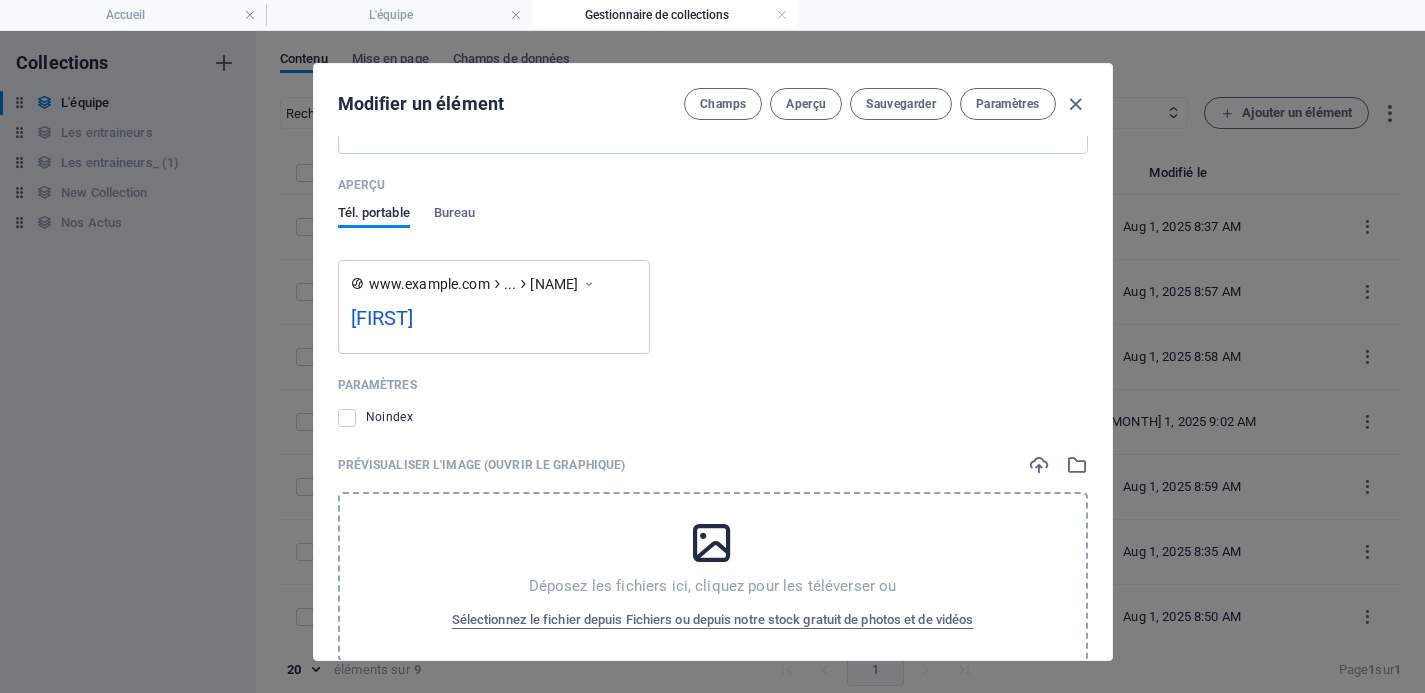 scroll, scrollTop: 1619, scrollLeft: 0, axis: vertical 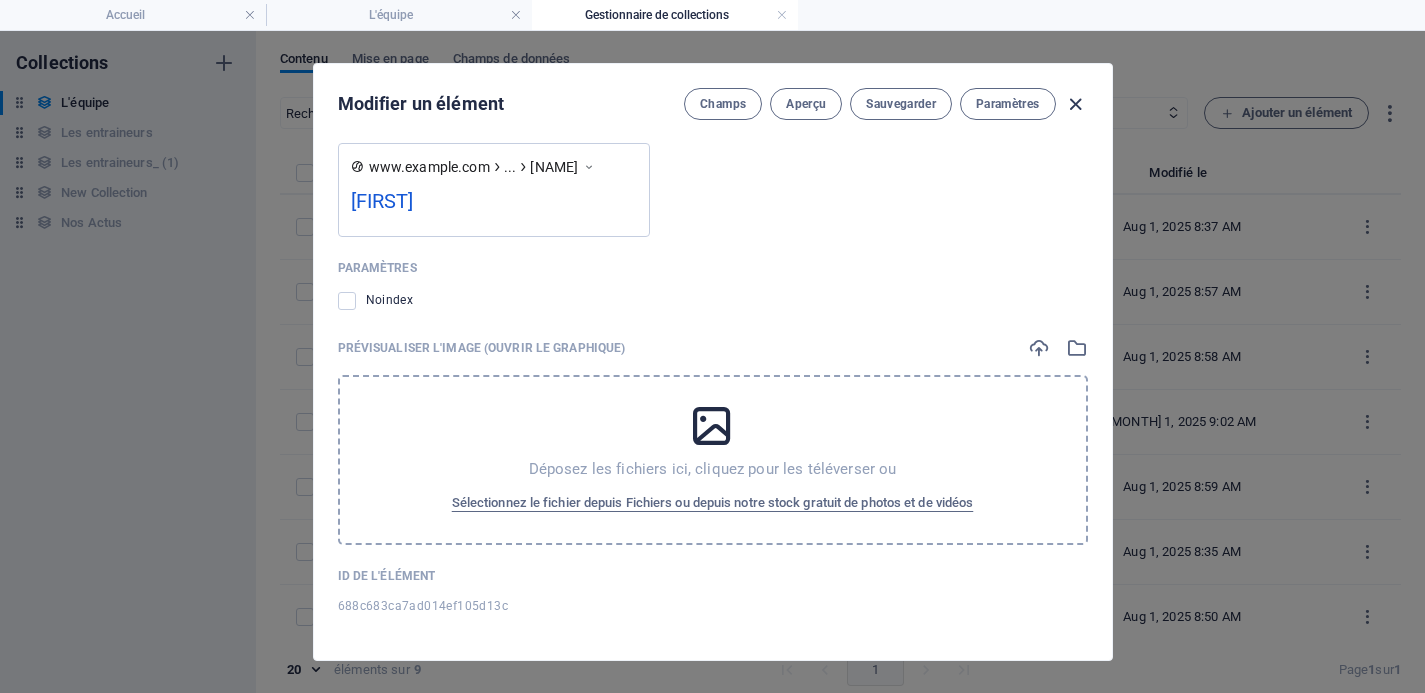 click at bounding box center [1075, 104] 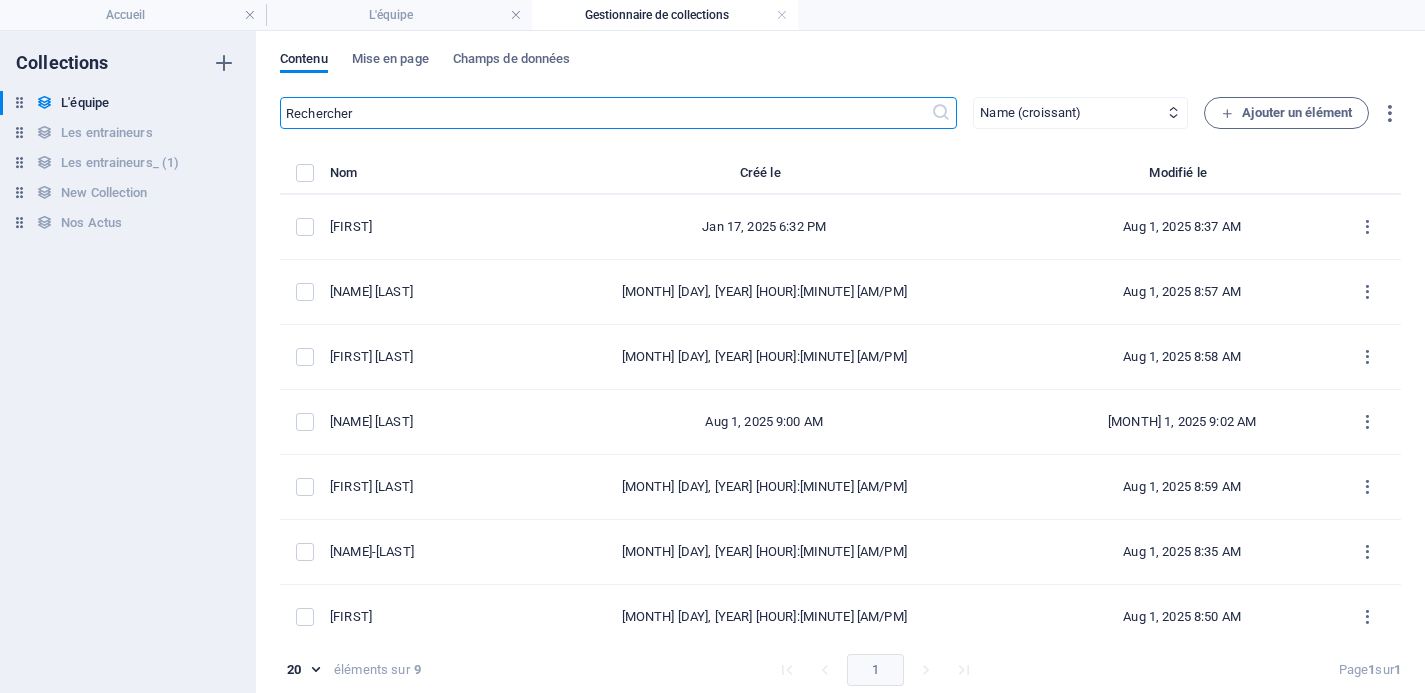 scroll, scrollTop: 1436, scrollLeft: 0, axis: vertical 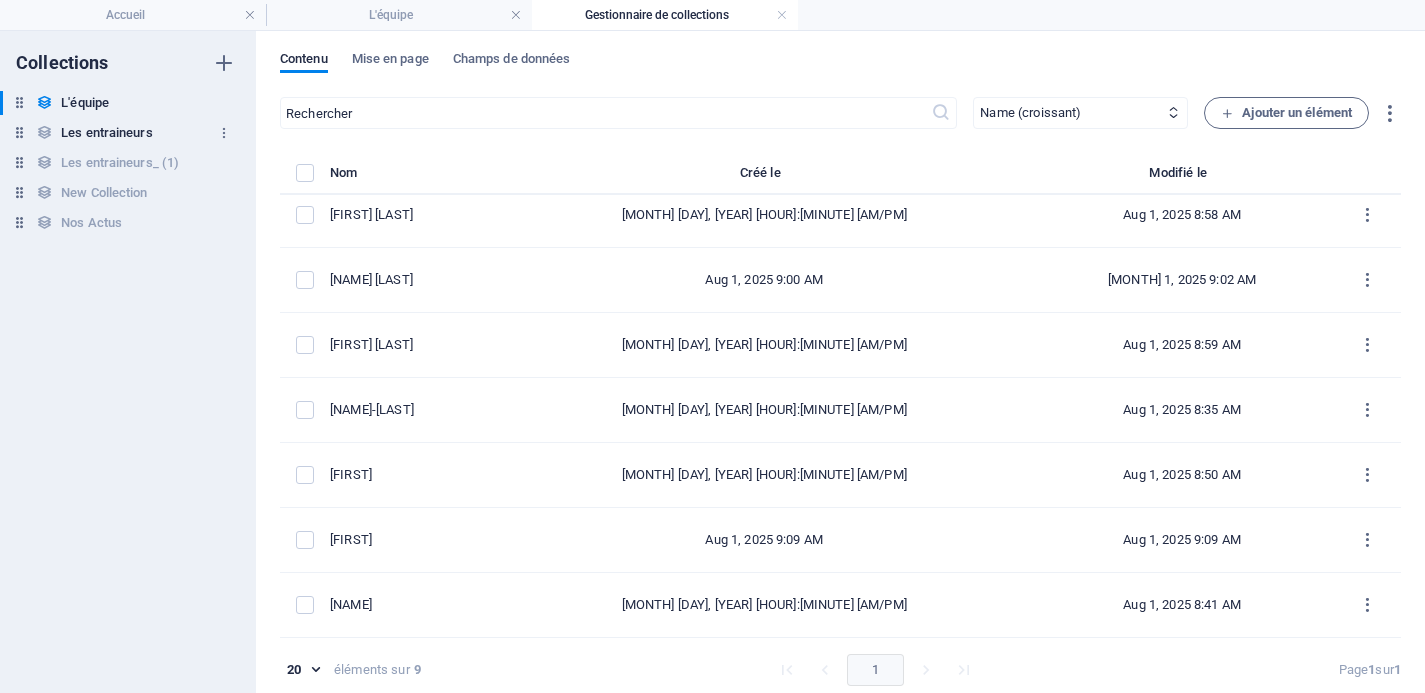 click on "Les entraineurs" at bounding box center (106, 133) 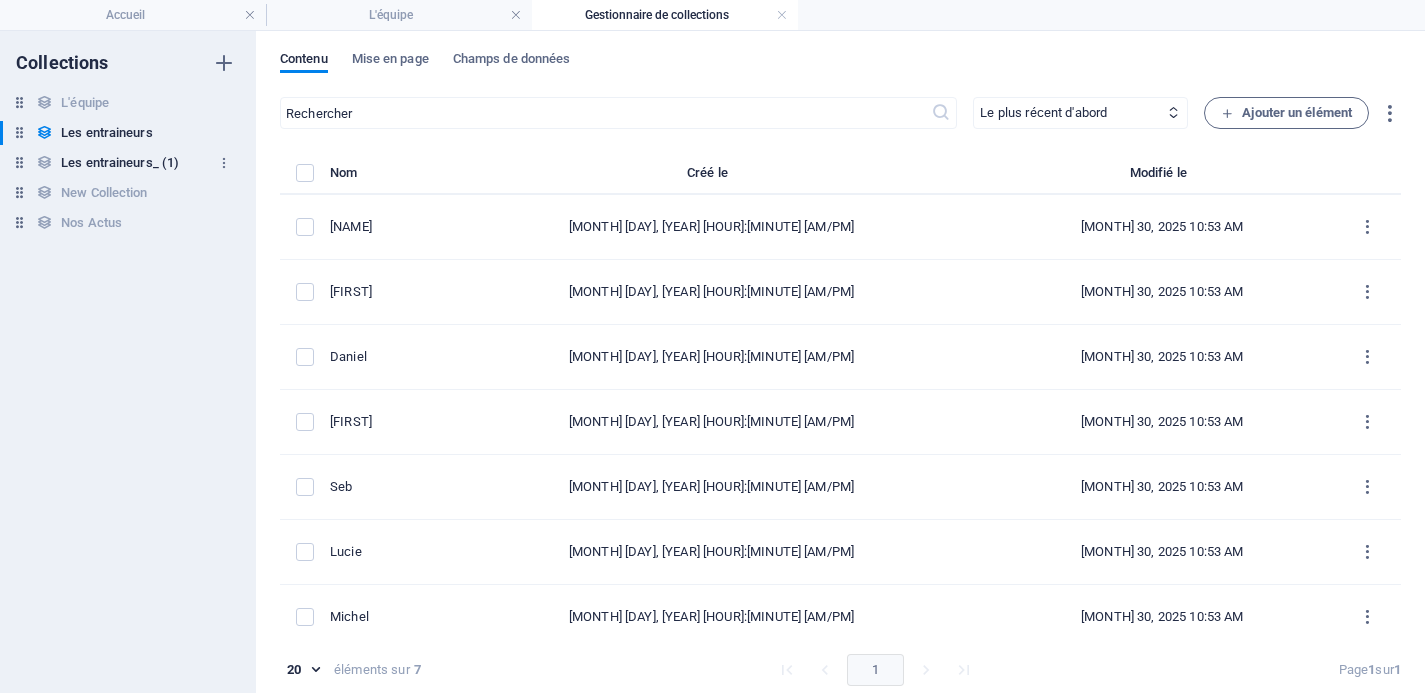 click on "Les entraineurs_ (1)" at bounding box center [120, 163] 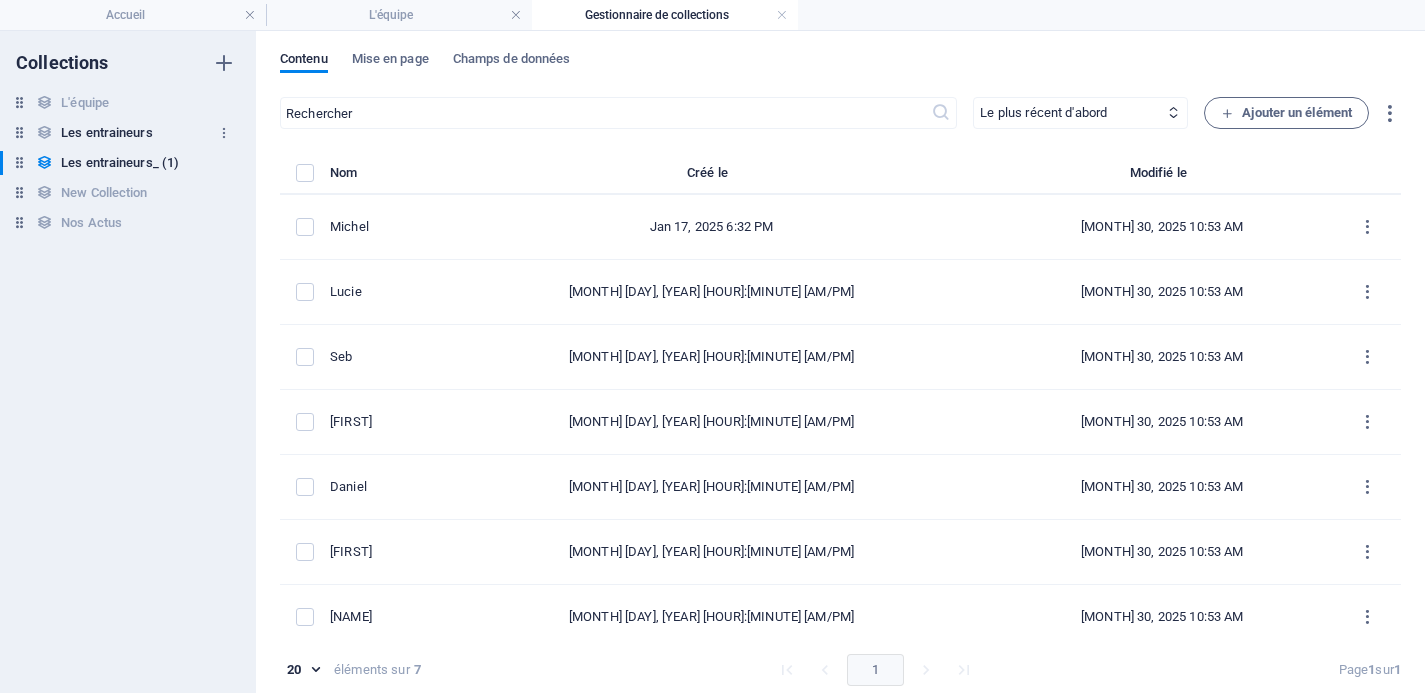 click on "Les entraineurs" at bounding box center (106, 133) 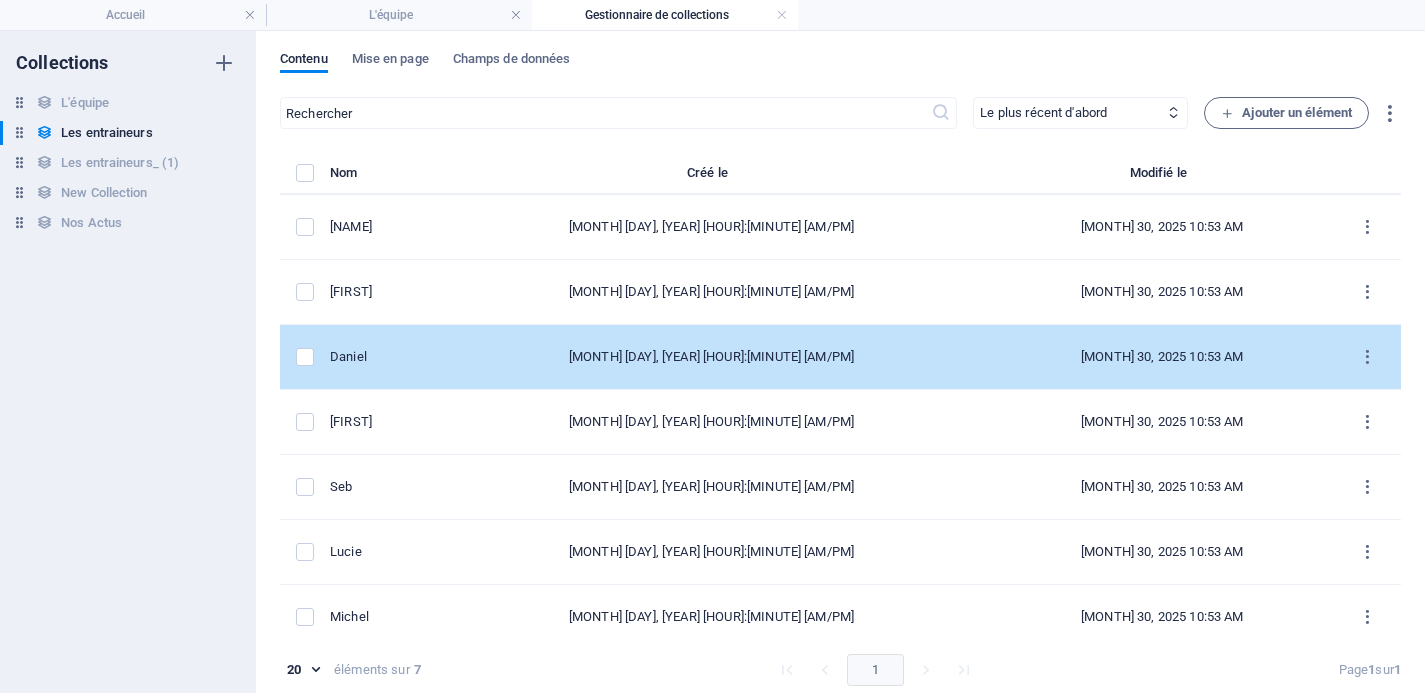 scroll, scrollTop: 12, scrollLeft: 0, axis: vertical 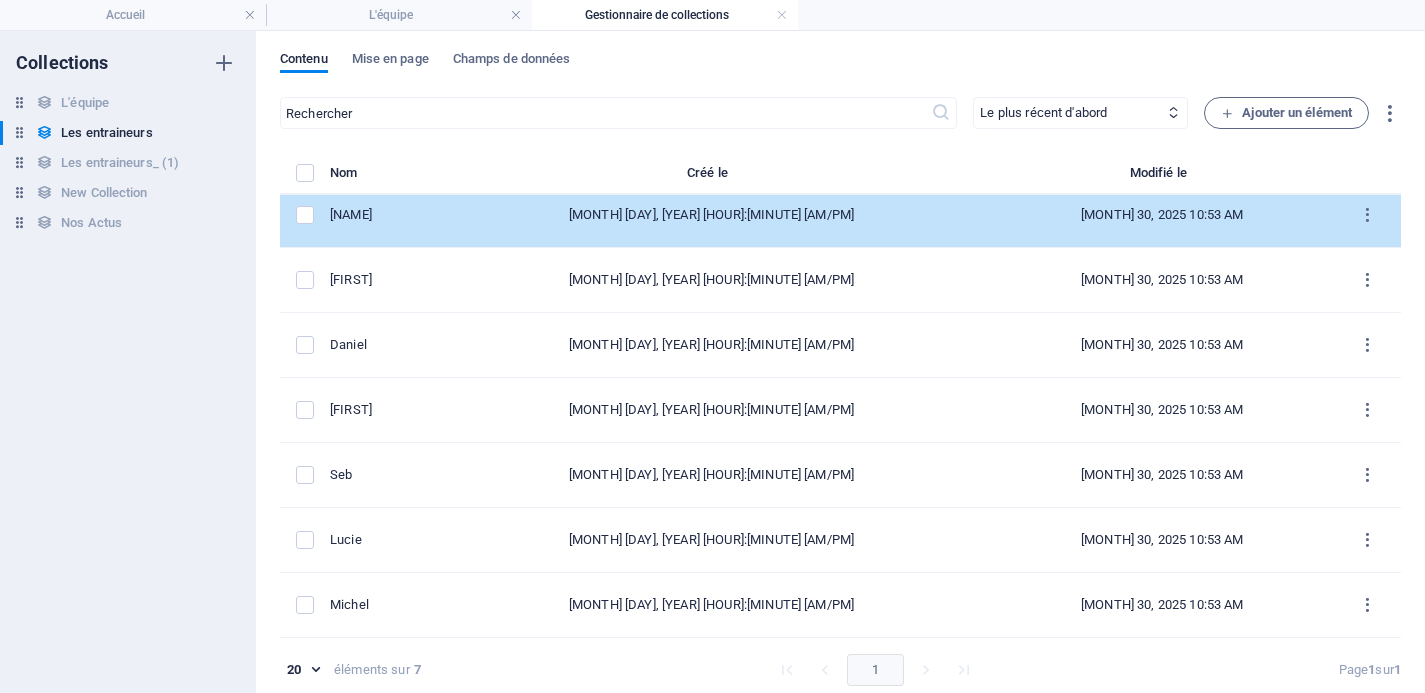 click on "[NAME]" at bounding box center (373, 215) 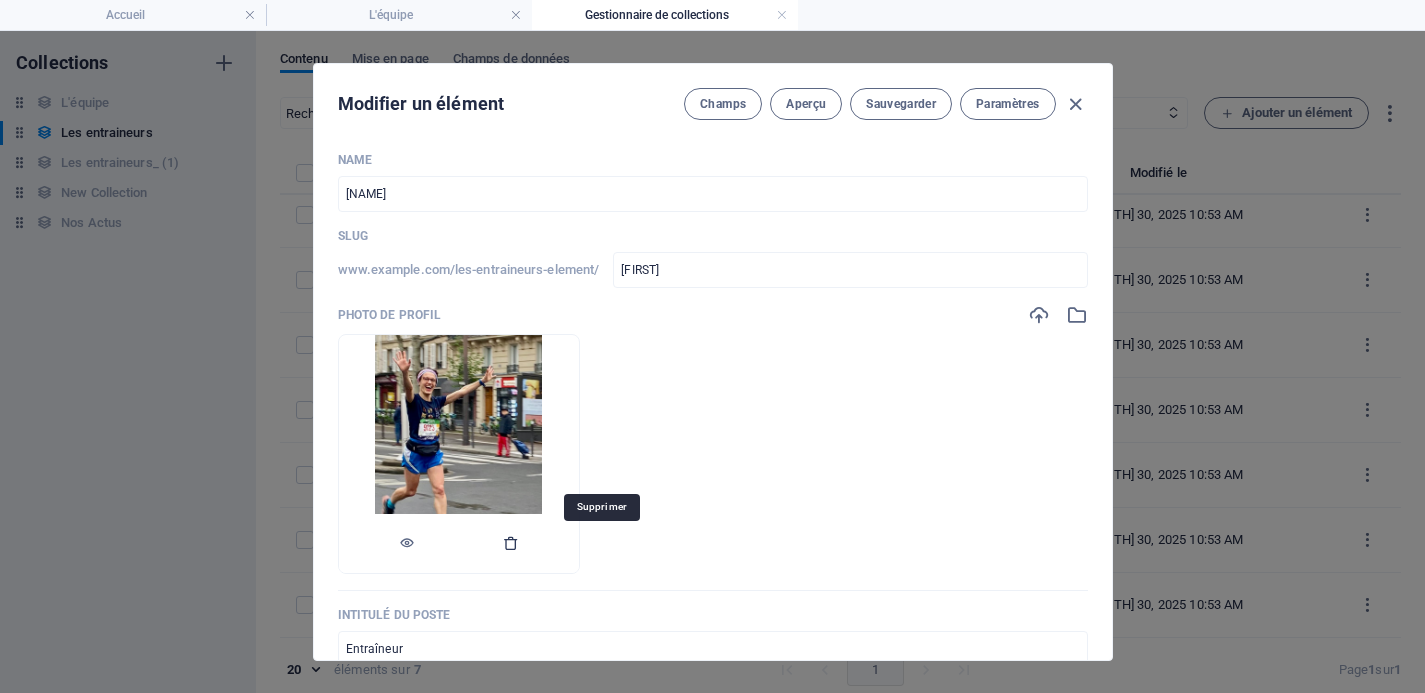 click at bounding box center [511, 543] 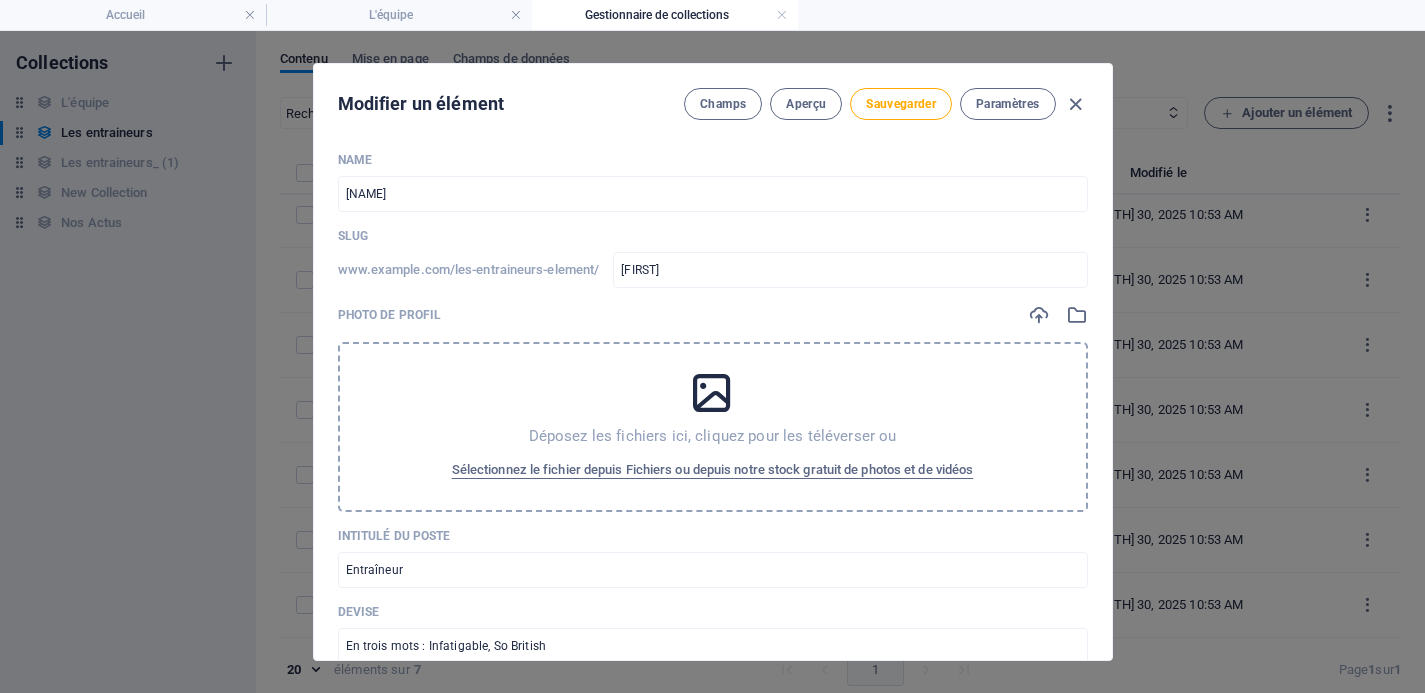 click at bounding box center [712, 393] 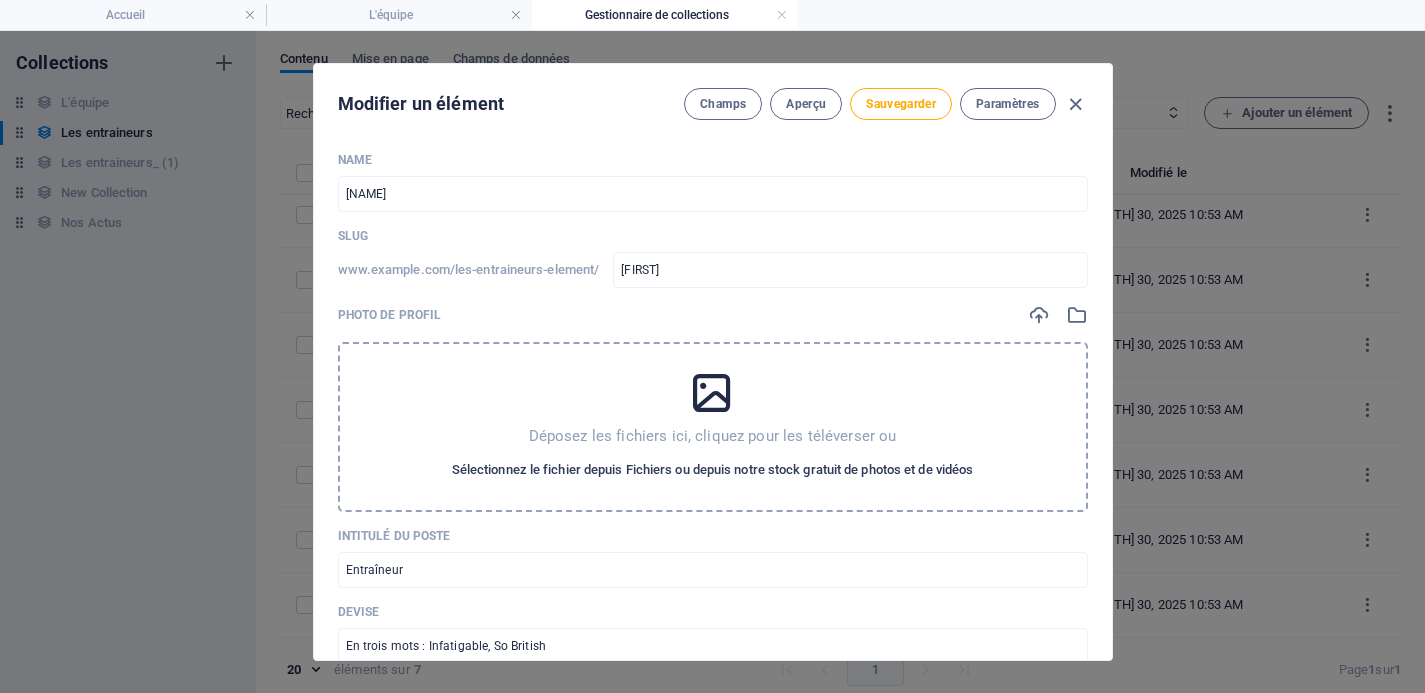 click on "Sélectionnez le fichier depuis Fichiers ou depuis notre stock gratuit de photos et de vidéos" at bounding box center [713, 470] 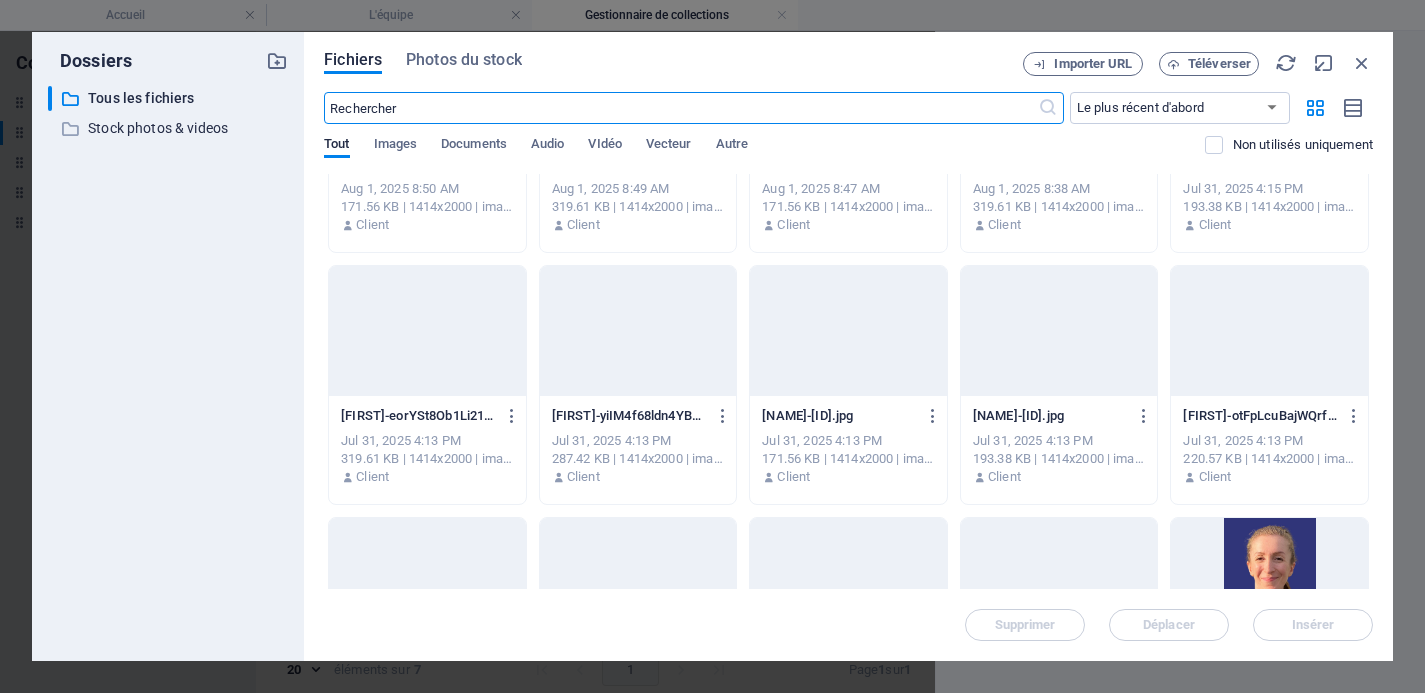 scroll, scrollTop: 417, scrollLeft: 0, axis: vertical 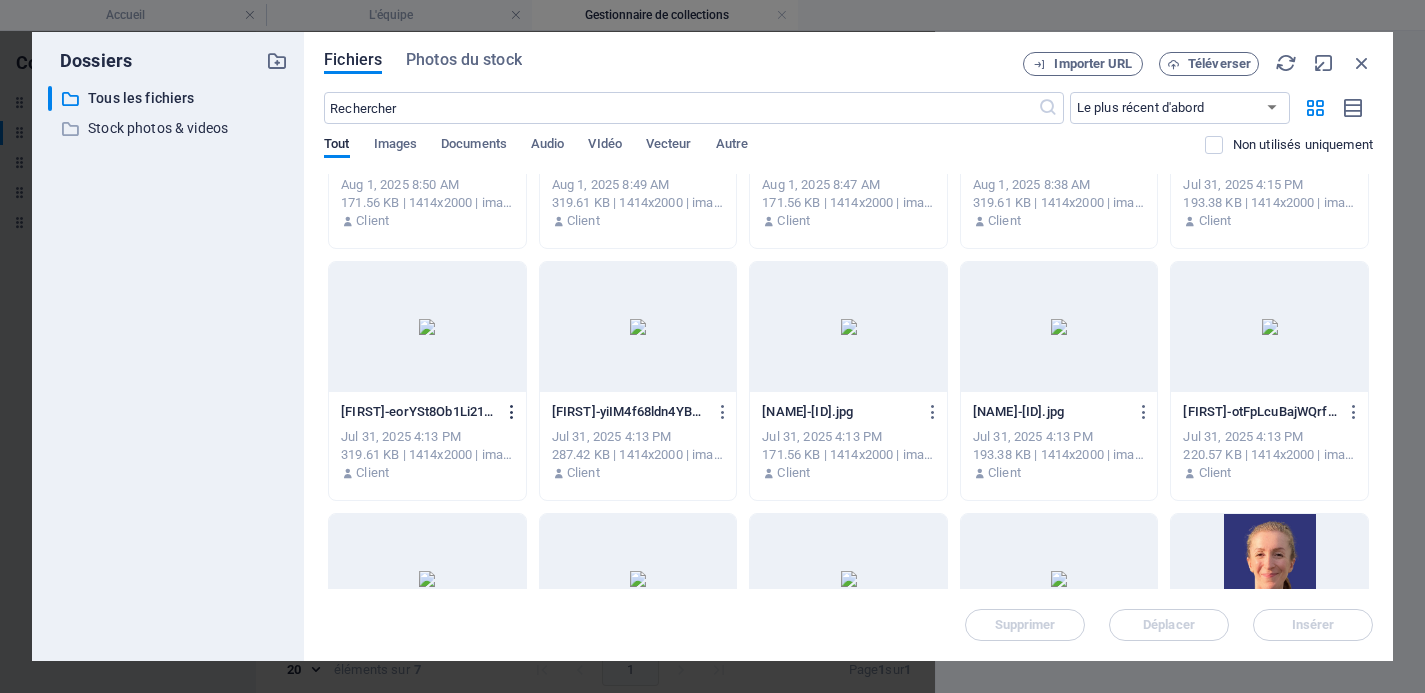 click at bounding box center (512, 412) 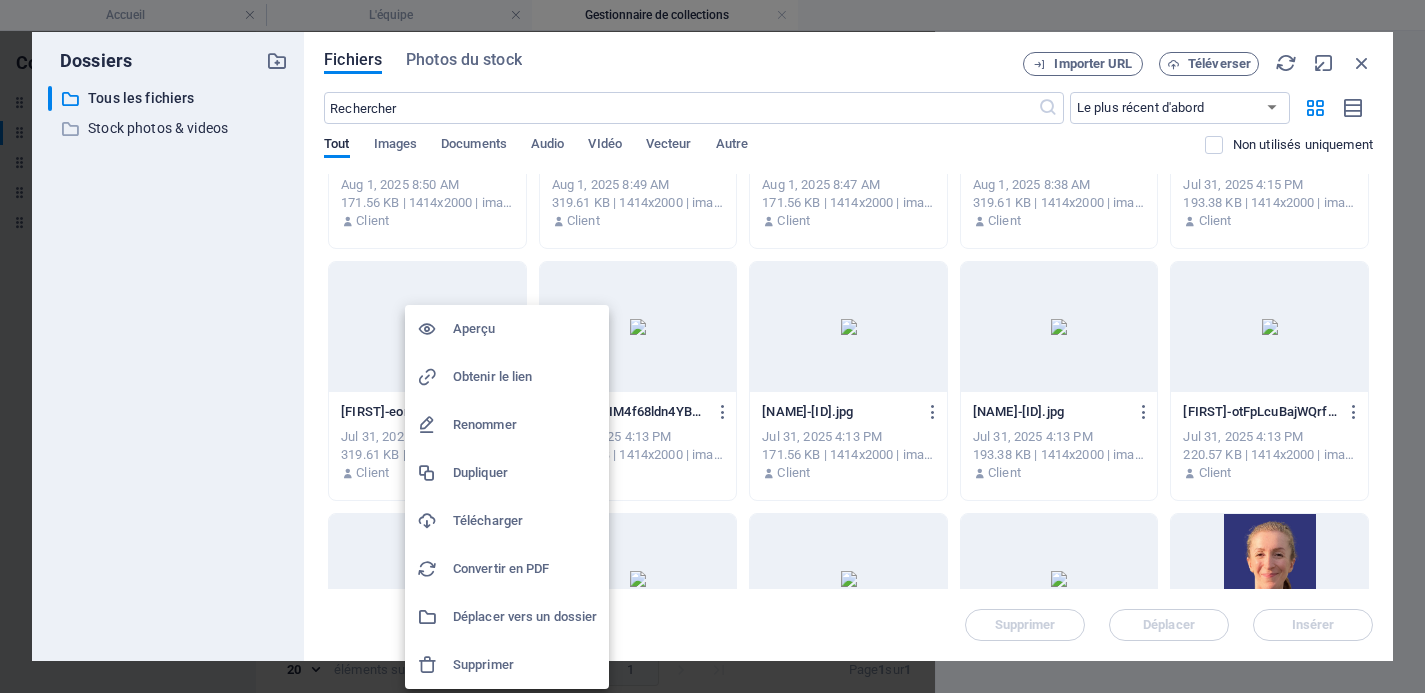 click on "Supprimer" at bounding box center [525, 665] 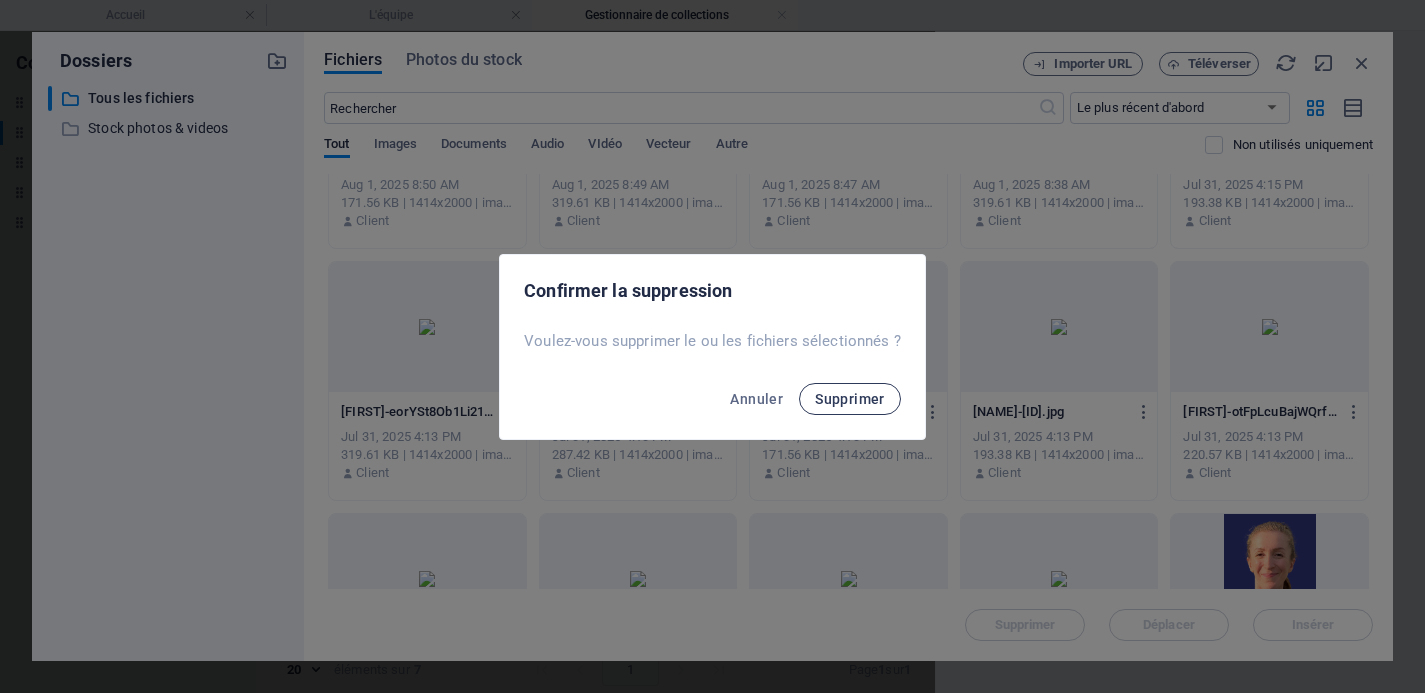 click on "Supprimer" at bounding box center (850, 399) 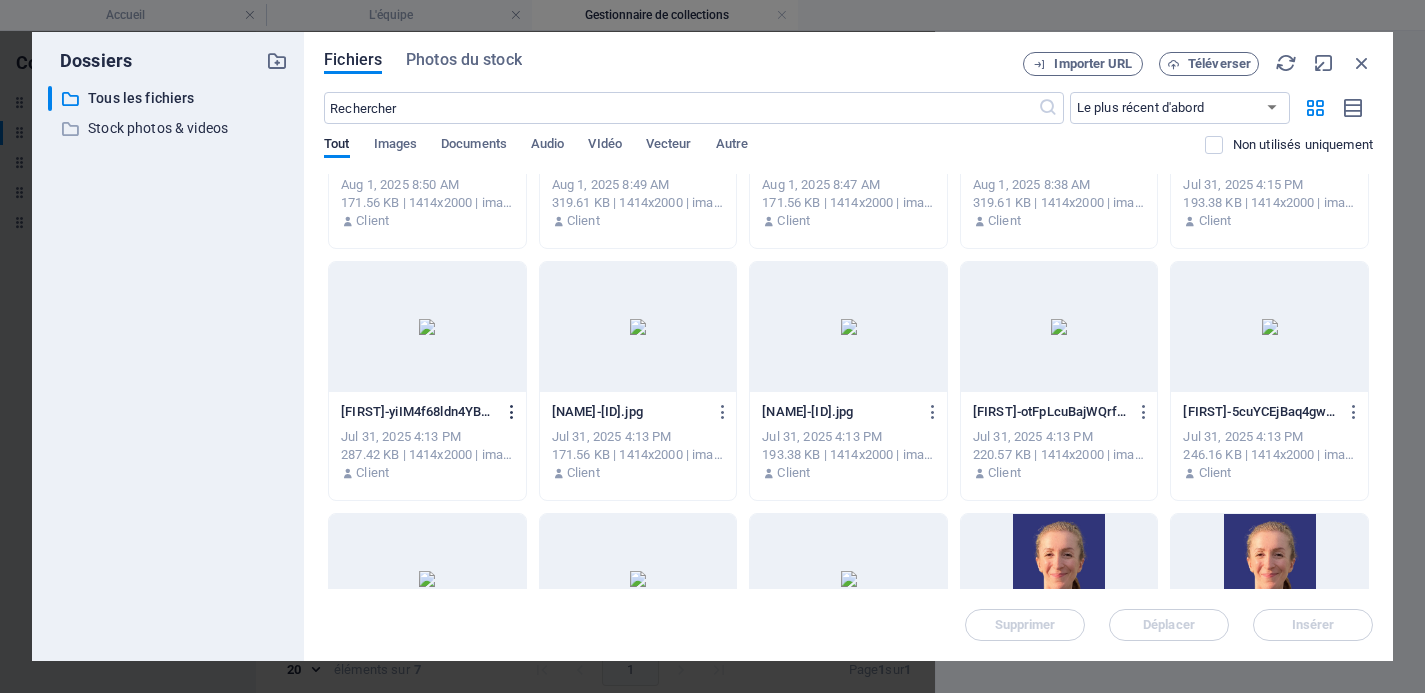 click at bounding box center (512, 412) 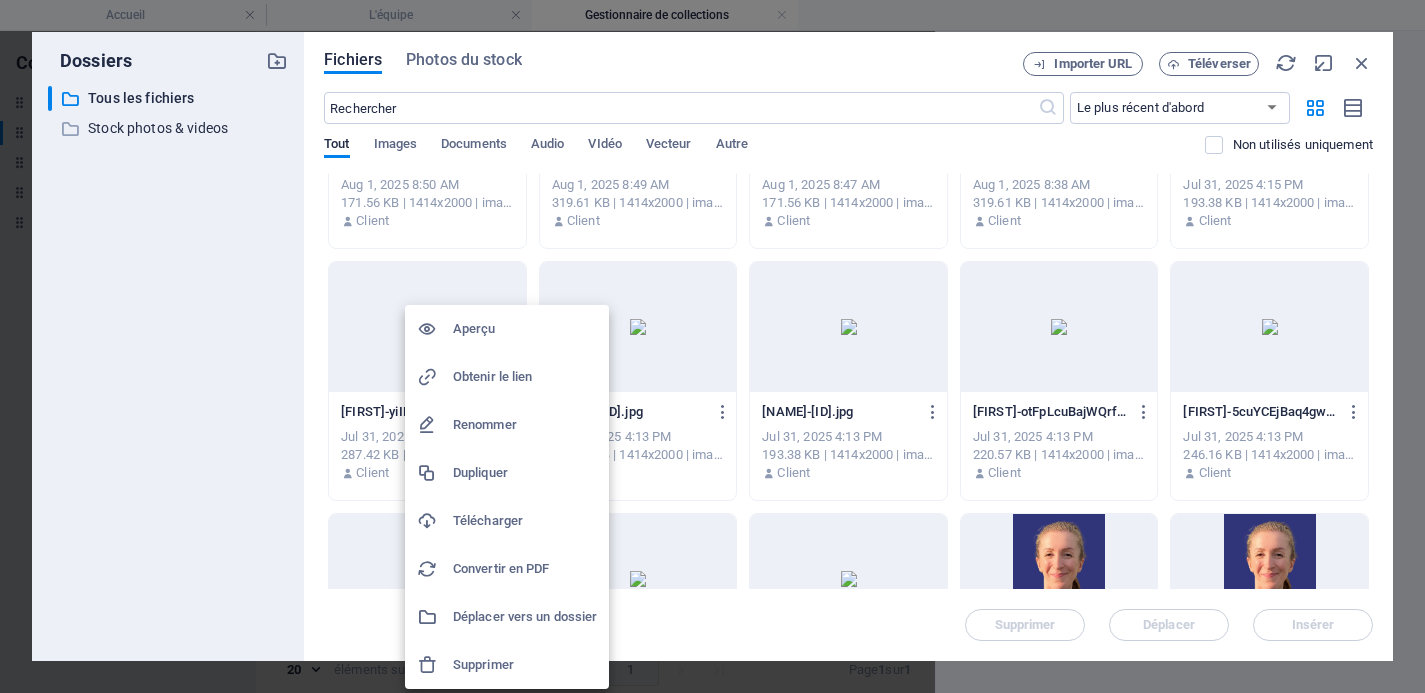 click on "Supprimer" at bounding box center [525, 665] 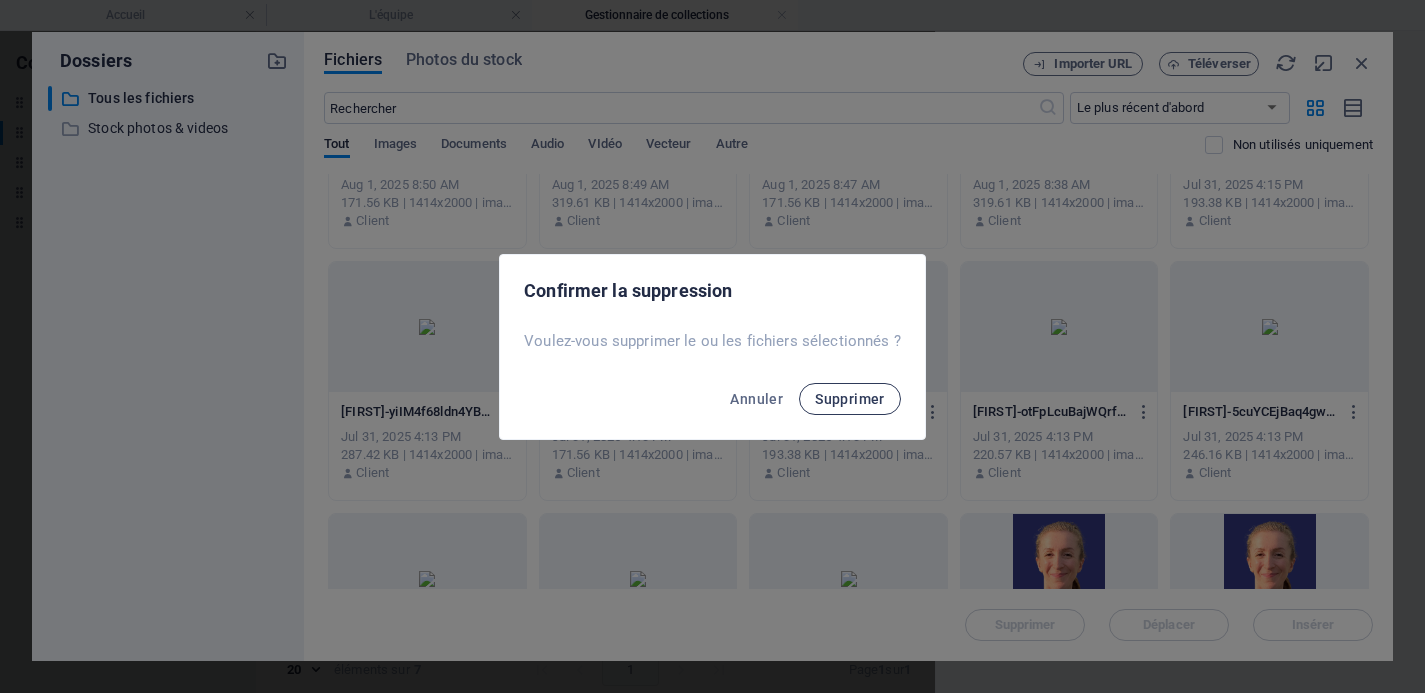 click on "Supprimer" at bounding box center [850, 399] 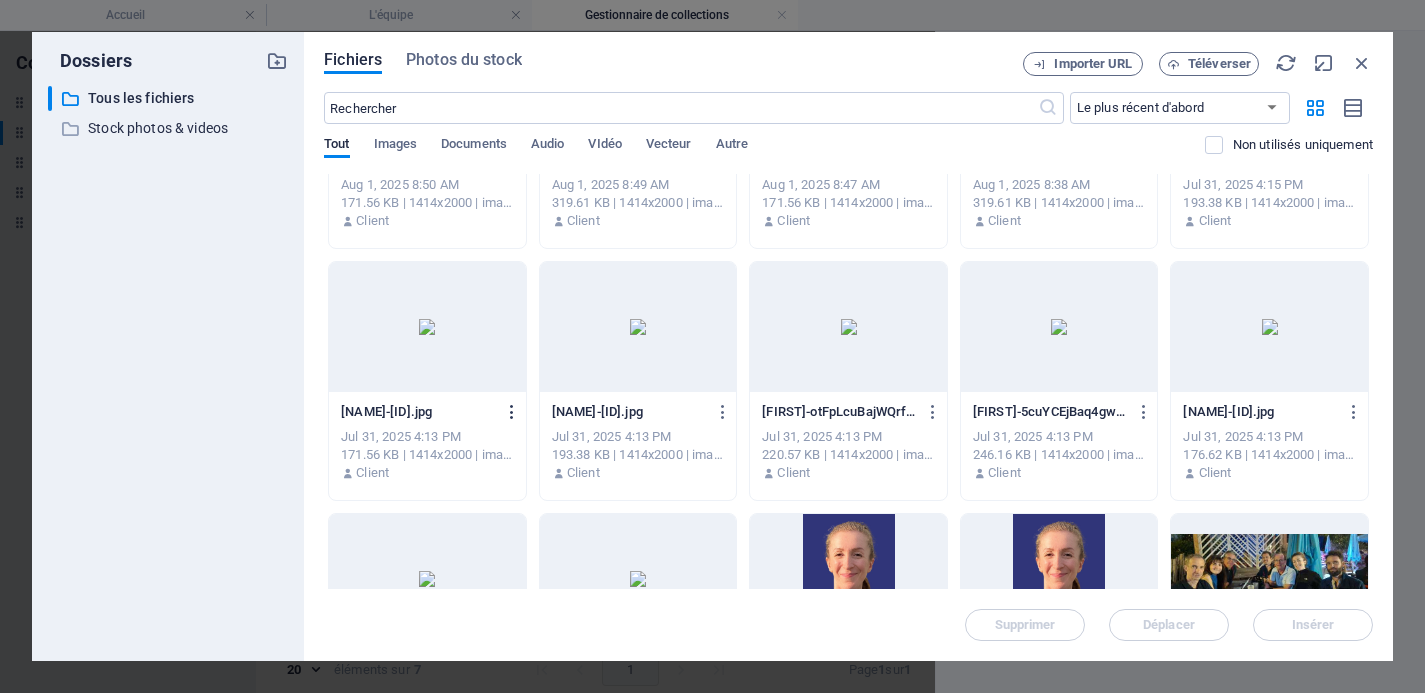 click at bounding box center (512, 412) 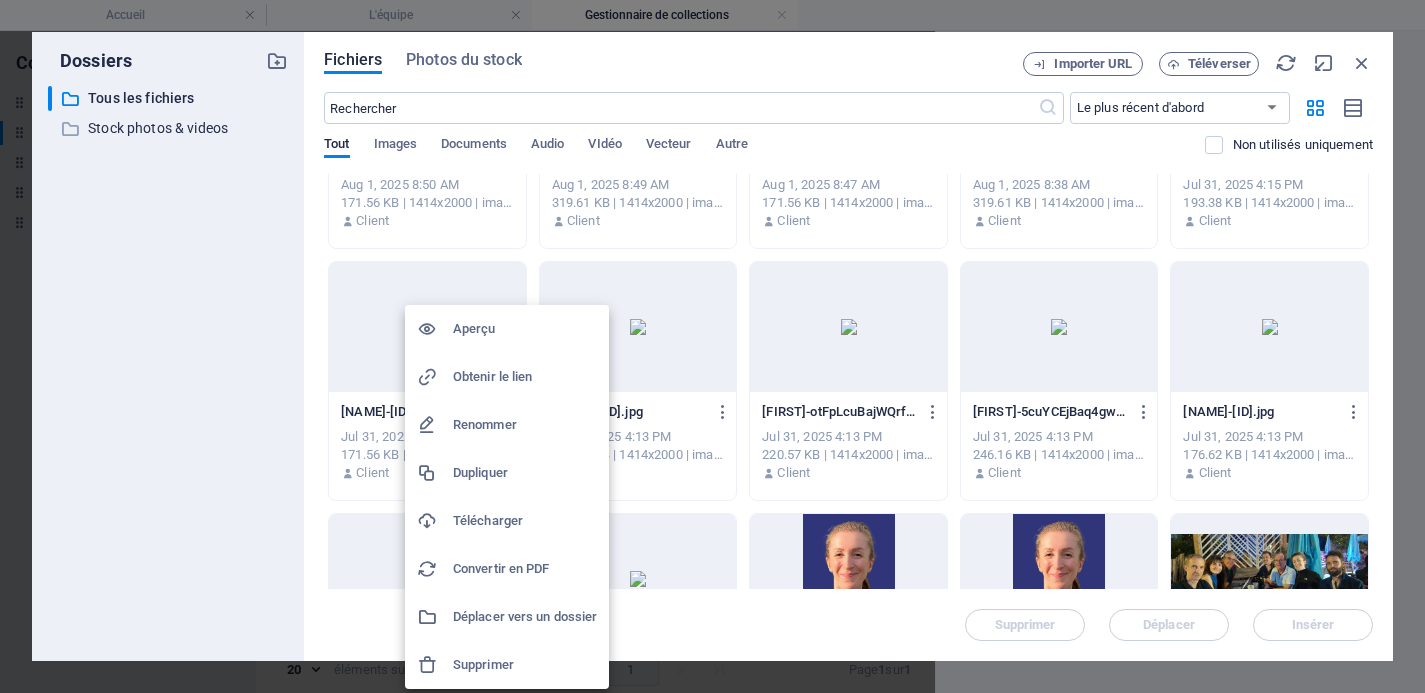 click on "Supprimer" at bounding box center (507, 665) 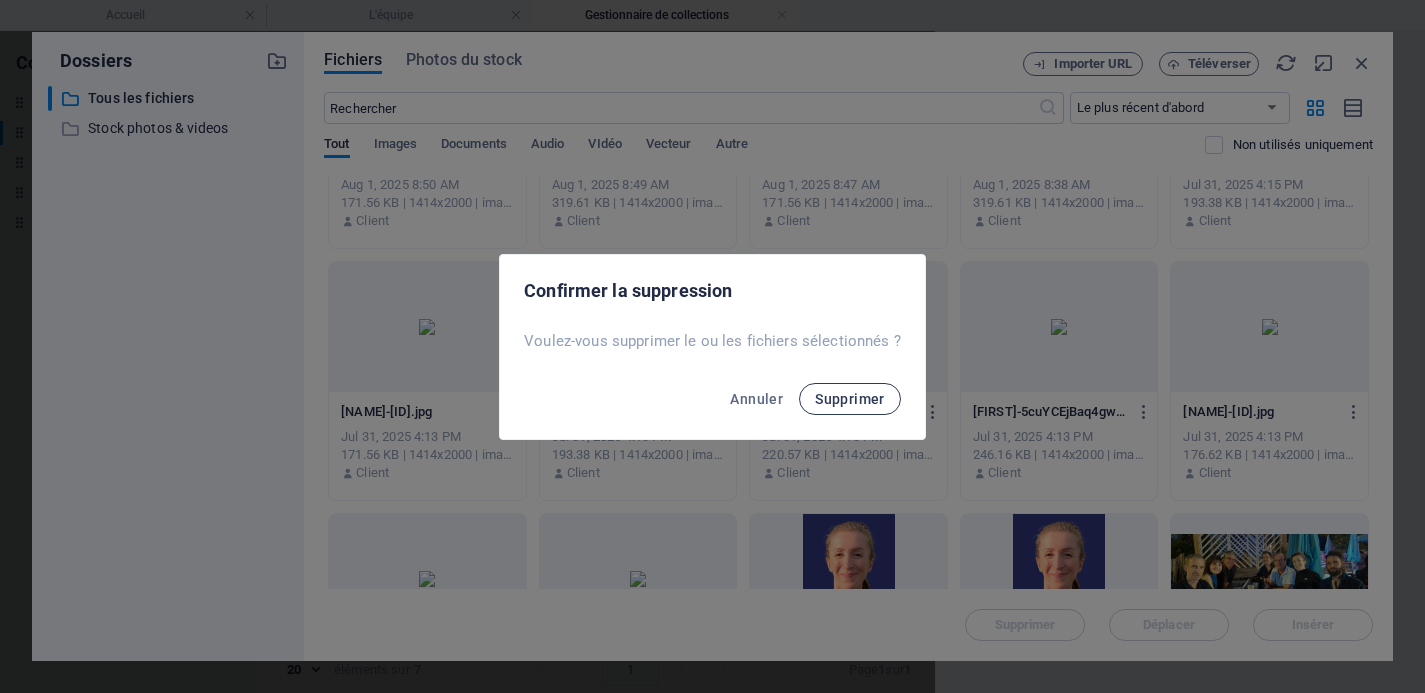 click on "Supprimer" at bounding box center (850, 399) 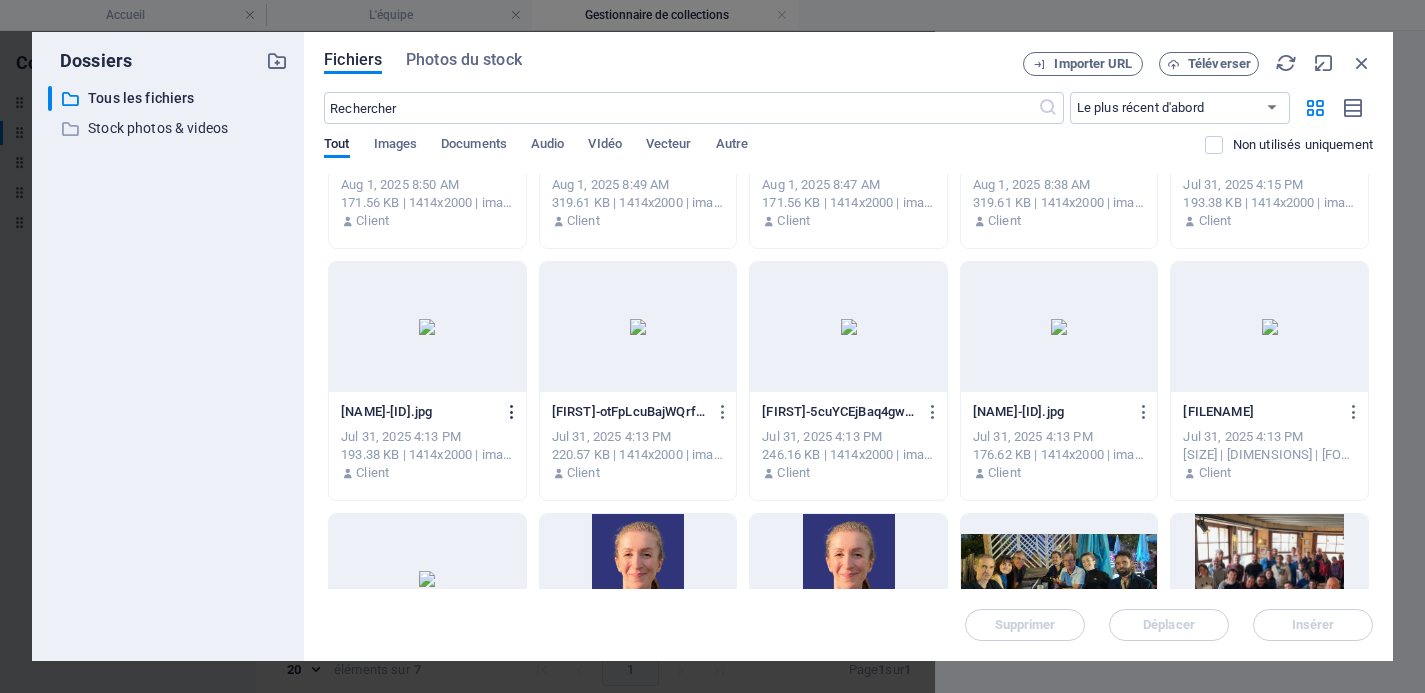 click at bounding box center (512, 412) 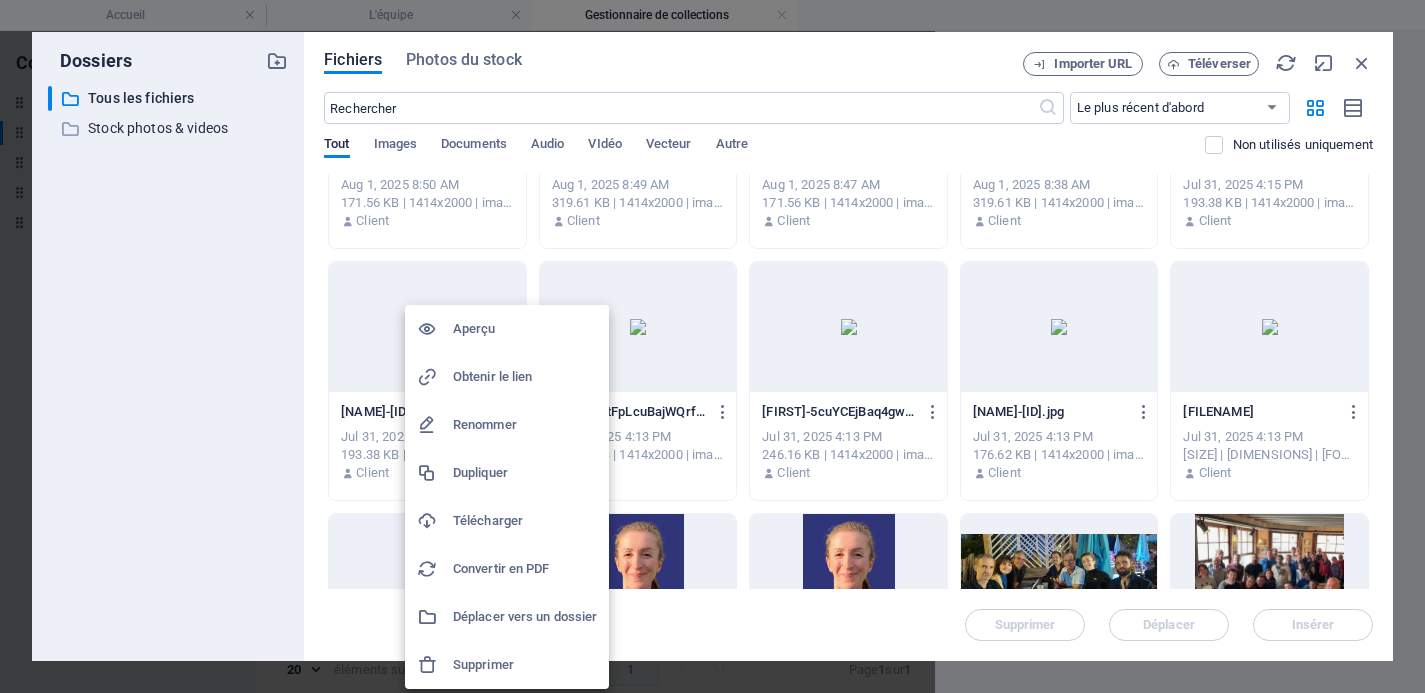 click on "Supprimer" at bounding box center [525, 665] 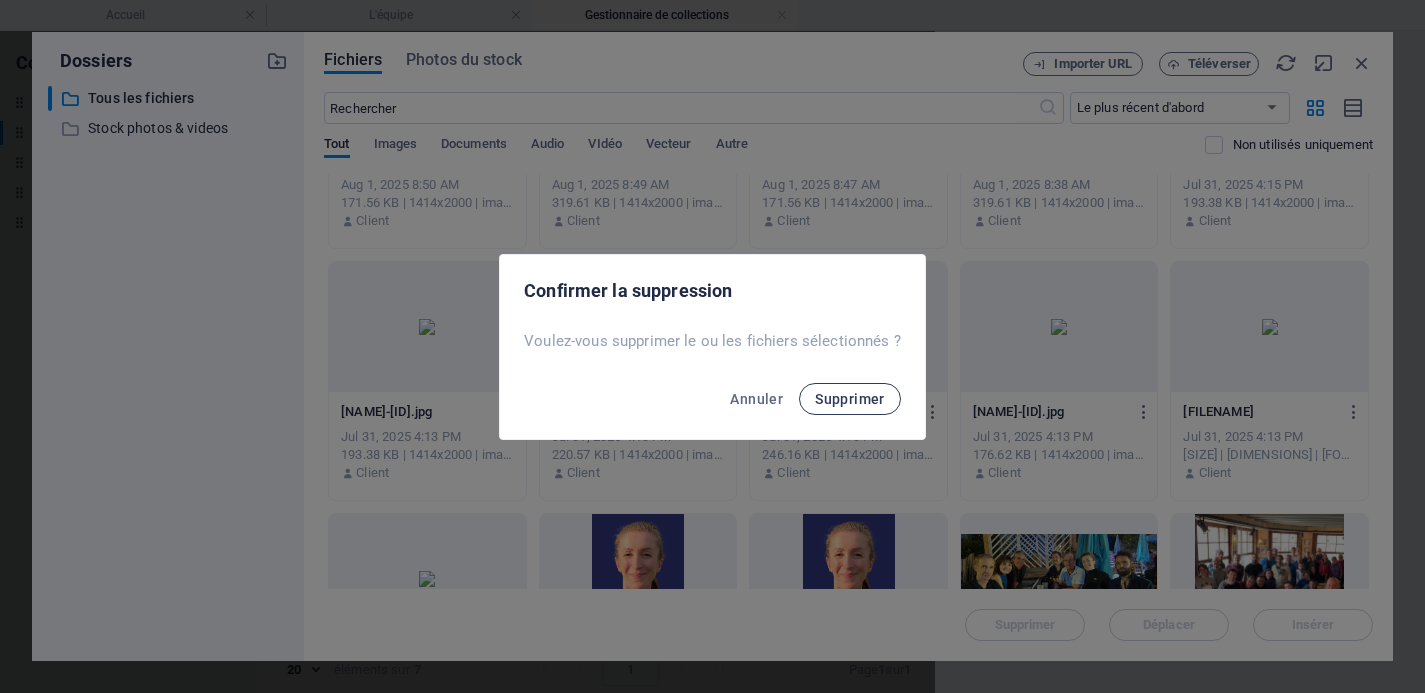 click on "Supprimer" at bounding box center (850, 399) 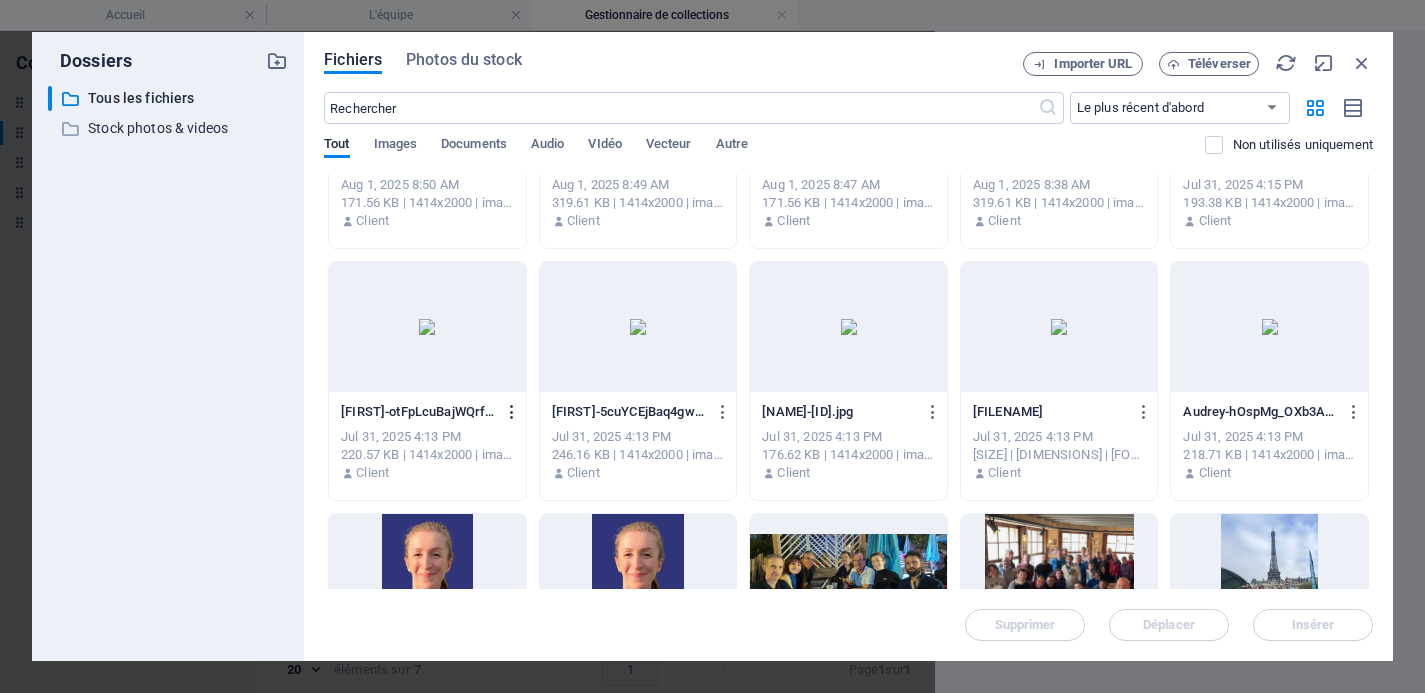 click at bounding box center [512, 412] 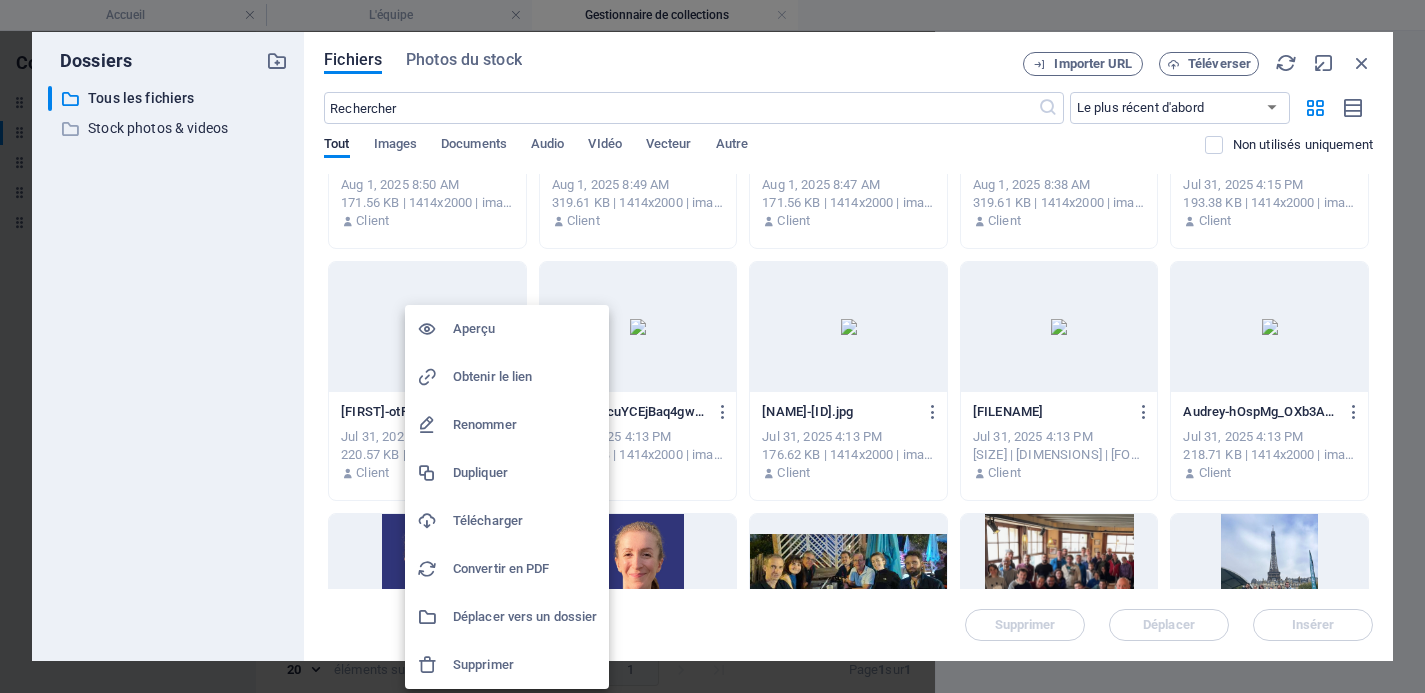 click on "Supprimer" at bounding box center [525, 665] 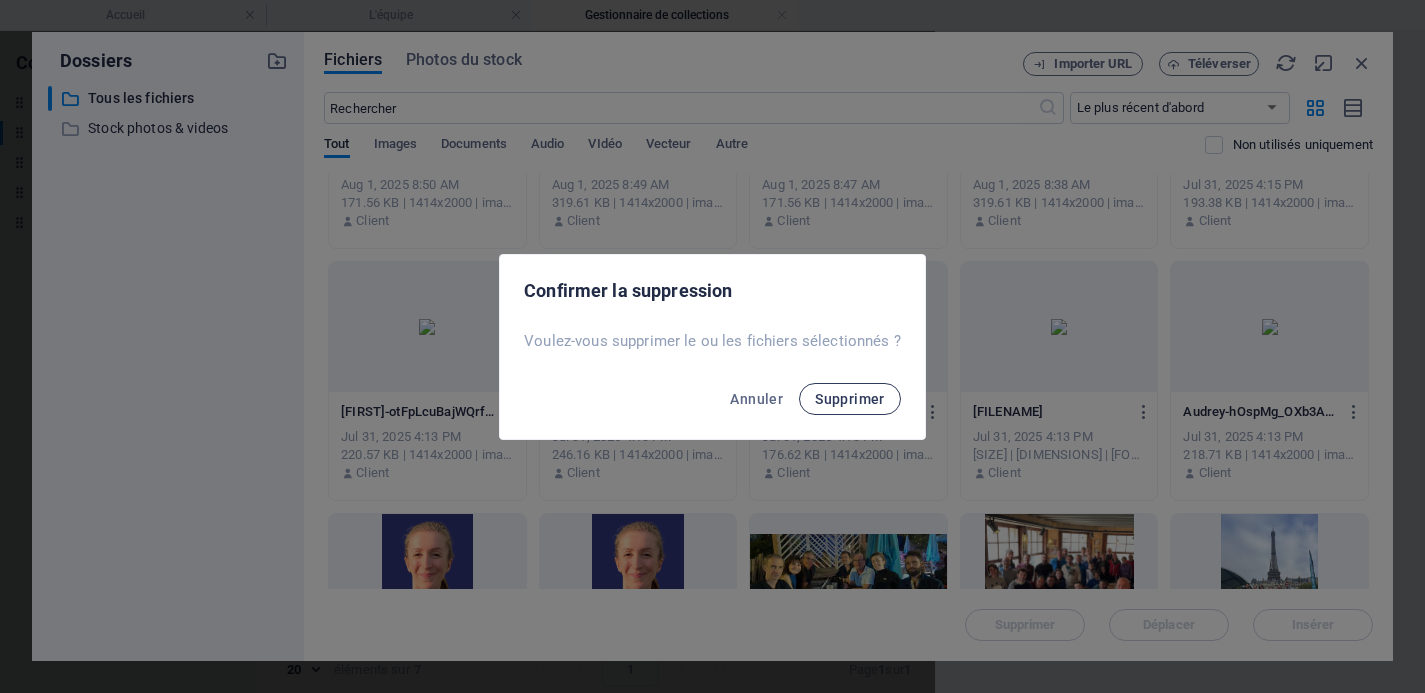 click on "Supprimer" at bounding box center [850, 399] 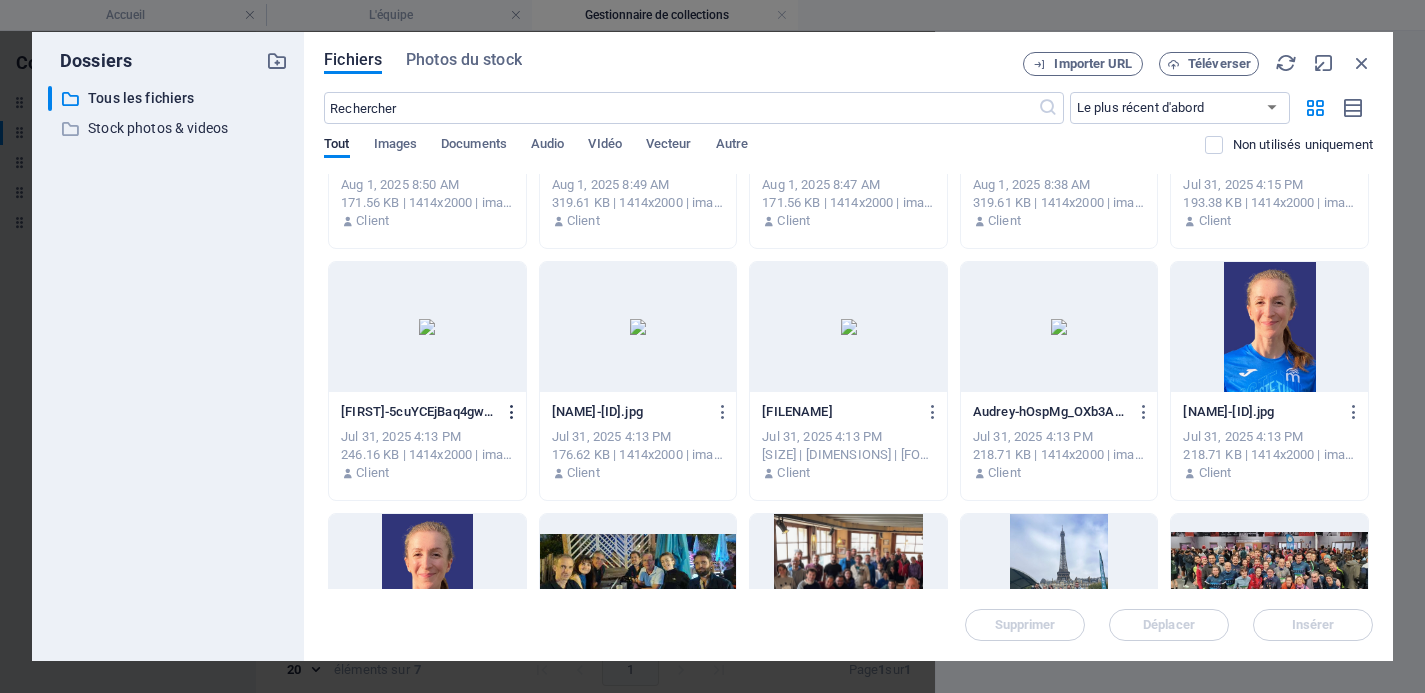 click at bounding box center [508, 412] 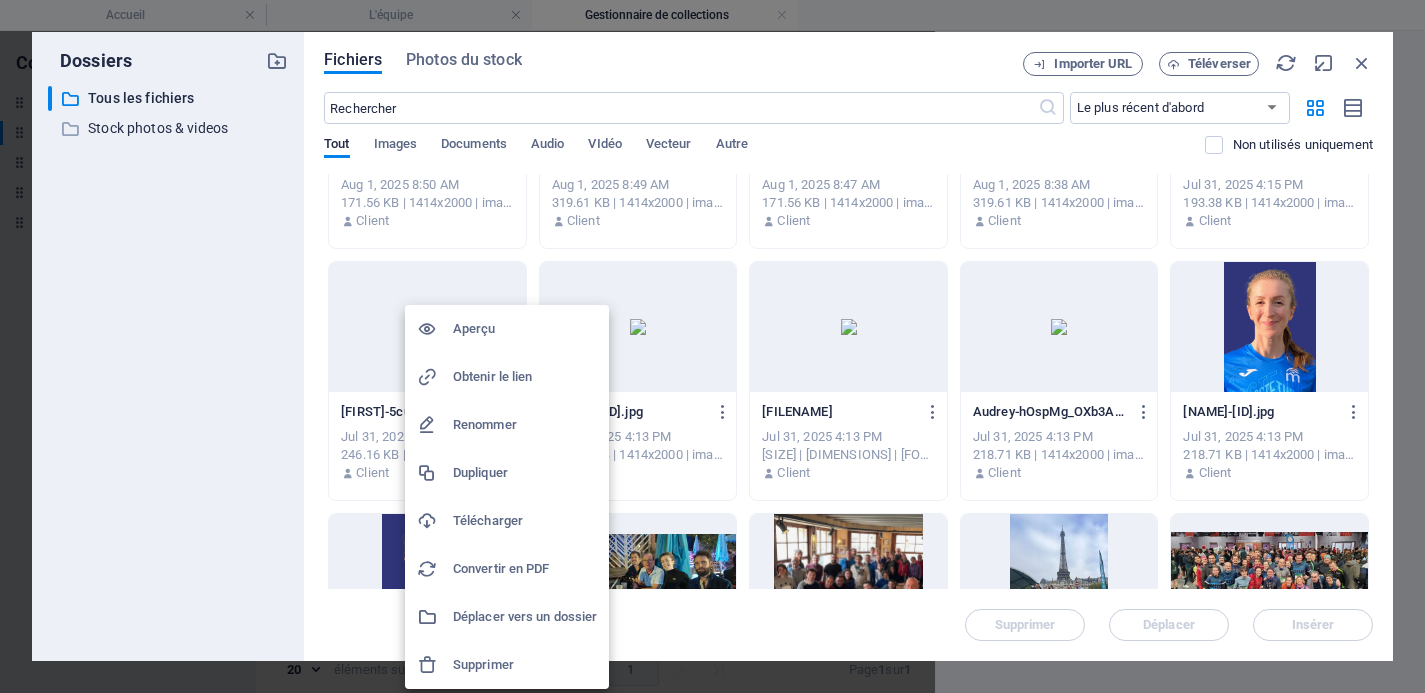 click on "Supprimer" at bounding box center (525, 665) 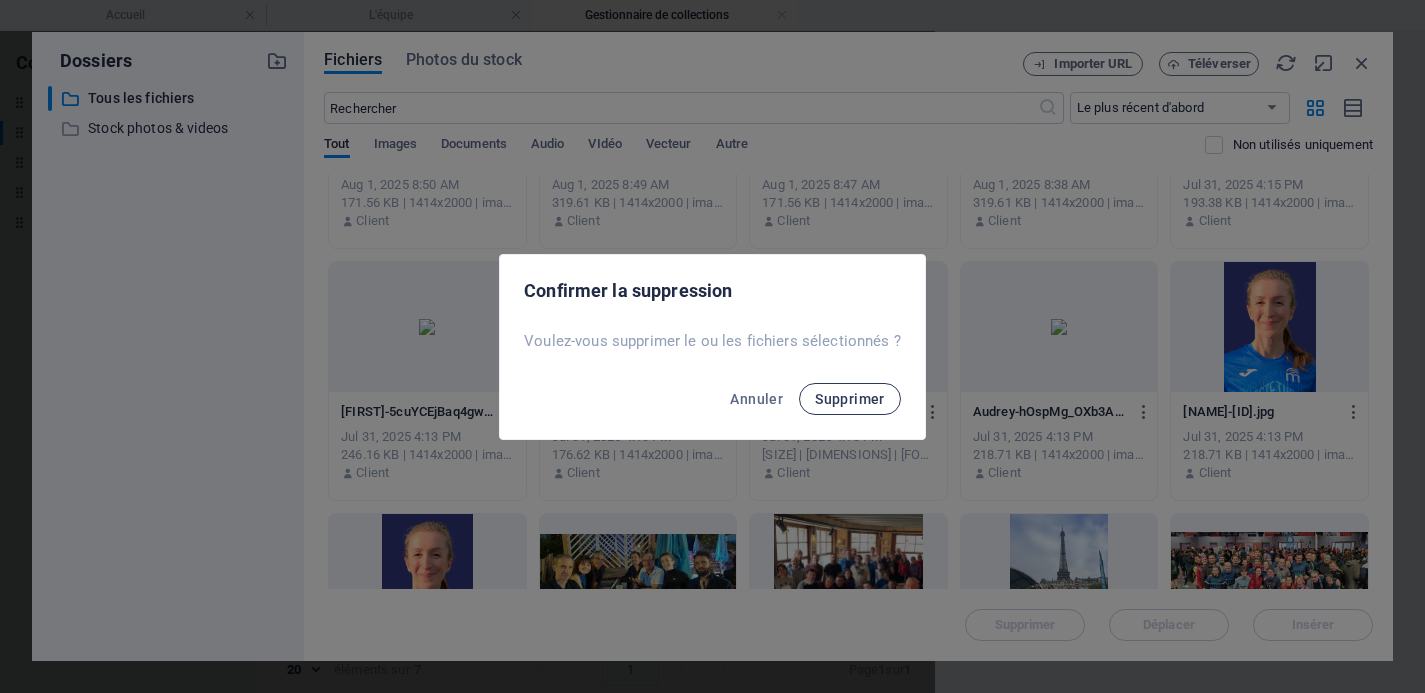 click on "Supprimer" at bounding box center [850, 399] 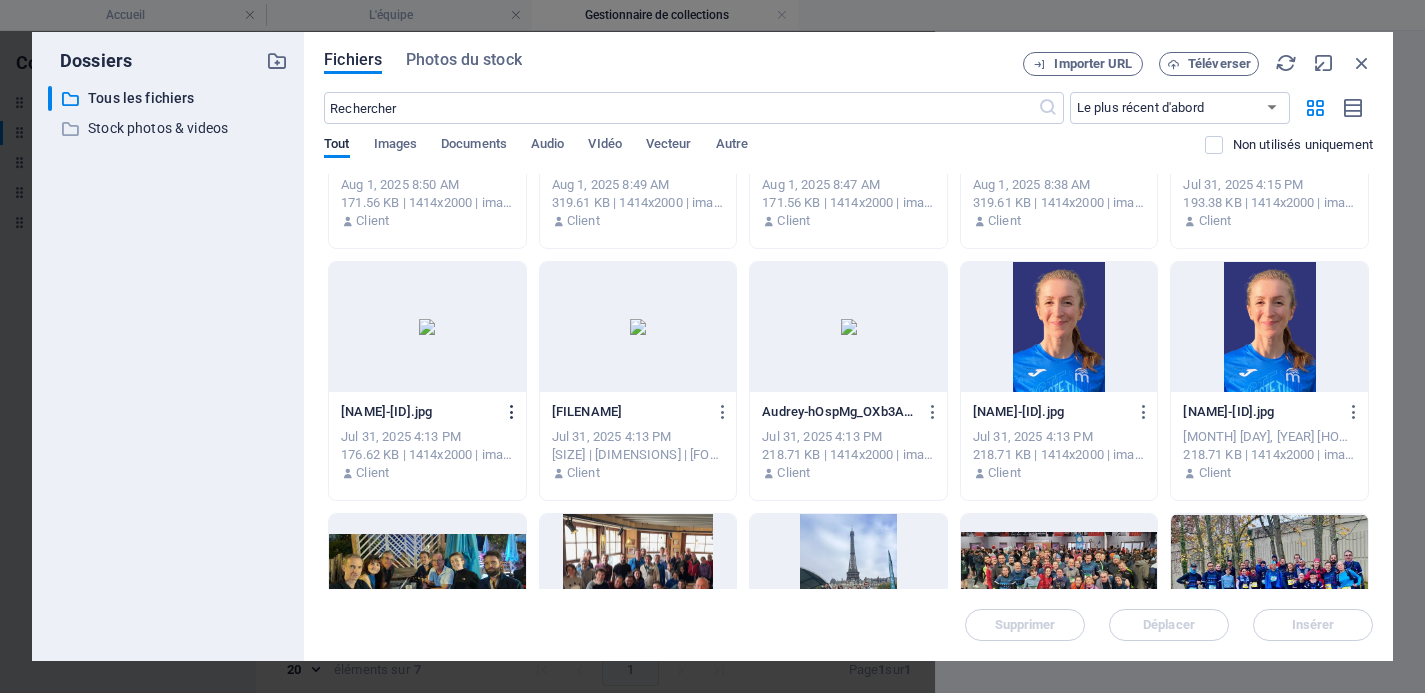 click at bounding box center [508, 412] 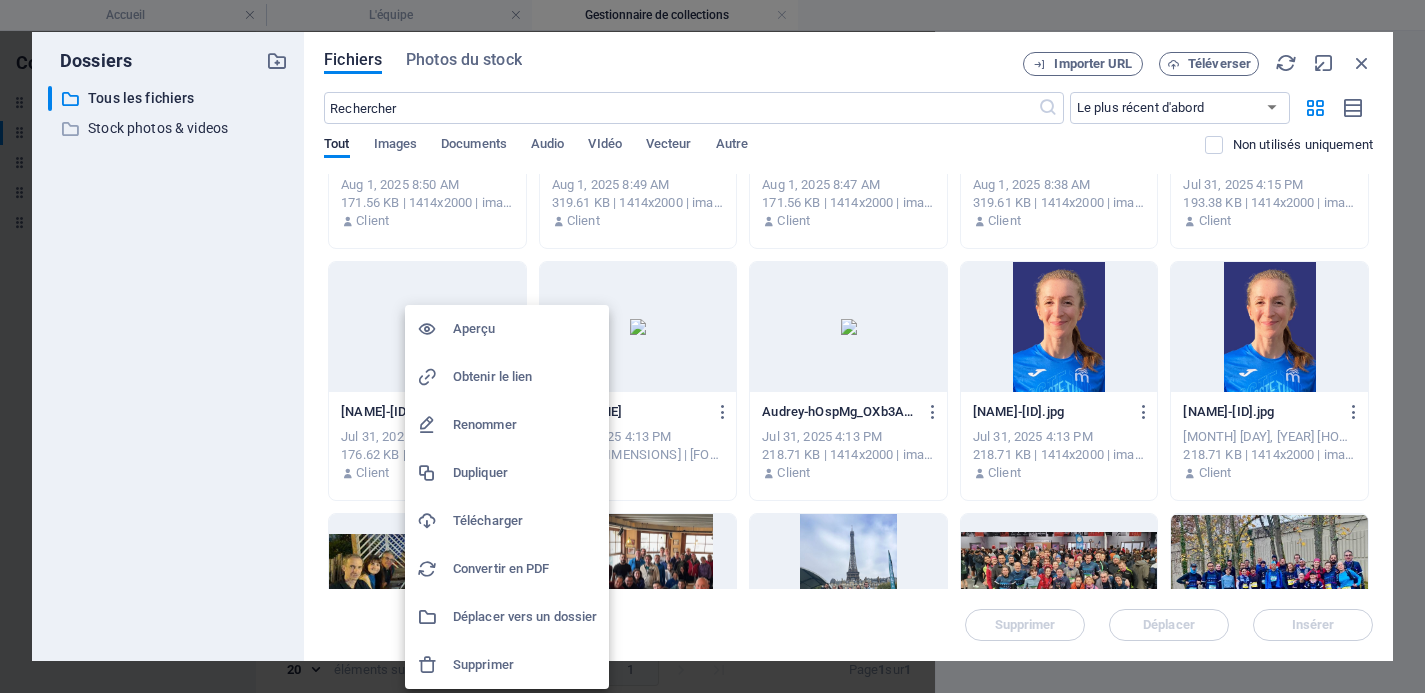 click on "Supprimer" at bounding box center [507, 665] 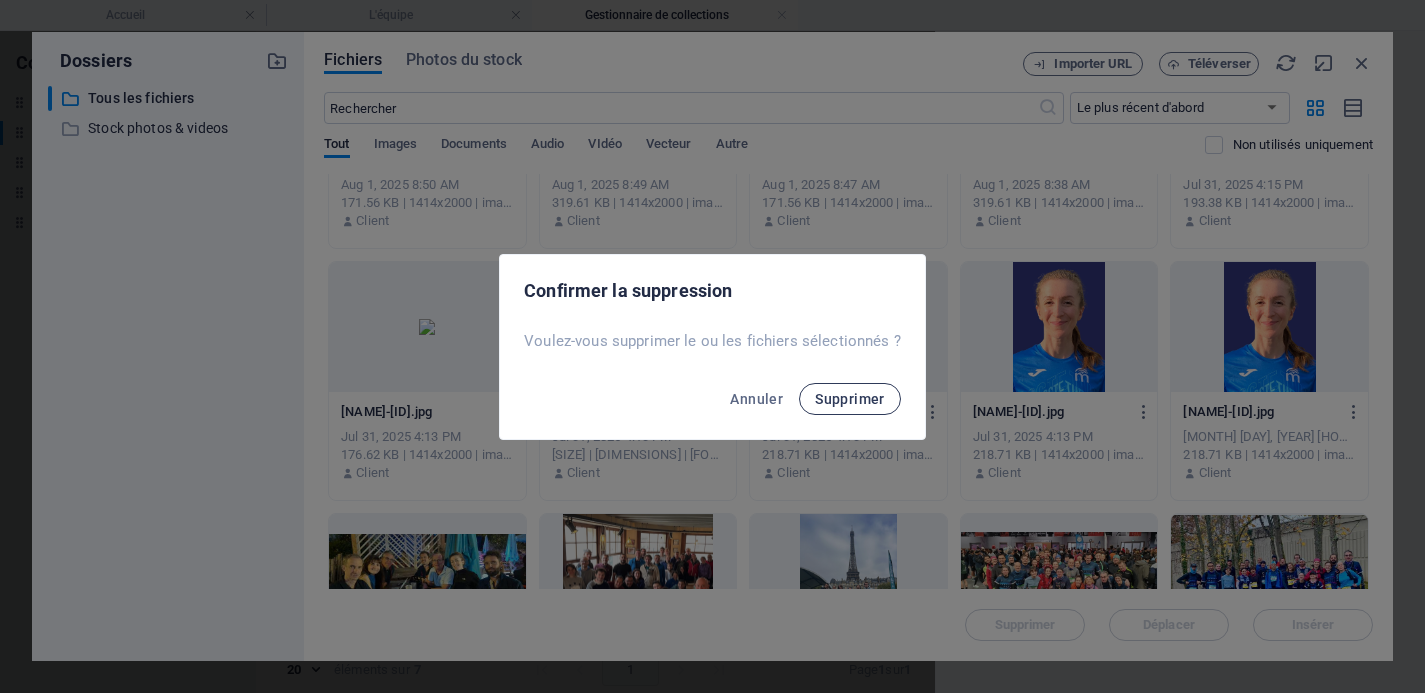 click on "Supprimer" at bounding box center (850, 399) 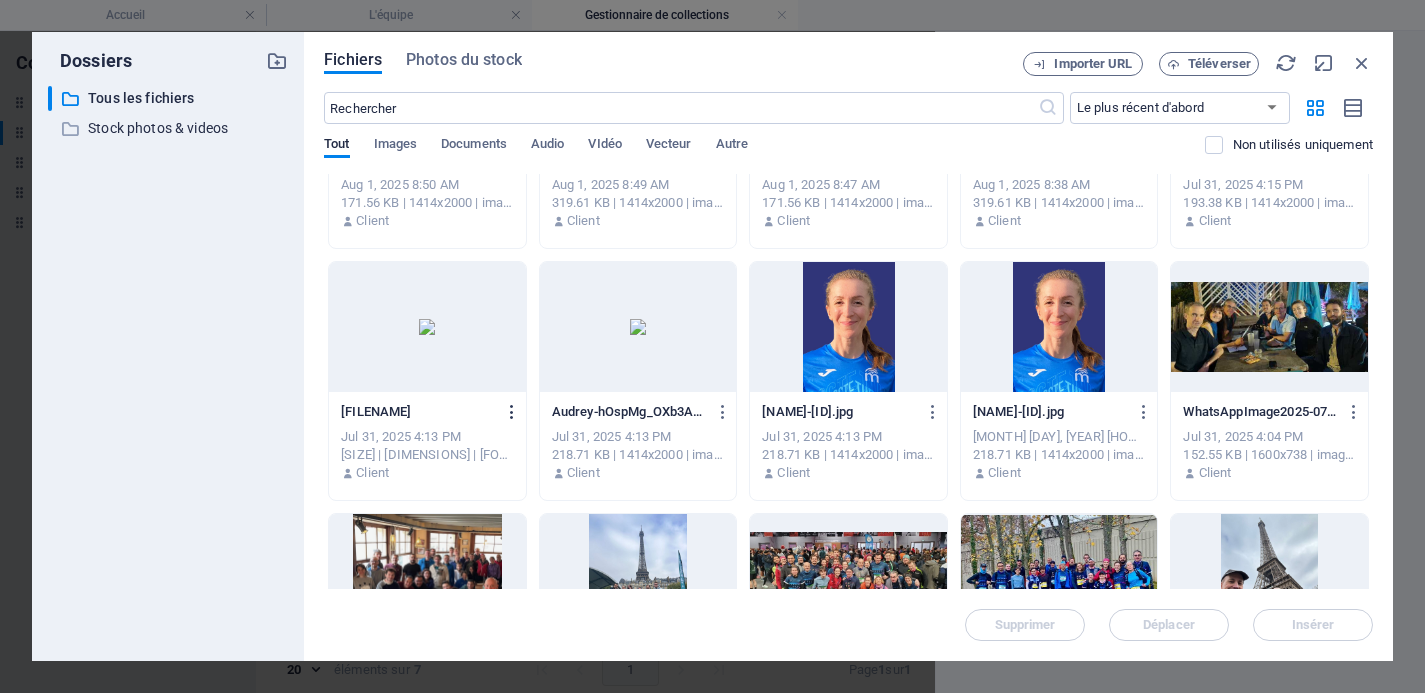 click at bounding box center (512, 412) 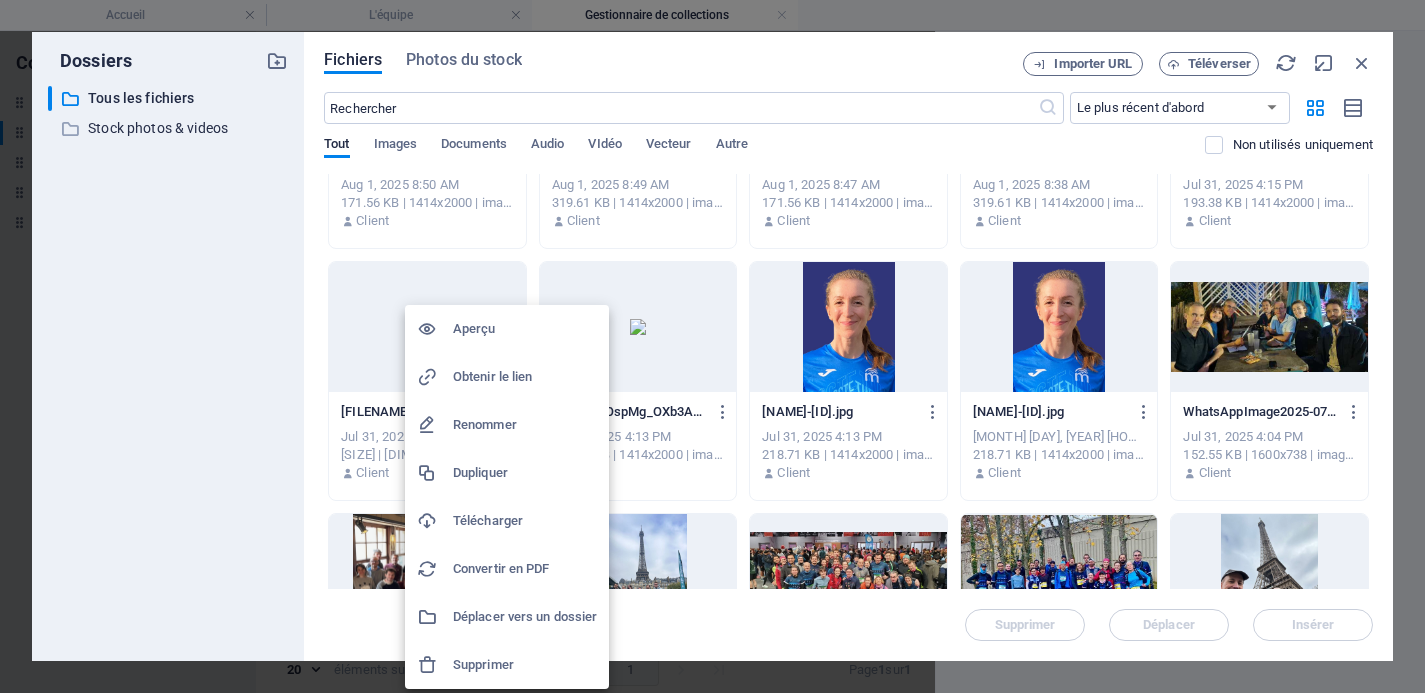 click on "Supprimer" at bounding box center [525, 665] 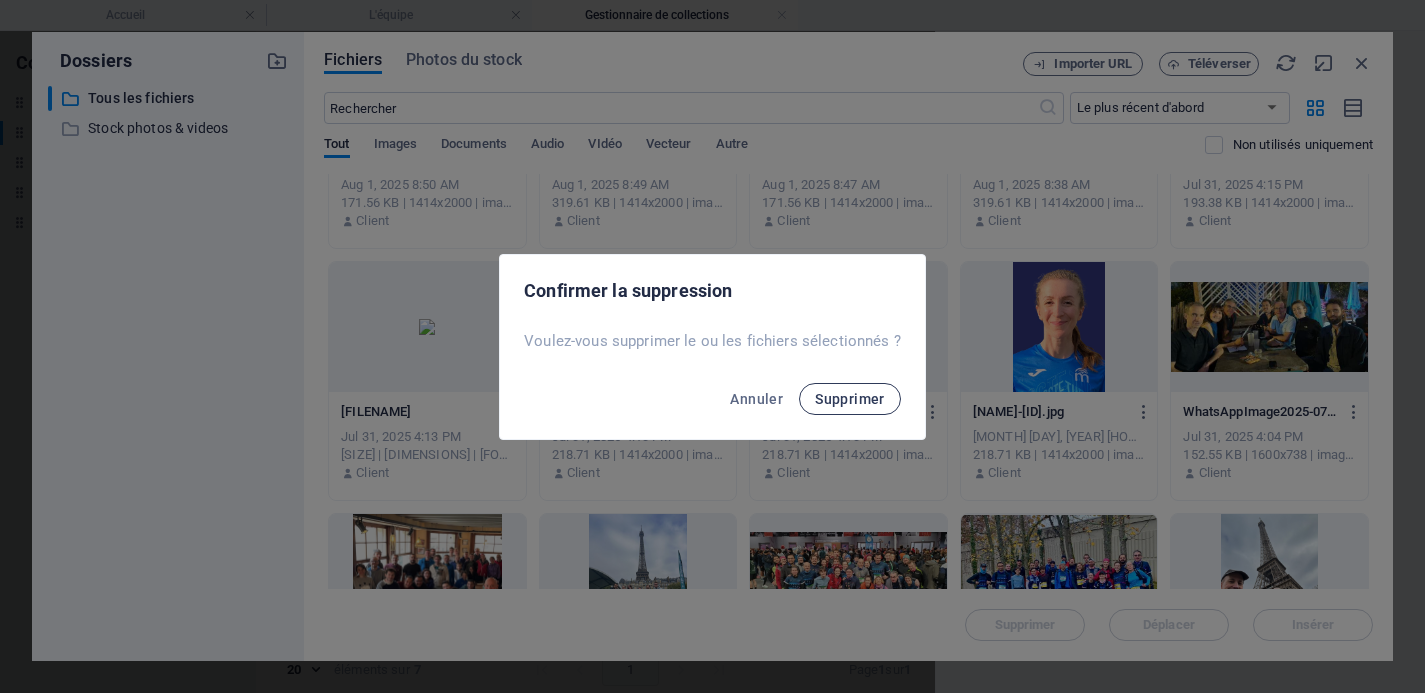 click on "Supprimer" at bounding box center [850, 399] 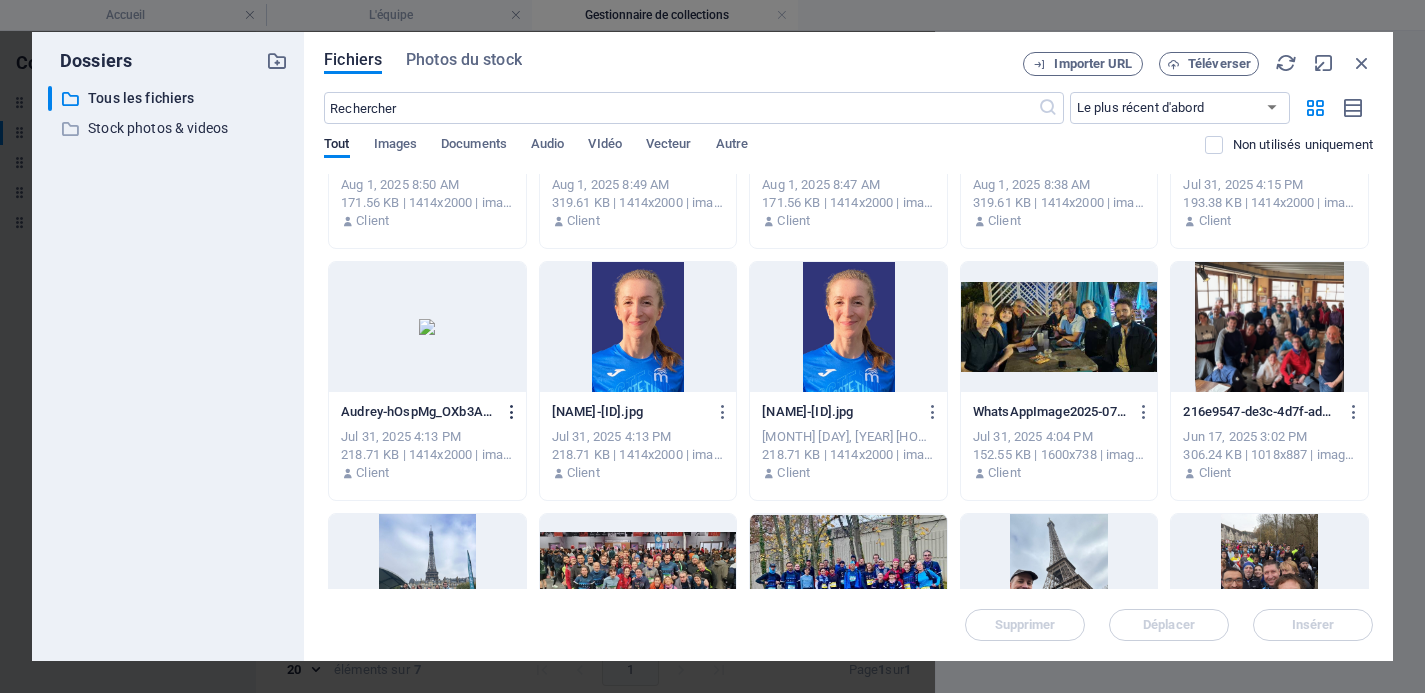 click at bounding box center (512, 412) 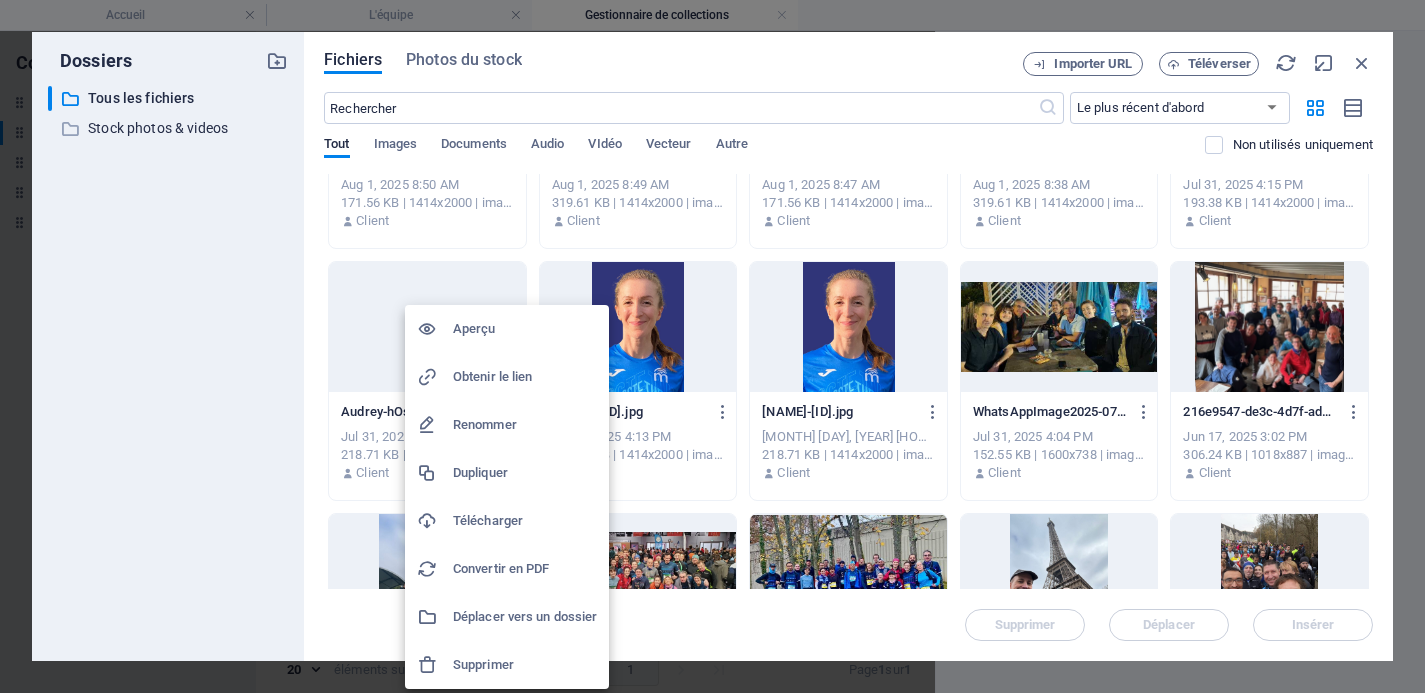 click on "Supprimer" at bounding box center [525, 665] 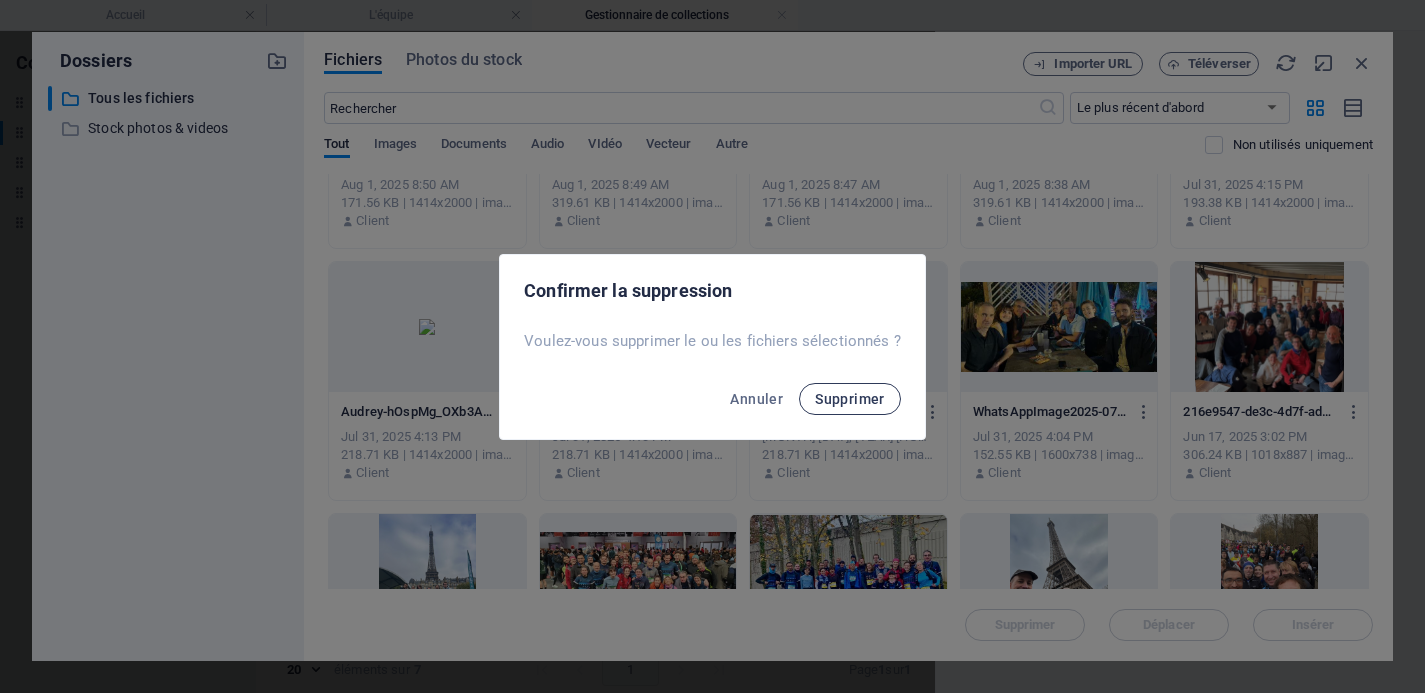 click on "Supprimer" at bounding box center [850, 399] 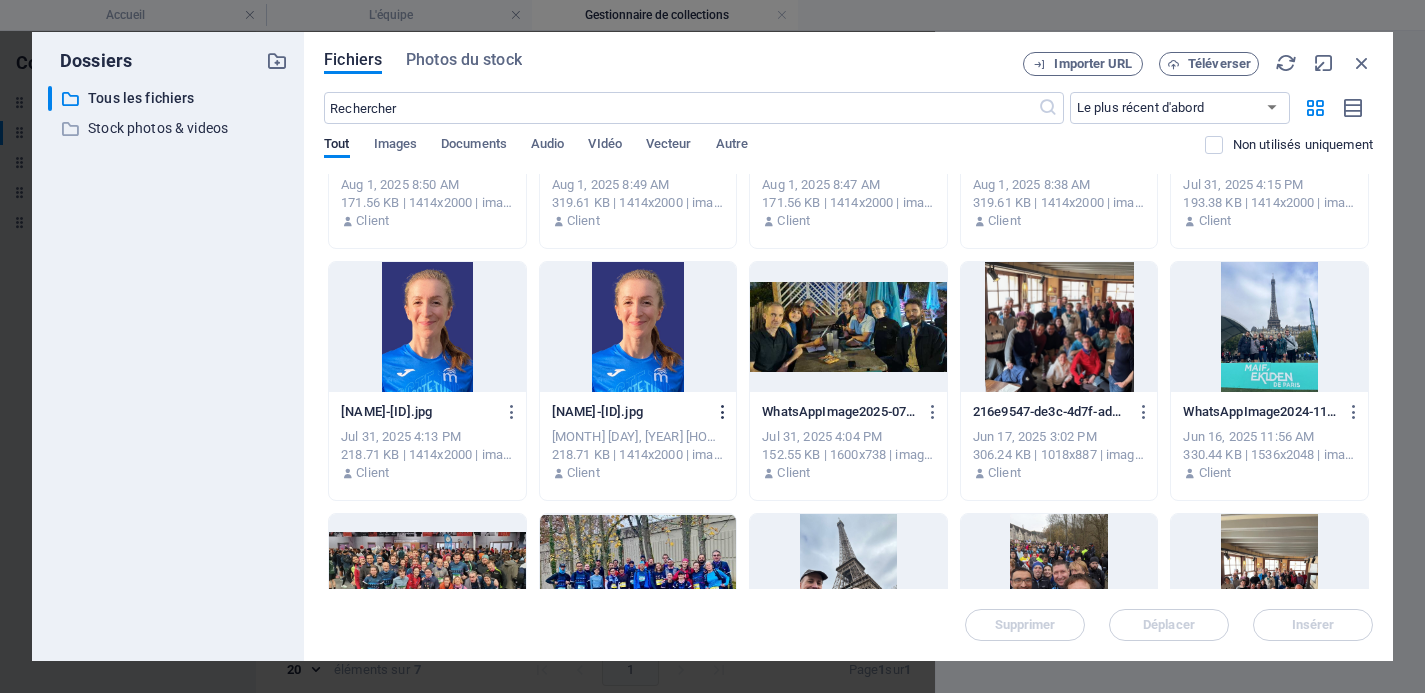 click at bounding box center (719, 412) 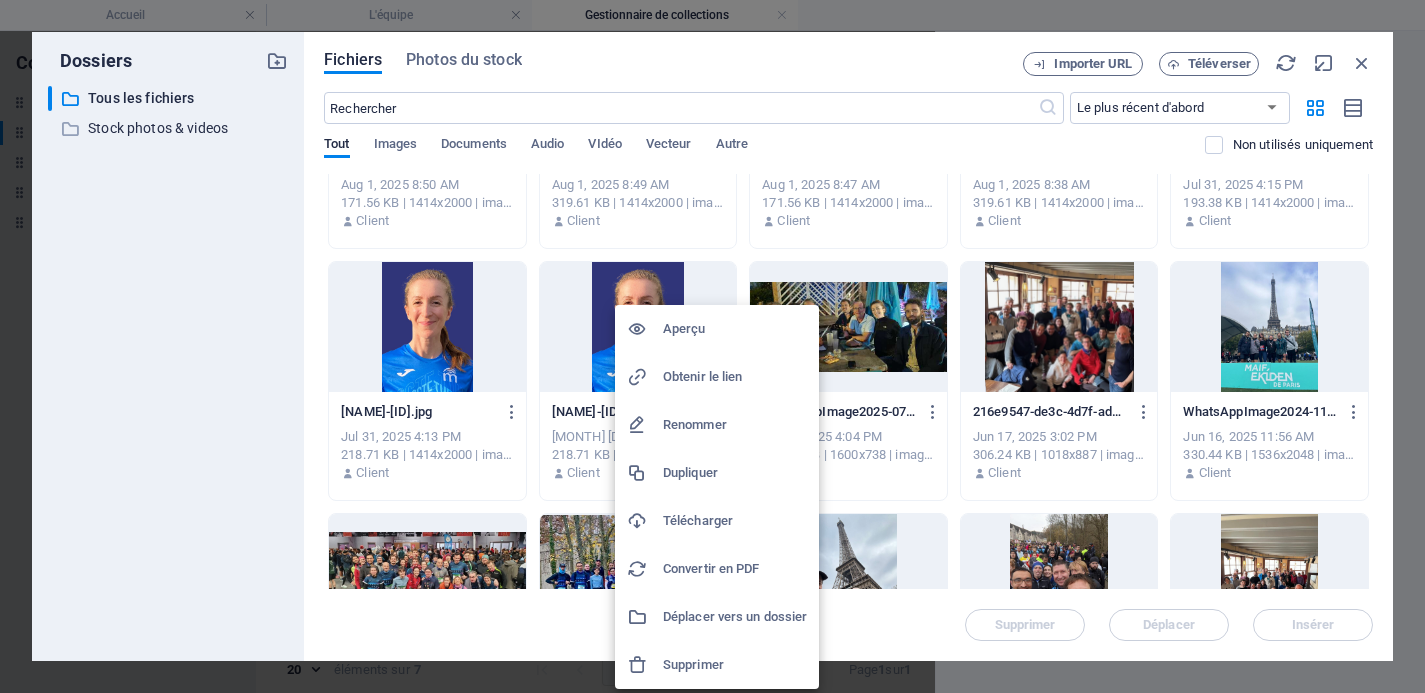 click on "Supprimer" at bounding box center (735, 665) 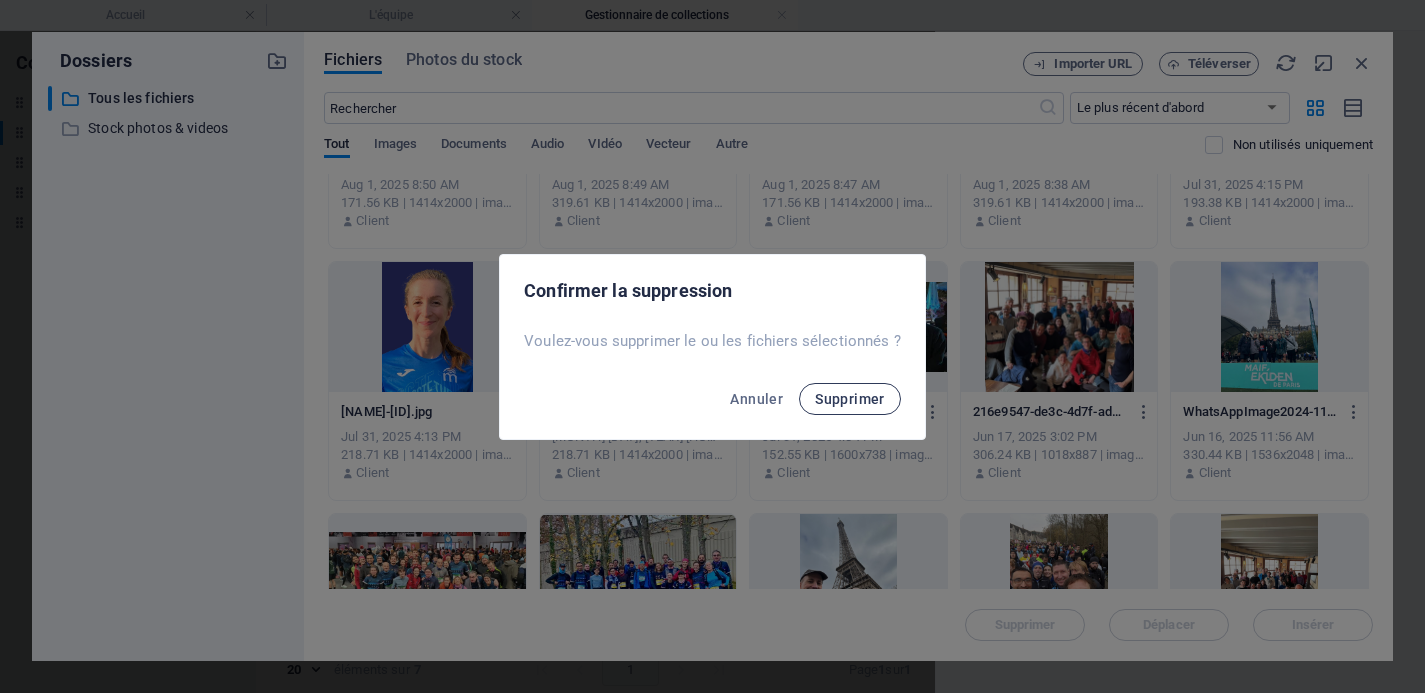click on "Supprimer" at bounding box center (850, 399) 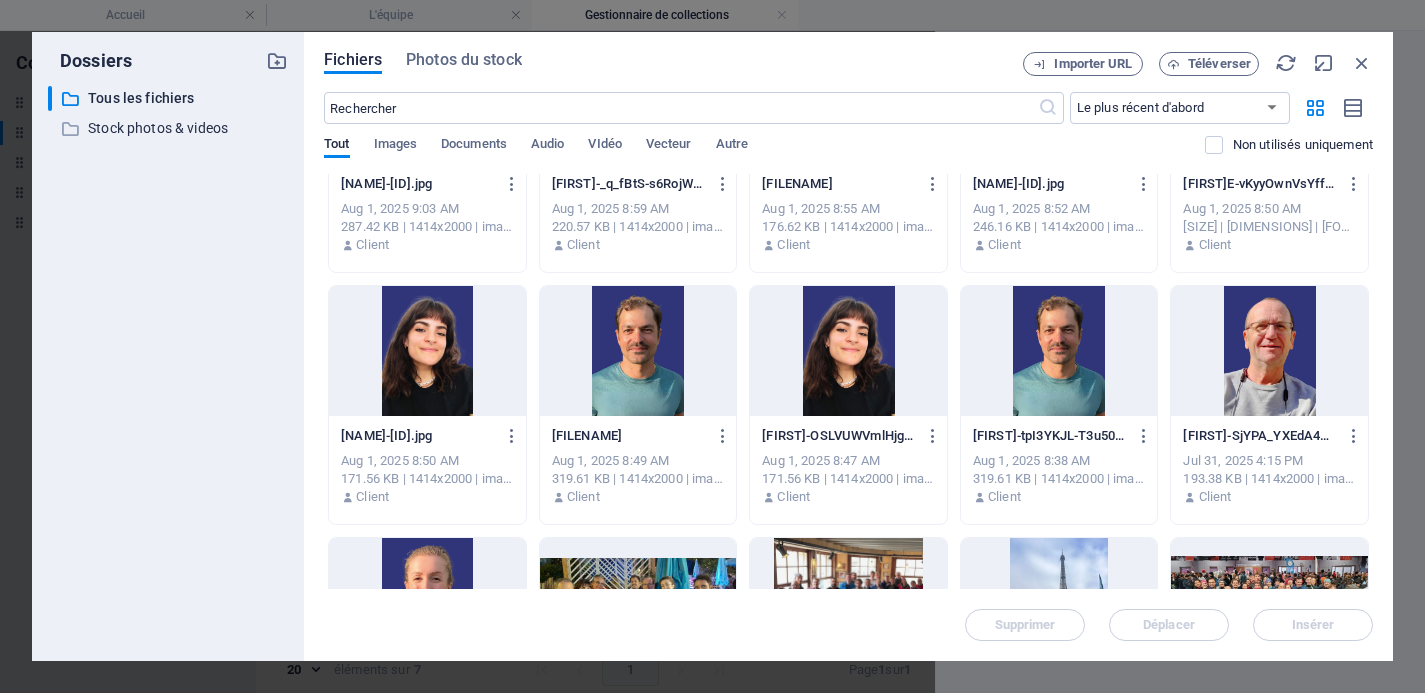 scroll, scrollTop: 139, scrollLeft: 0, axis: vertical 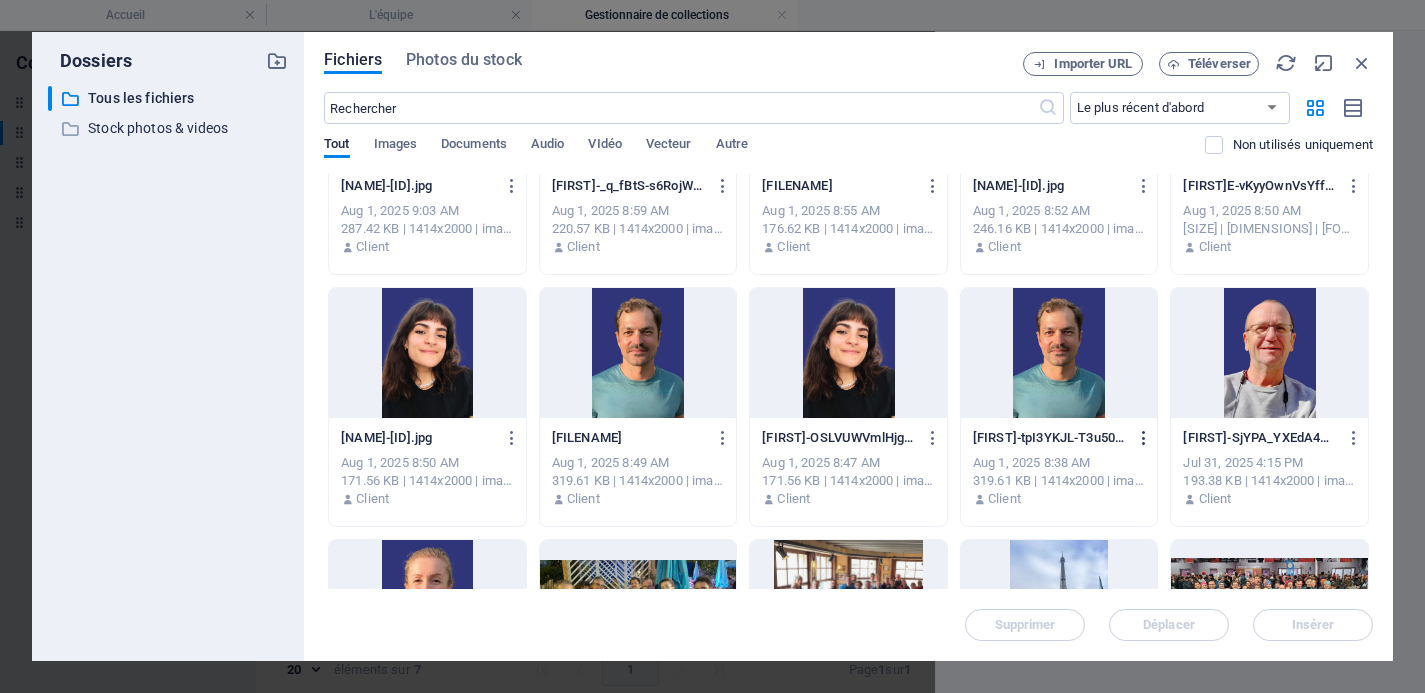 click at bounding box center [1144, 438] 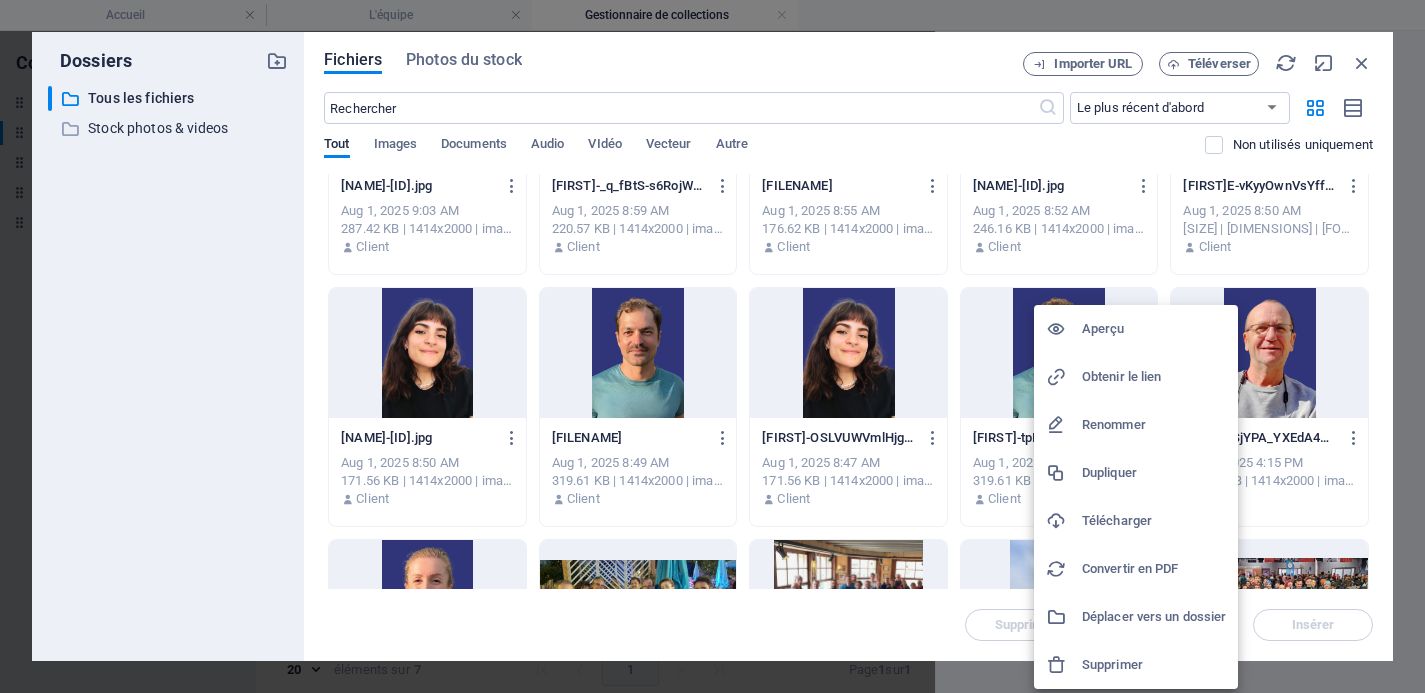 click on "Supprimer" at bounding box center (1154, 665) 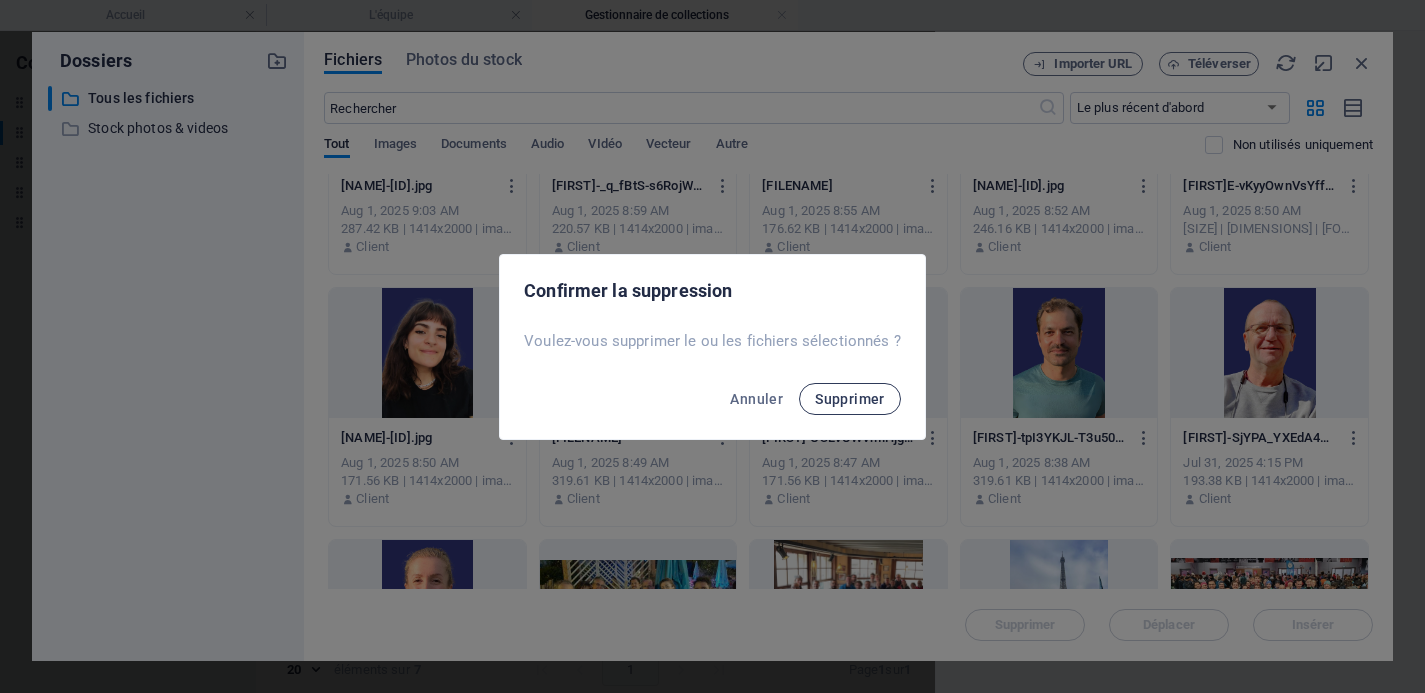 click on "Supprimer" at bounding box center [850, 399] 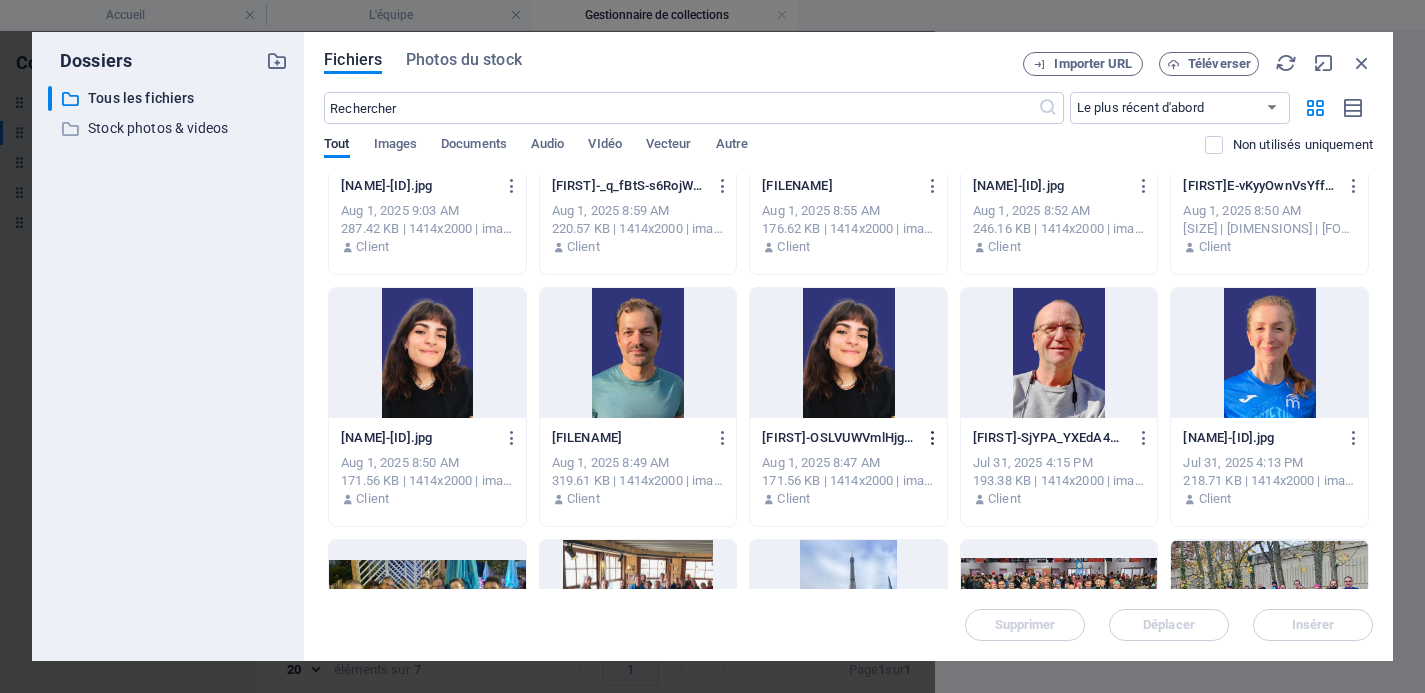 click at bounding box center [933, 438] 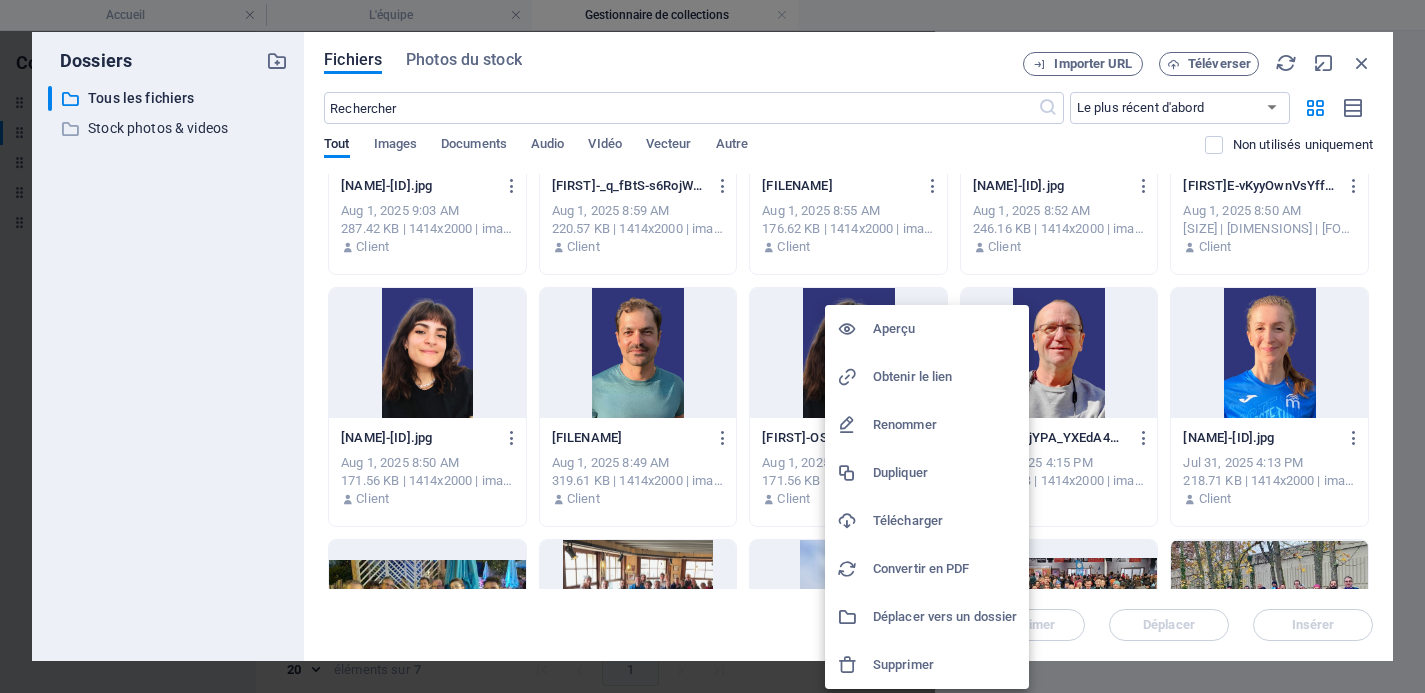 click on "Supprimer" at bounding box center (945, 665) 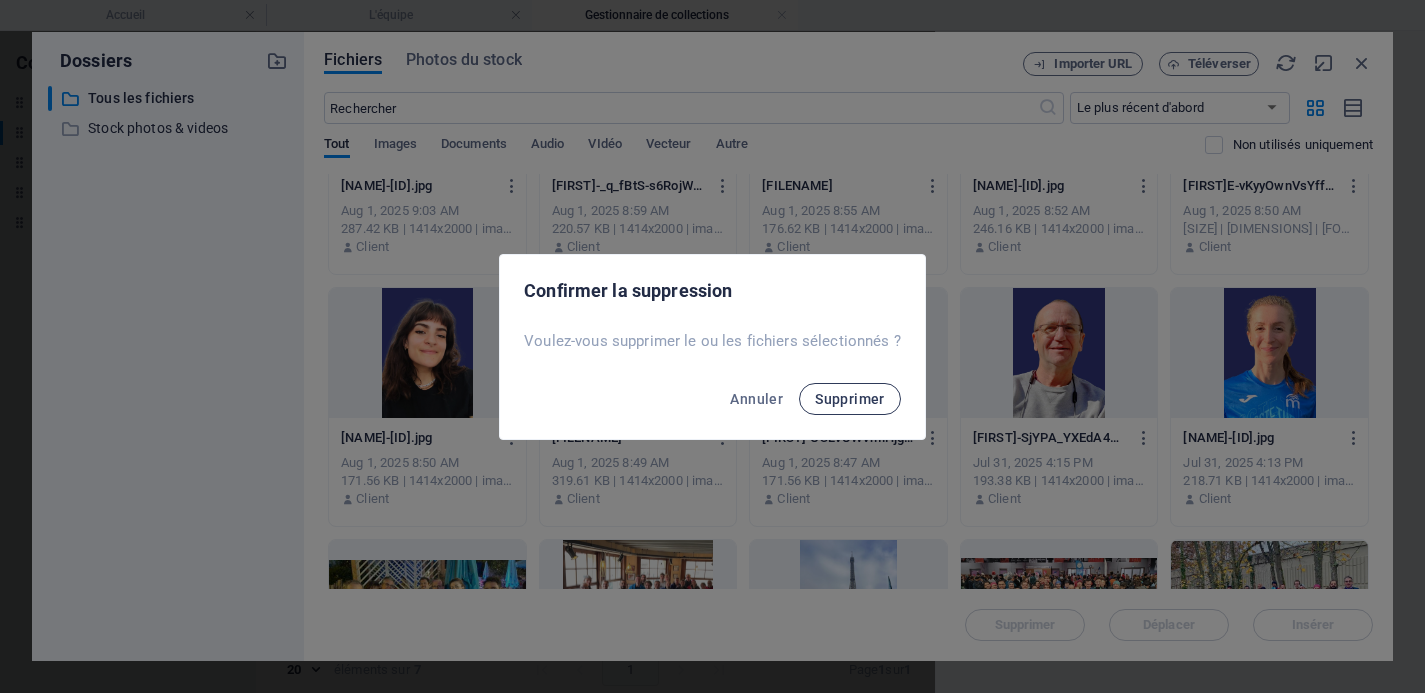 click on "Supprimer" at bounding box center (850, 399) 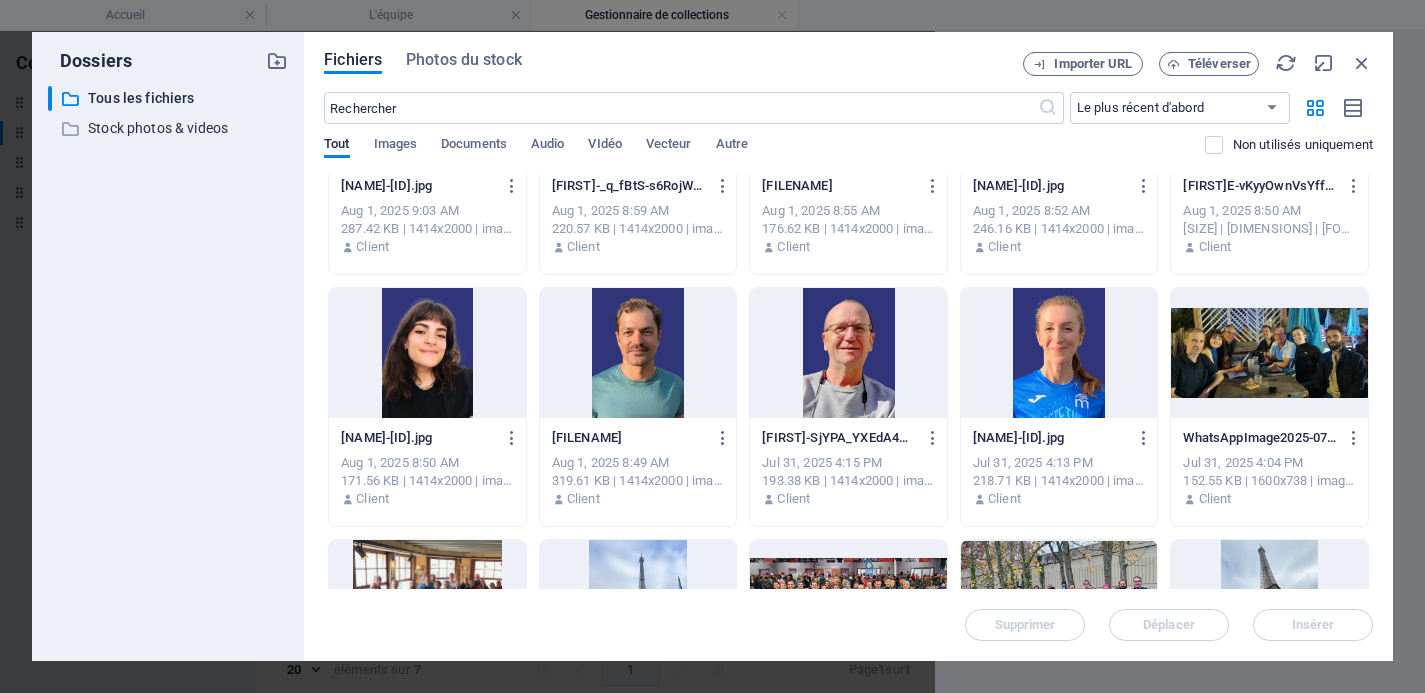 scroll, scrollTop: 0, scrollLeft: 0, axis: both 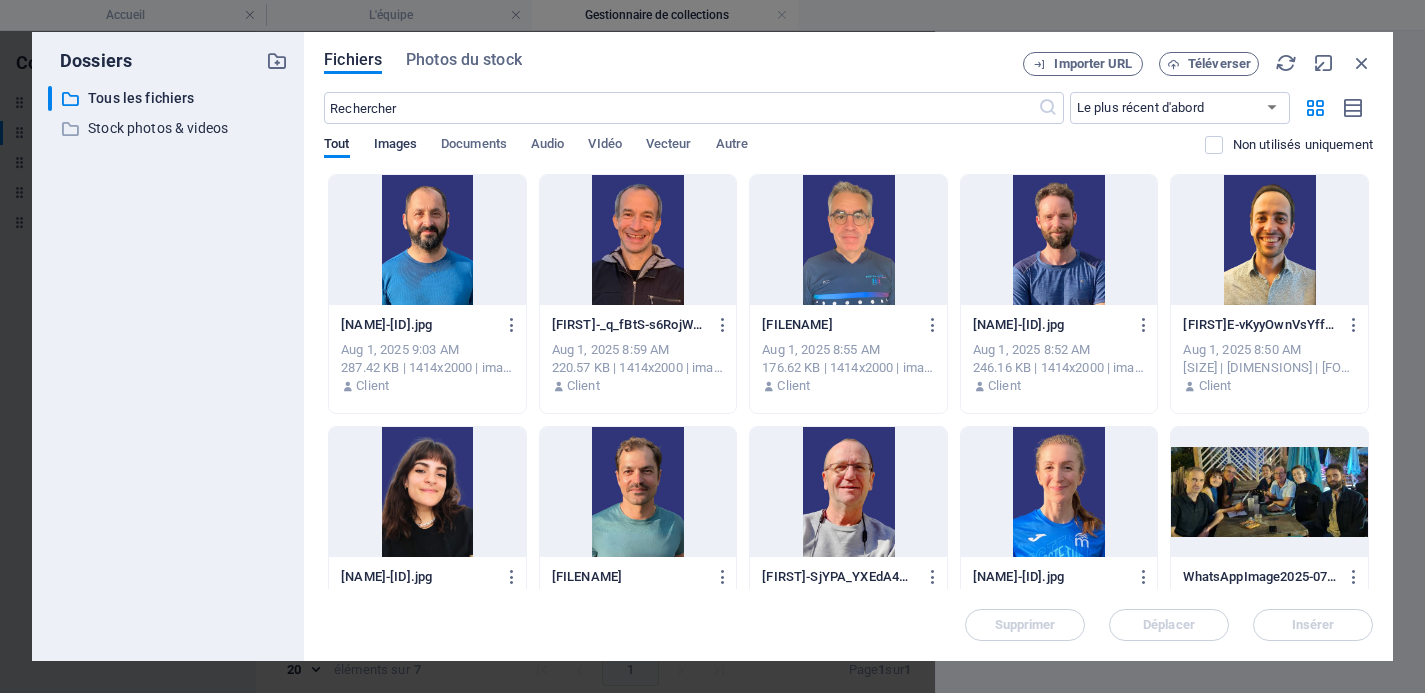 click on "Images" at bounding box center [396, 146] 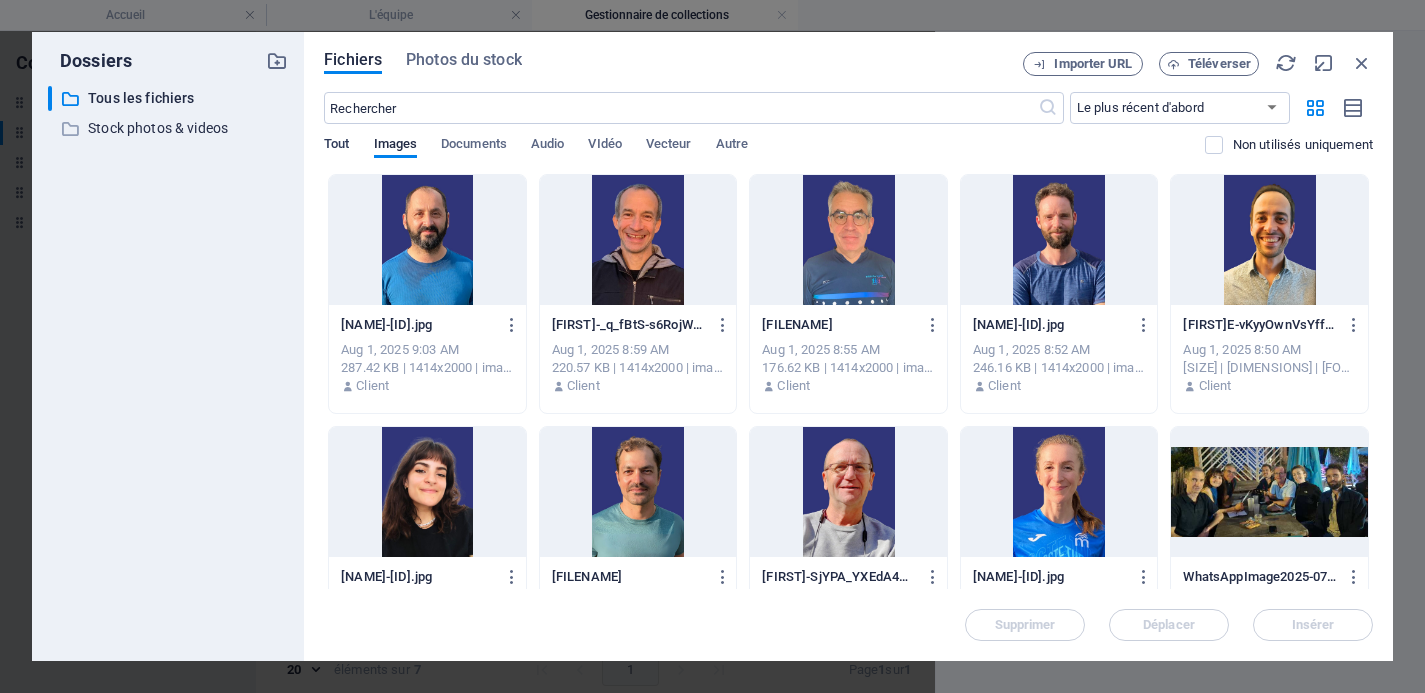 click on "Tout" at bounding box center [336, 146] 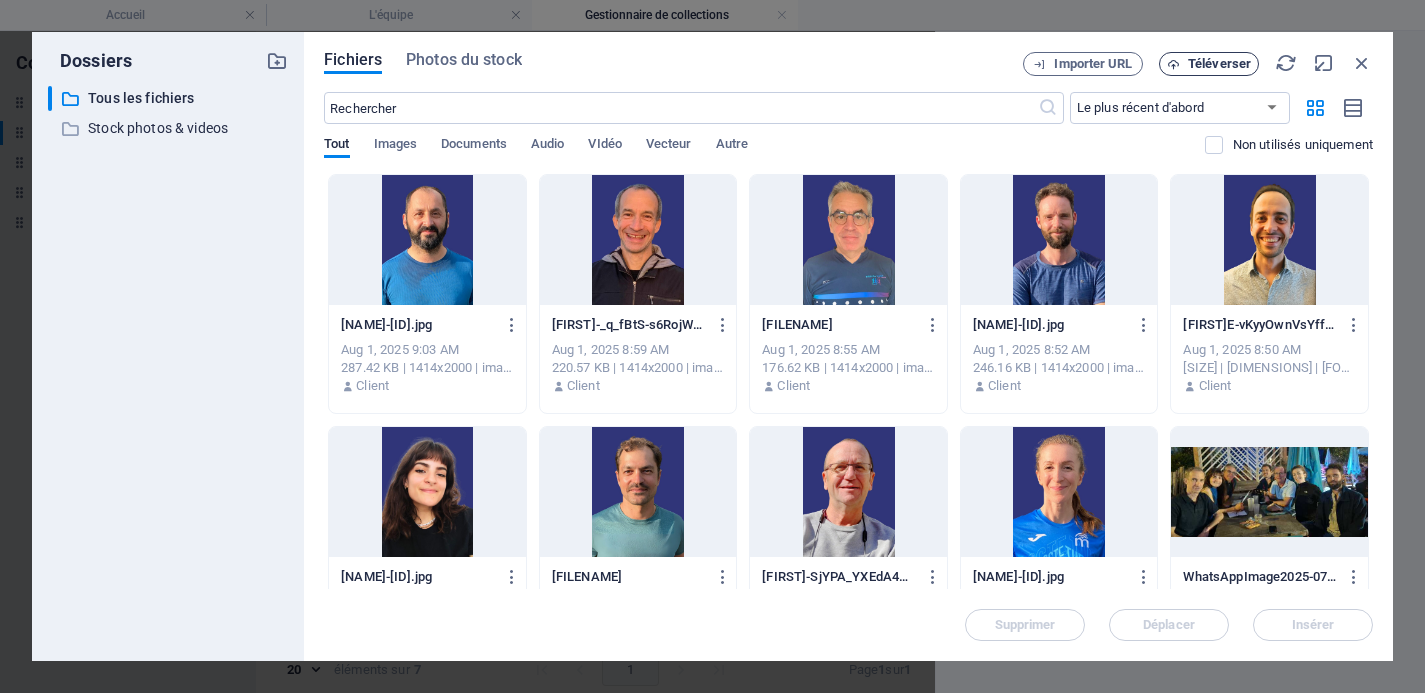 click on "Téléverser" at bounding box center (1209, 64) 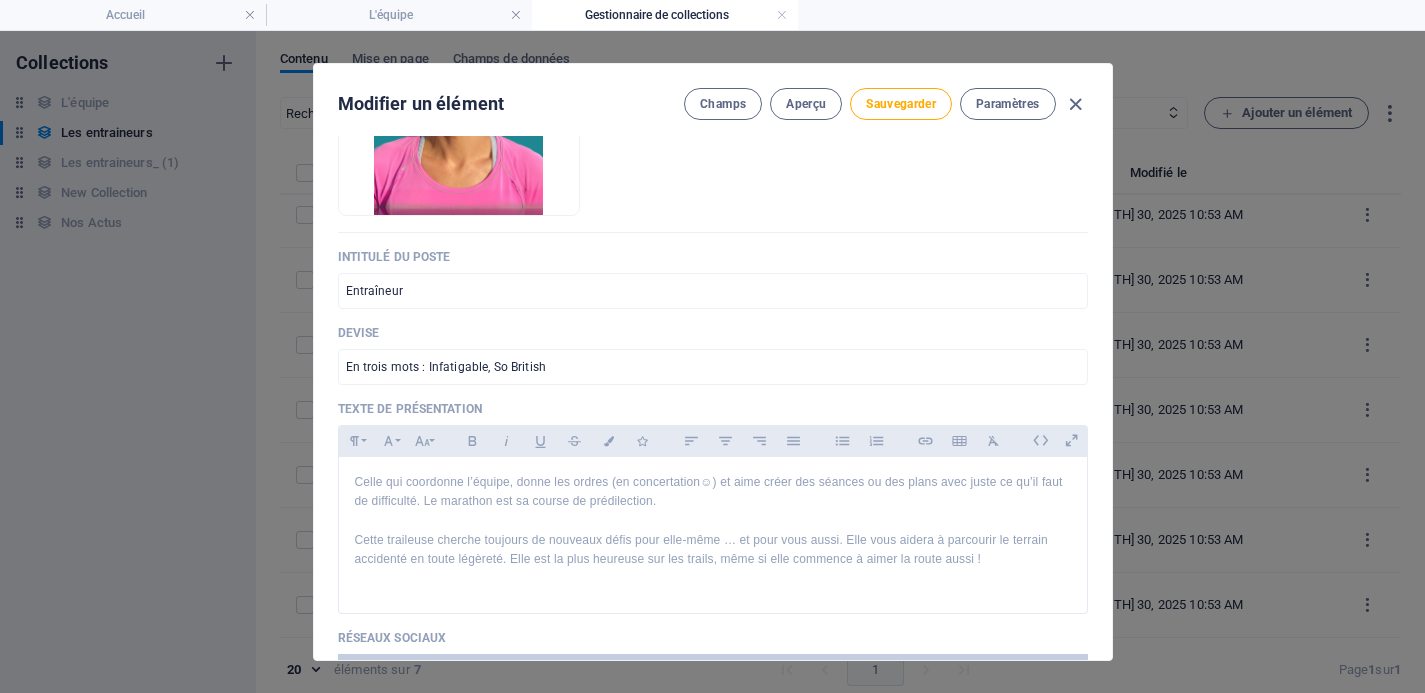 scroll, scrollTop: 363, scrollLeft: 0, axis: vertical 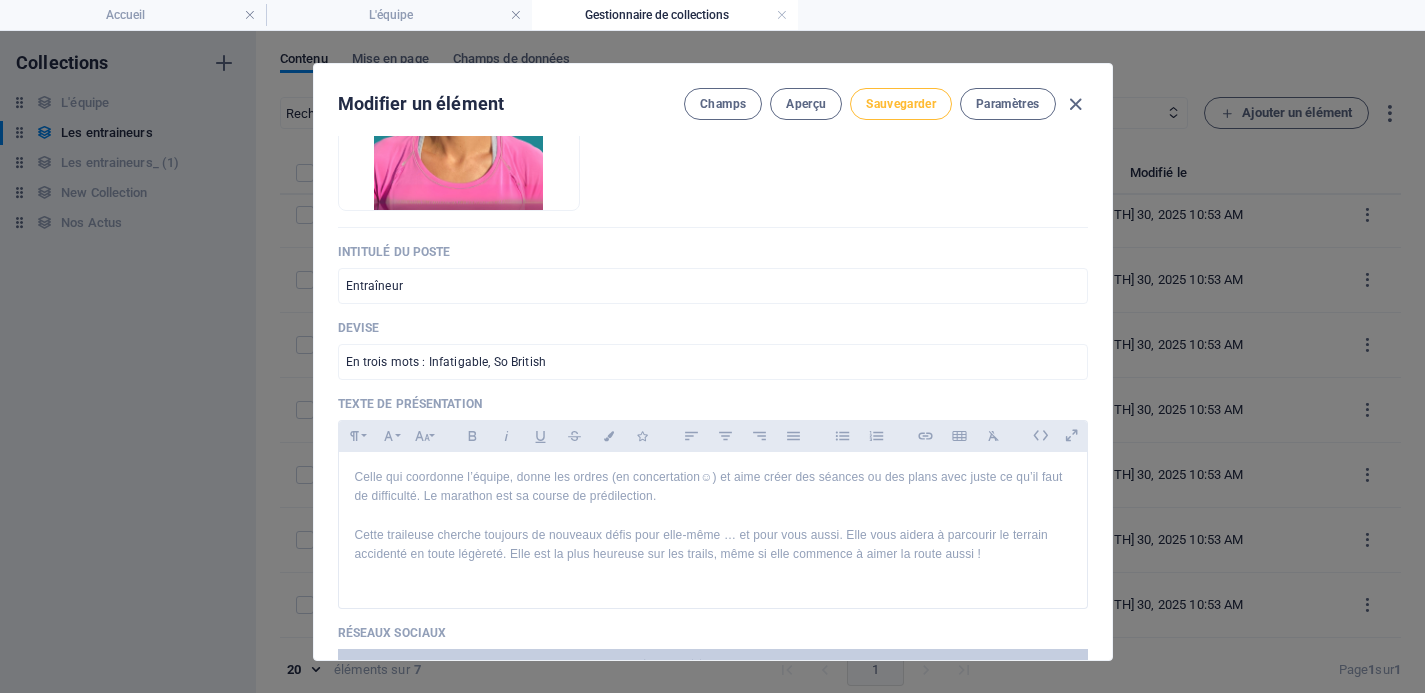 click on "Sauvegarder" at bounding box center [901, 104] 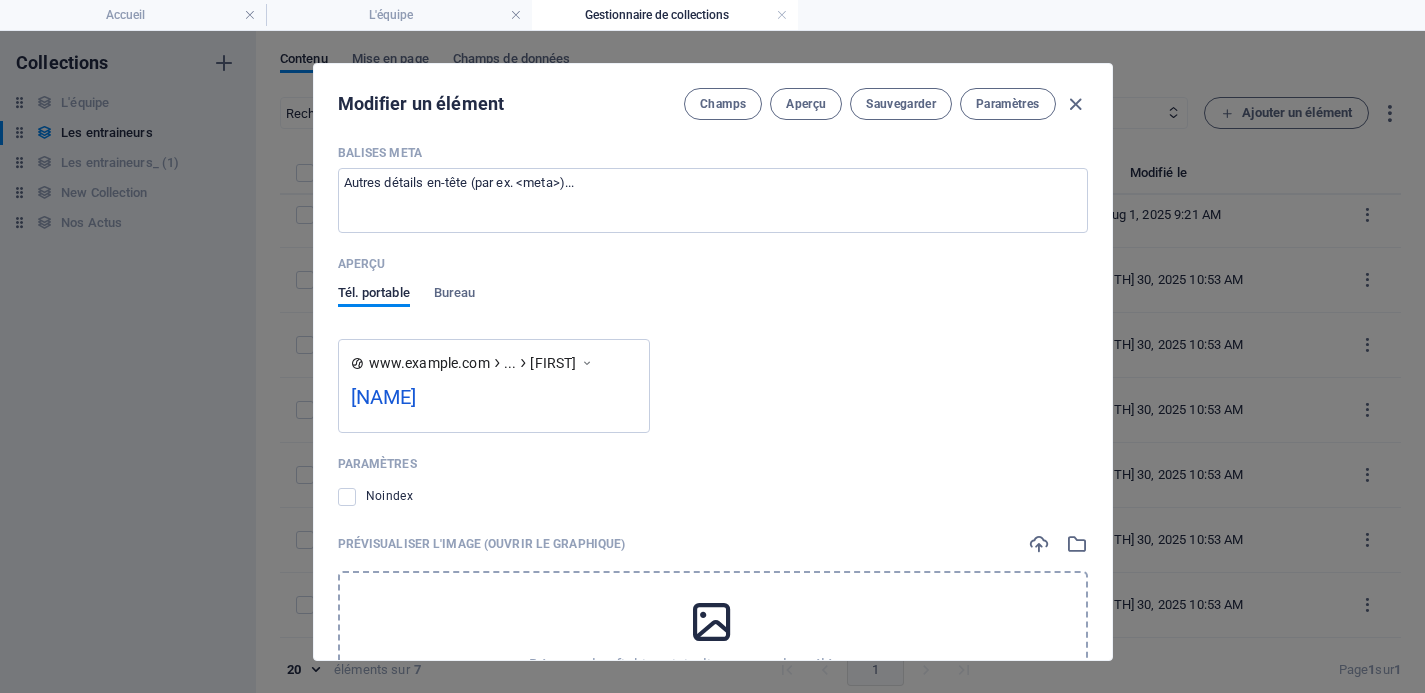 scroll, scrollTop: 1777, scrollLeft: 0, axis: vertical 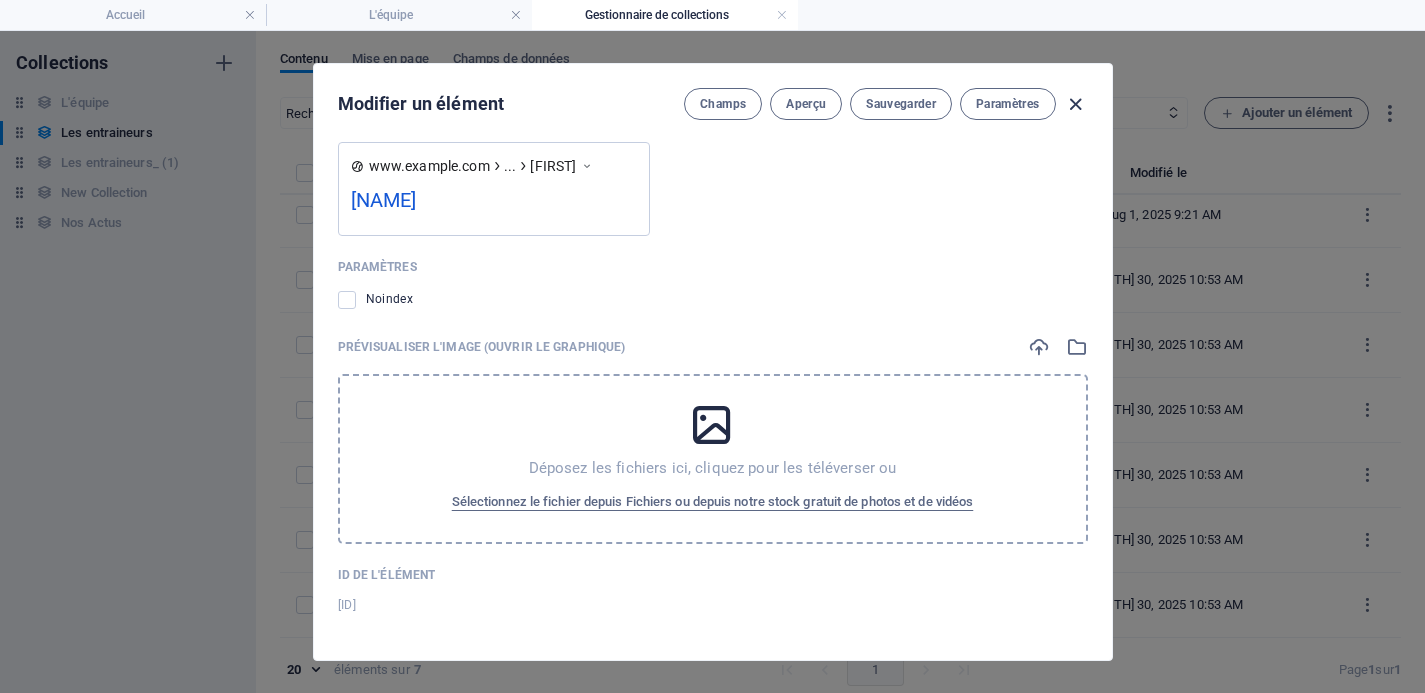 click at bounding box center [1075, 104] 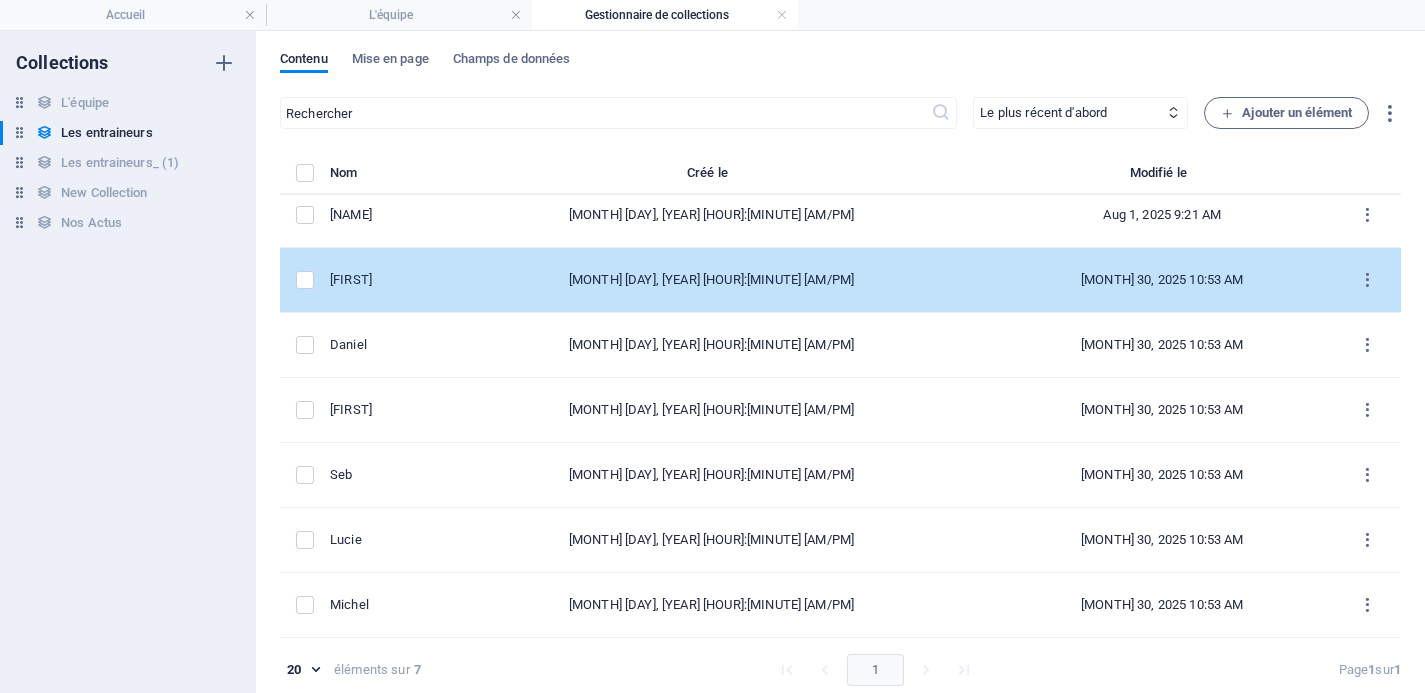click on "[FIRST]" at bounding box center (373, 280) 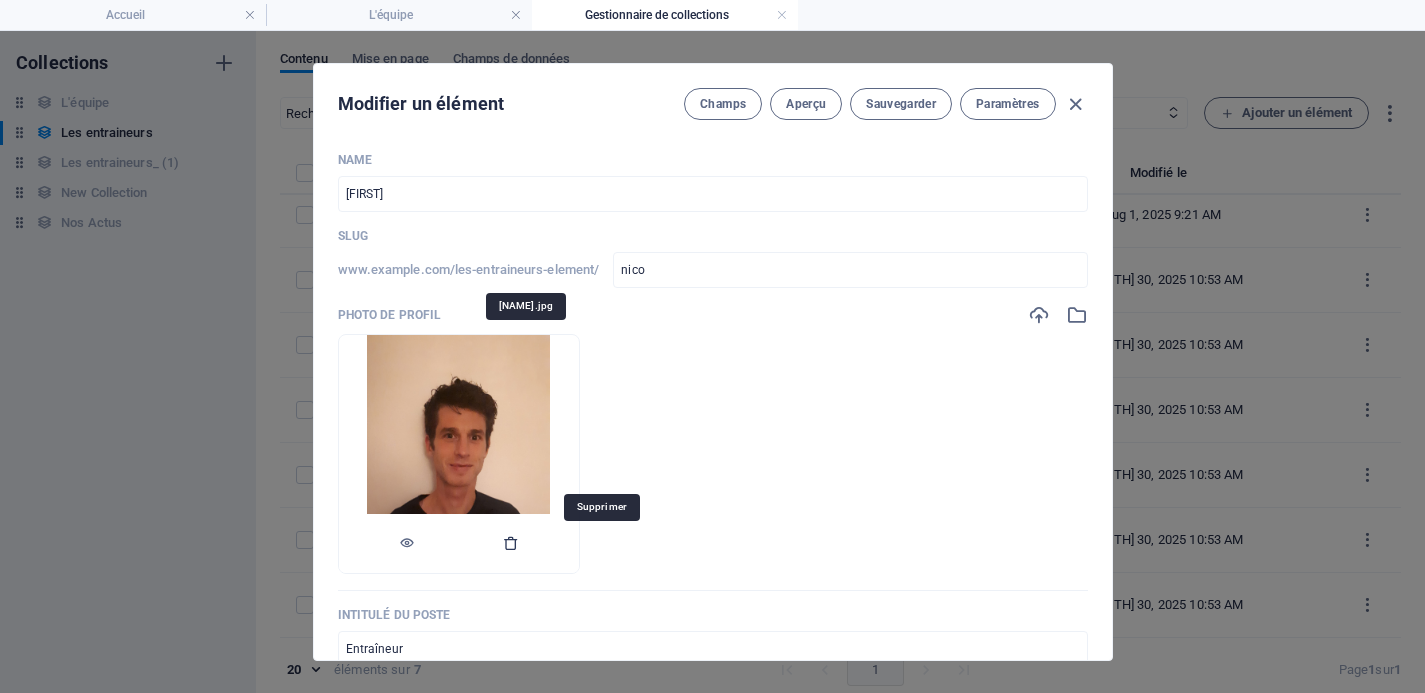 click at bounding box center (511, 543) 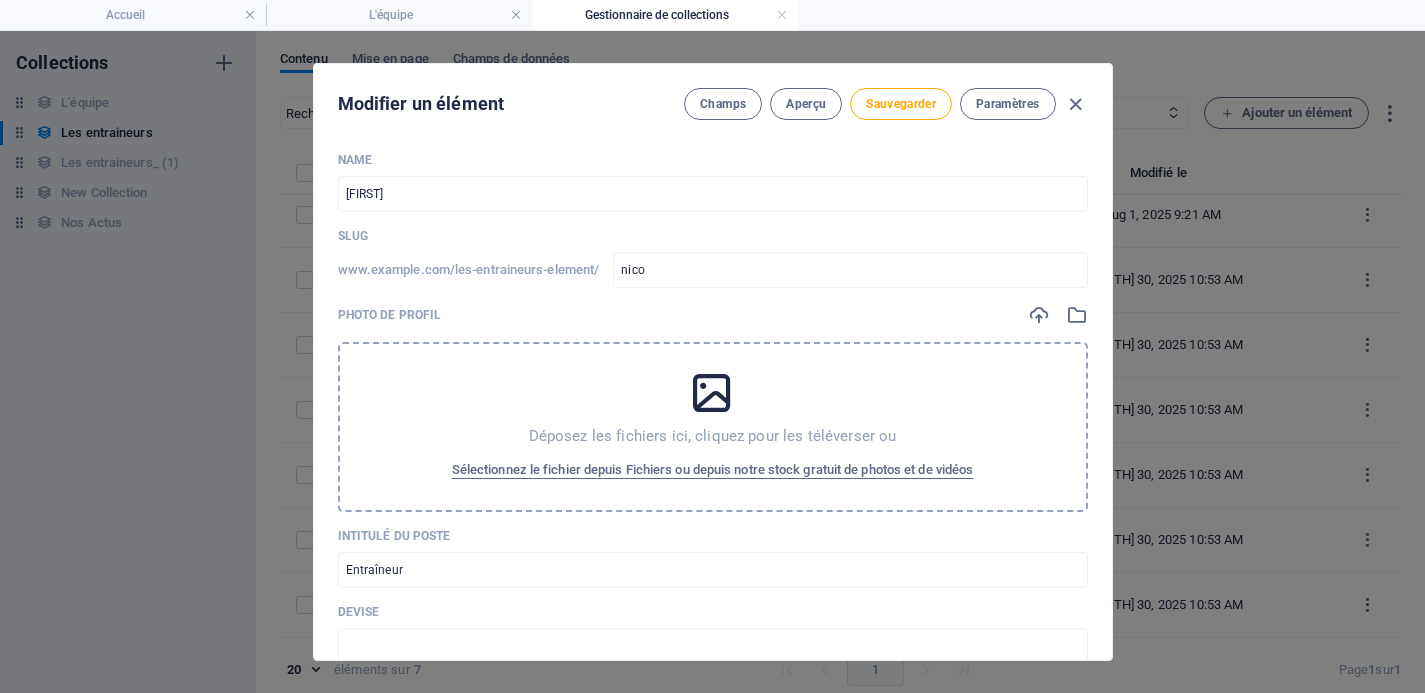 click at bounding box center (712, 393) 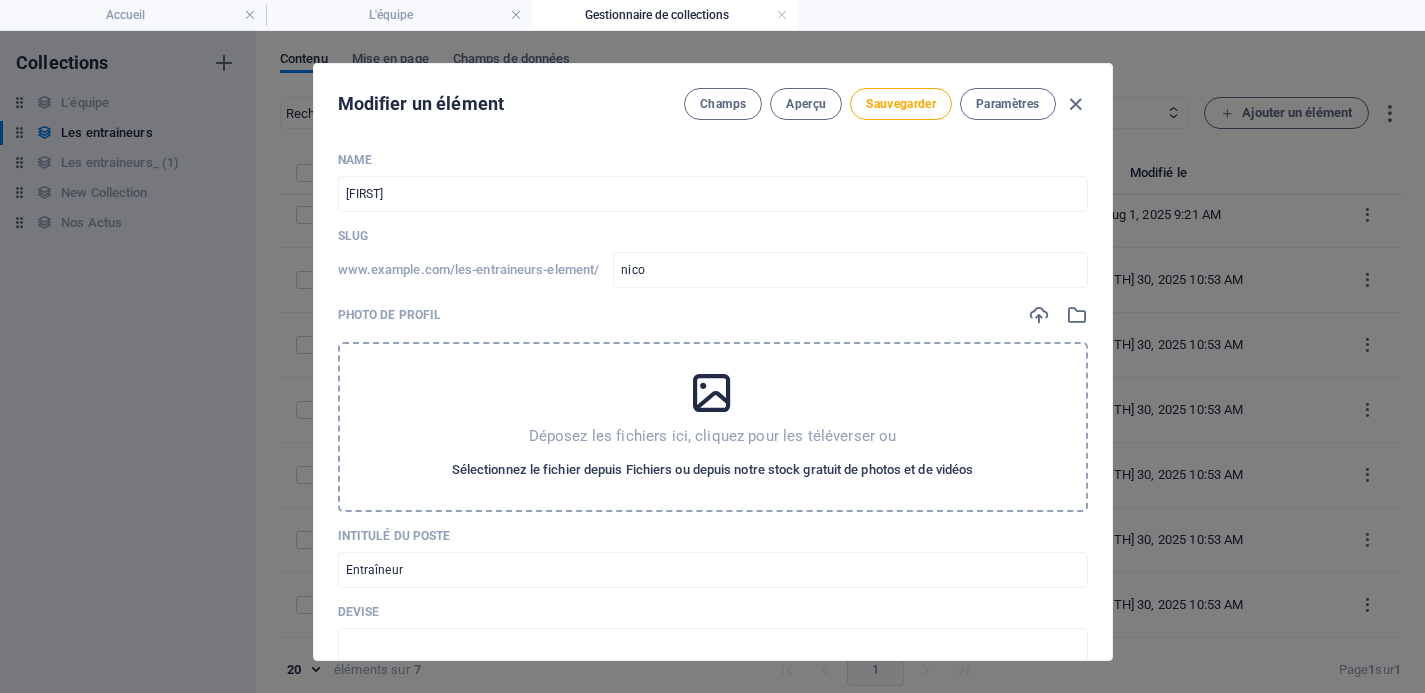 click on "Sélectionnez le fichier depuis Fichiers ou depuis notre stock gratuit de photos et de vidéos" at bounding box center (713, 470) 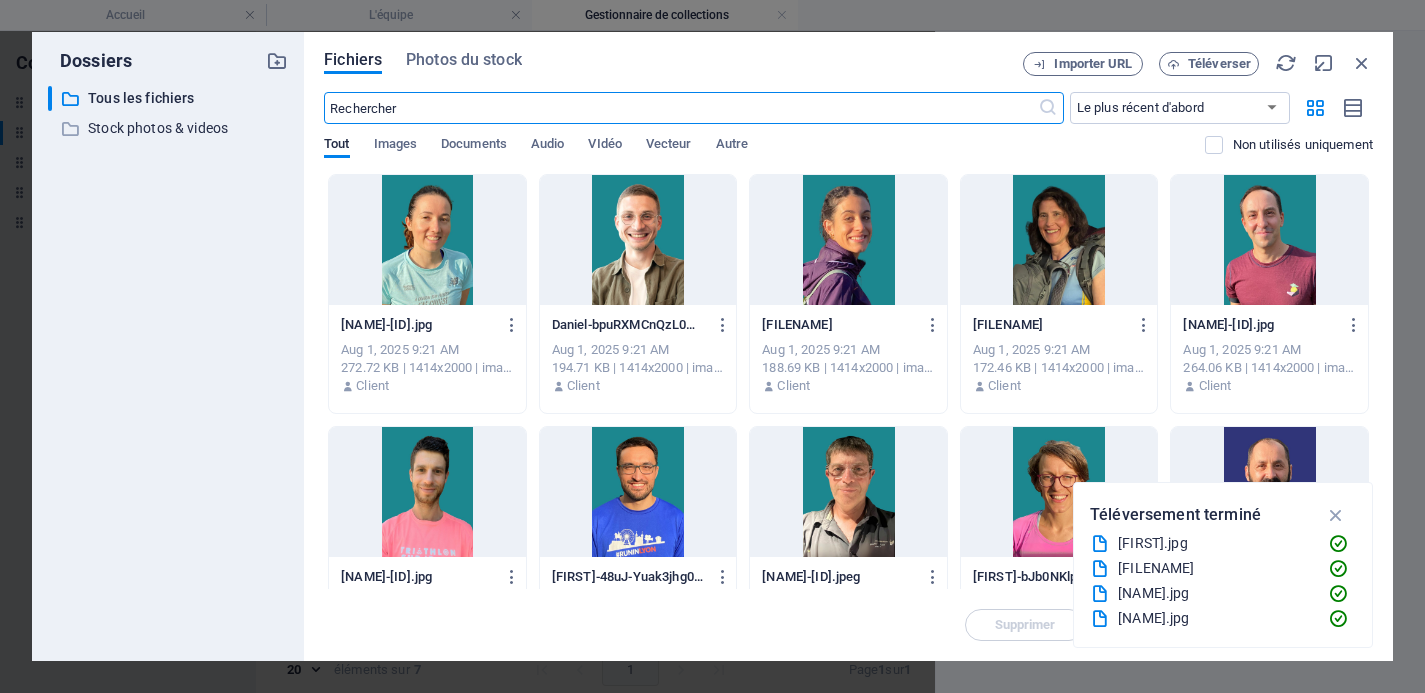 scroll, scrollTop: 109, scrollLeft: 0, axis: vertical 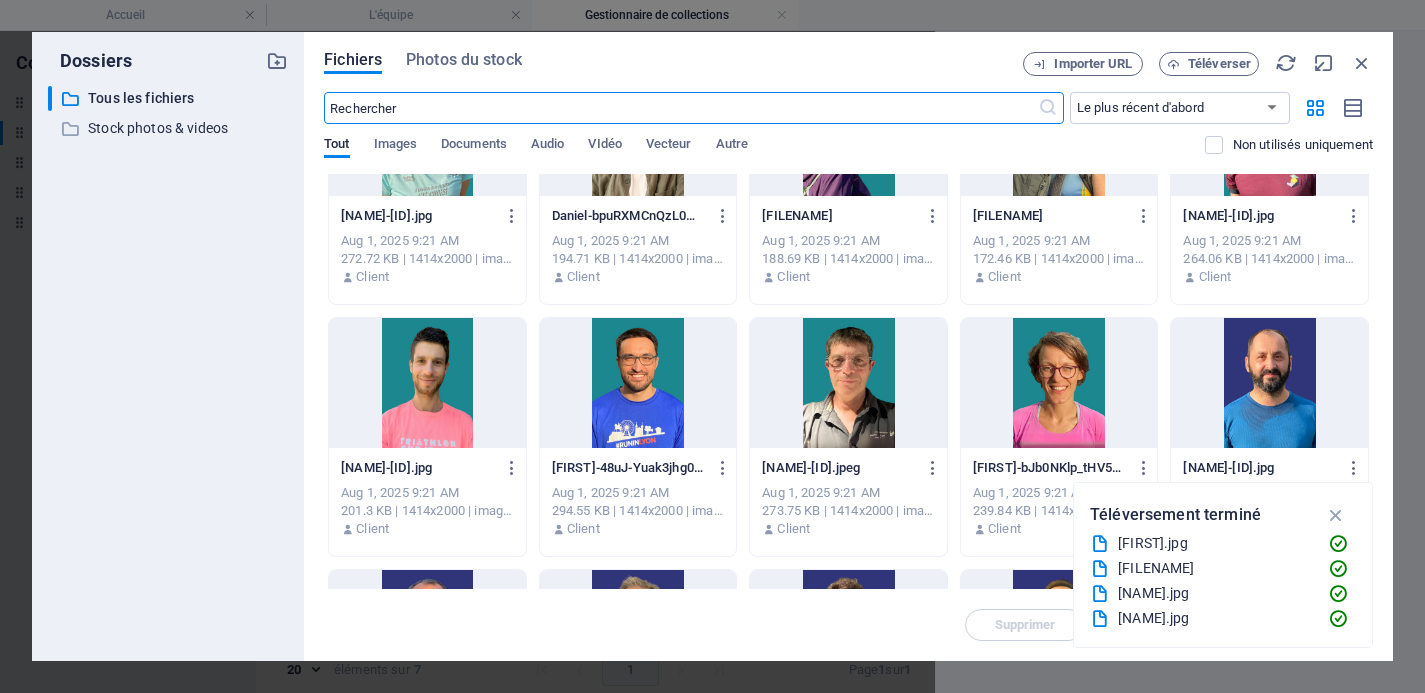 click at bounding box center (427, 383) 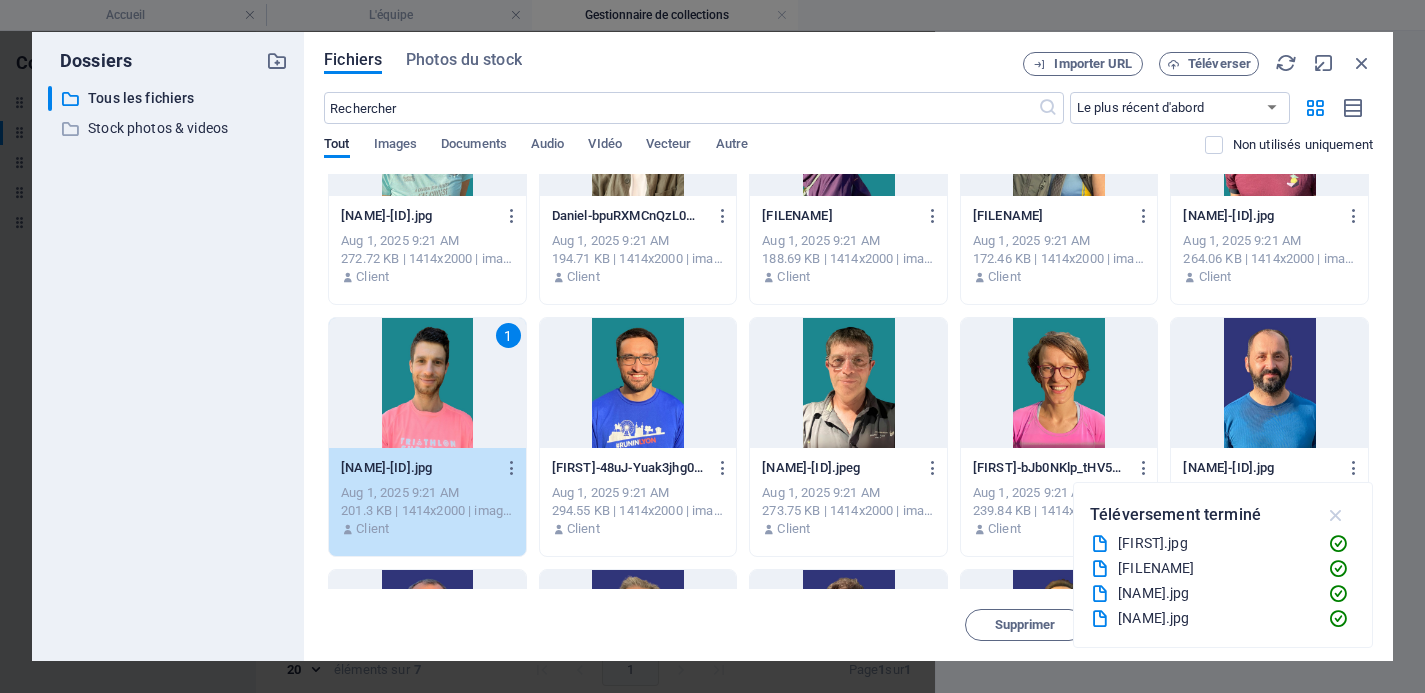 click at bounding box center [1336, 515] 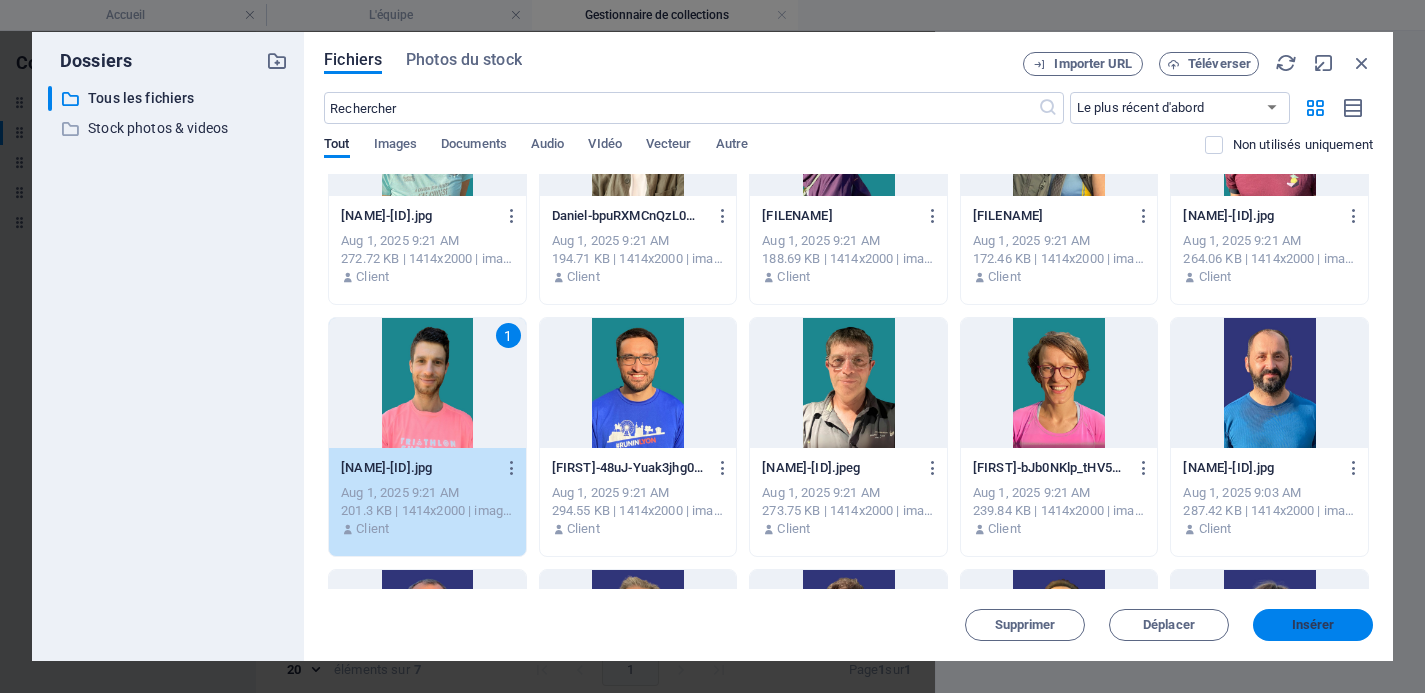 click on "Insérer" at bounding box center [1313, 625] 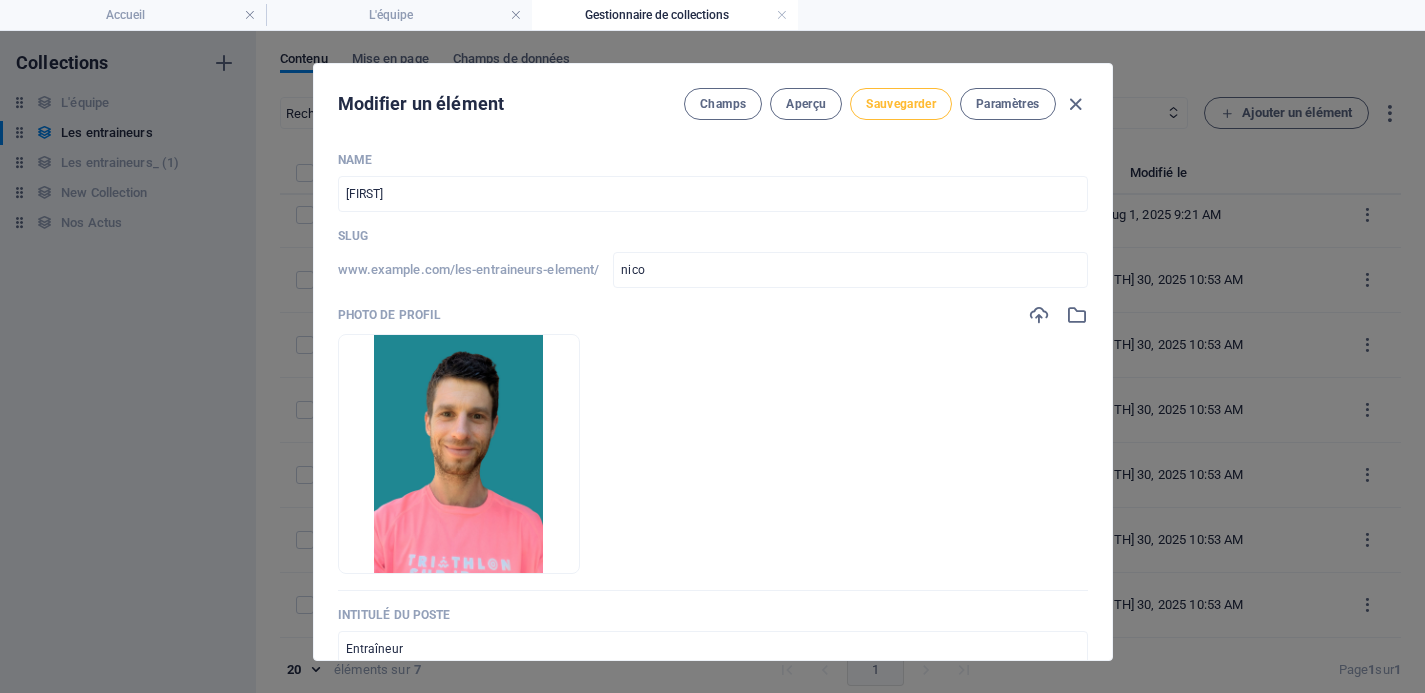 click on "Sauvegarder" at bounding box center (901, 104) 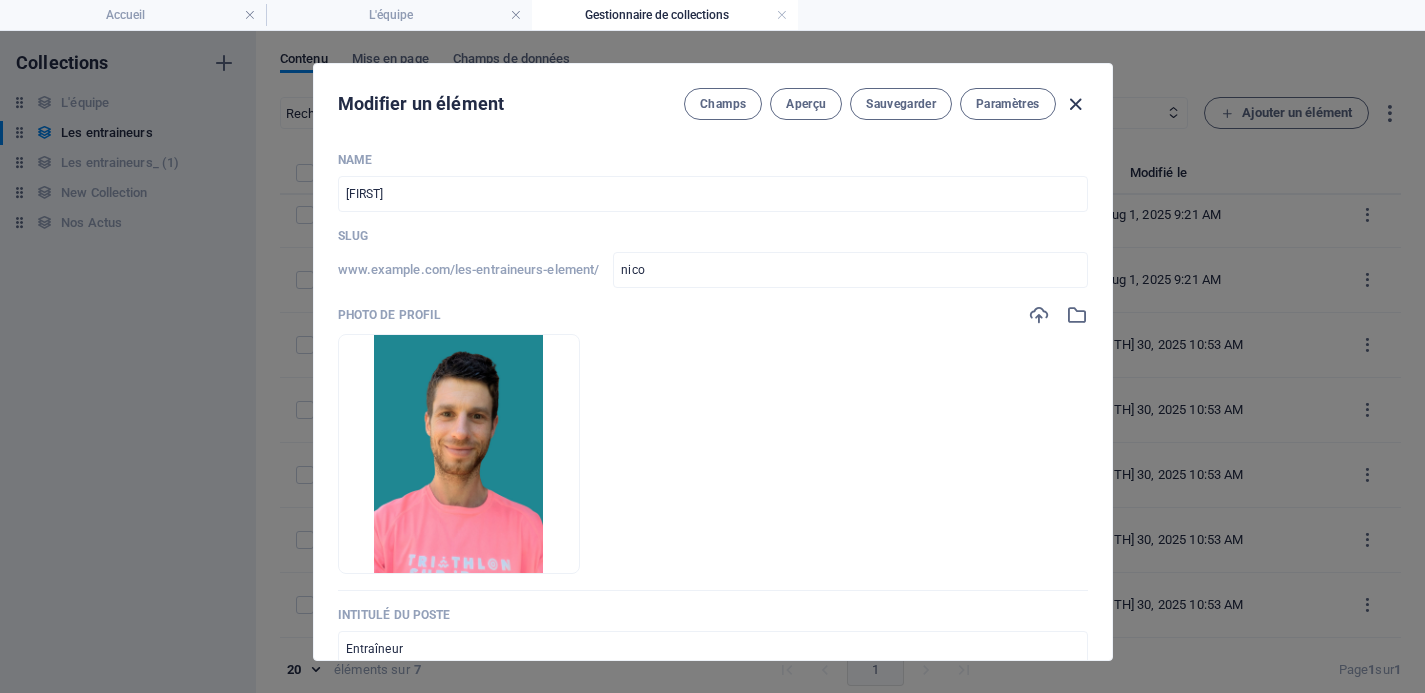 click at bounding box center (1075, 104) 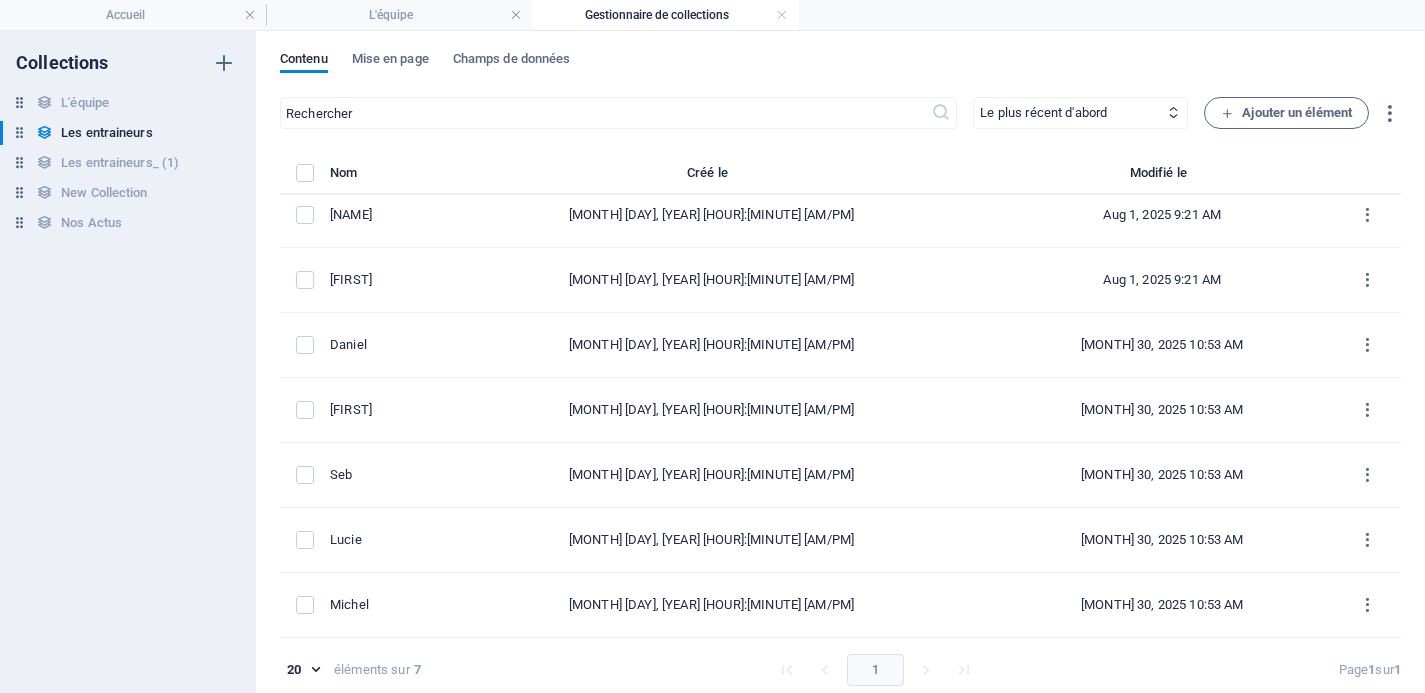 type on "nico" 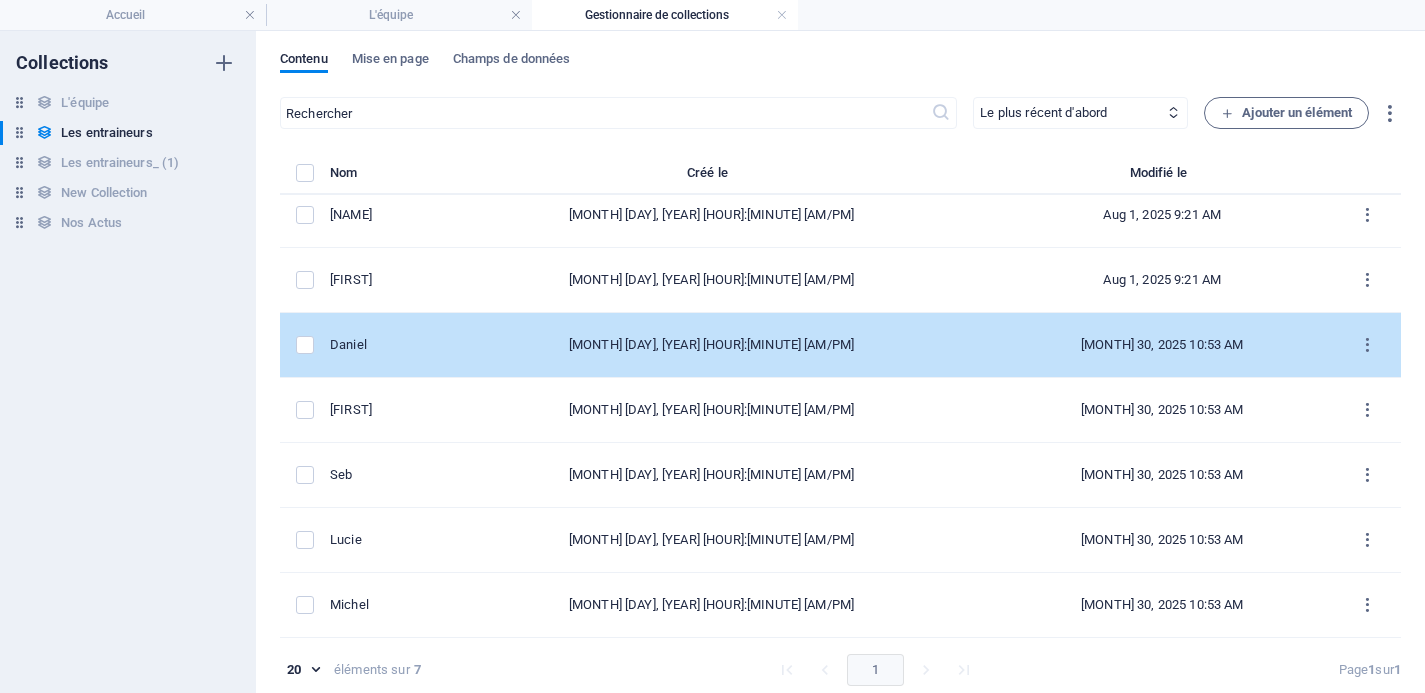 click on "Daniel" at bounding box center (373, 345) 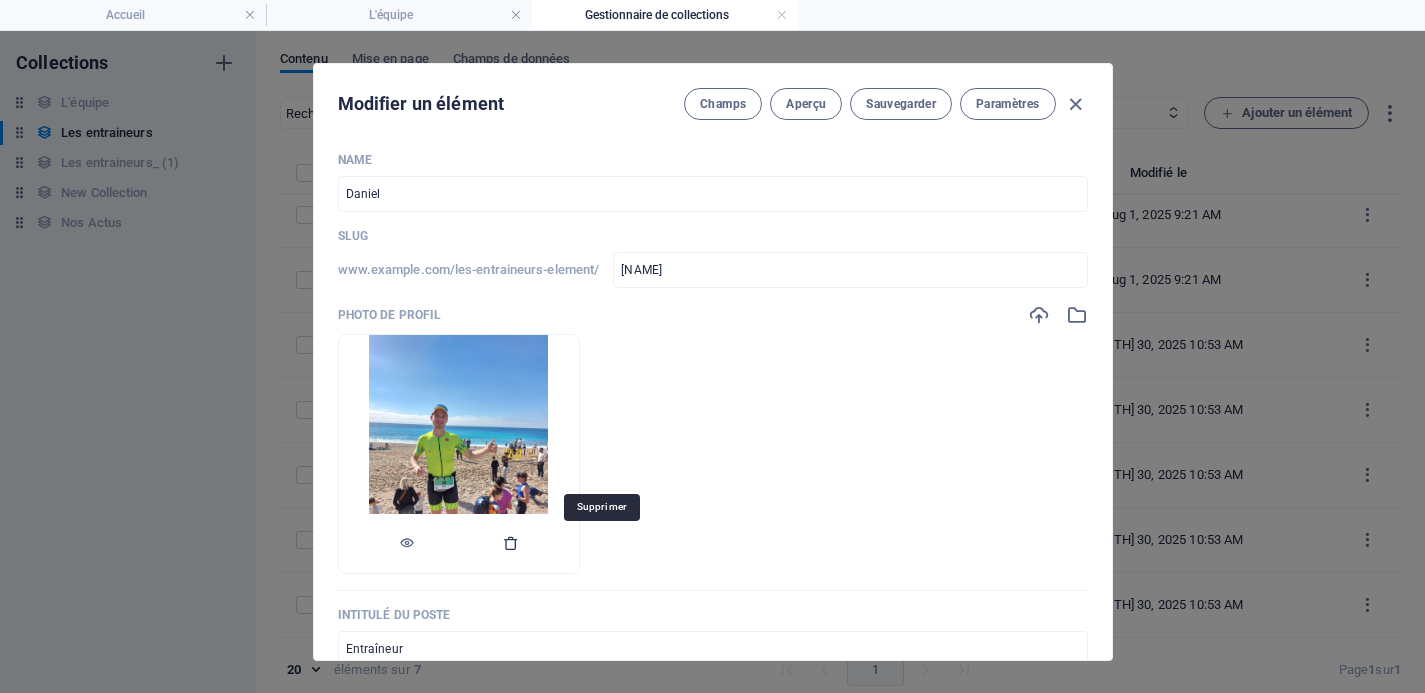 click at bounding box center [511, 543] 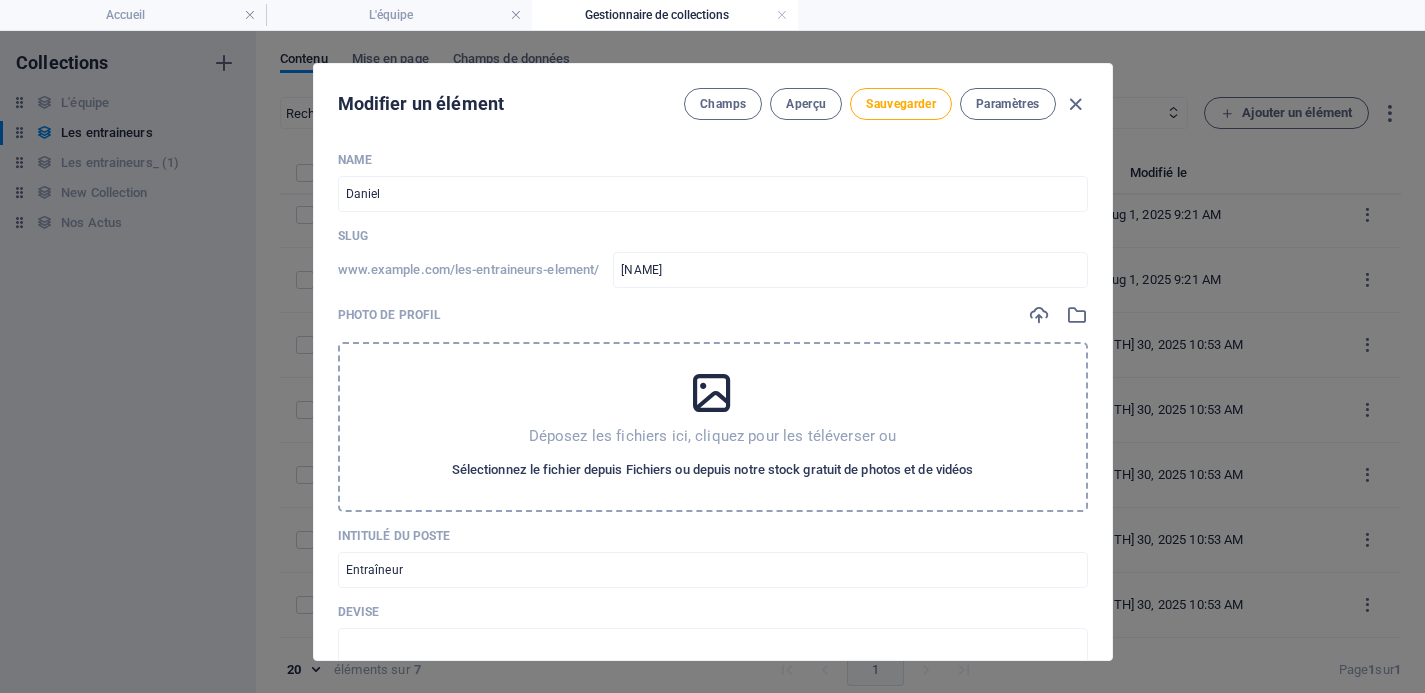 click on "Sélectionnez le fichier depuis Fichiers ou depuis notre stock gratuit de photos et de vidéos" at bounding box center [713, 470] 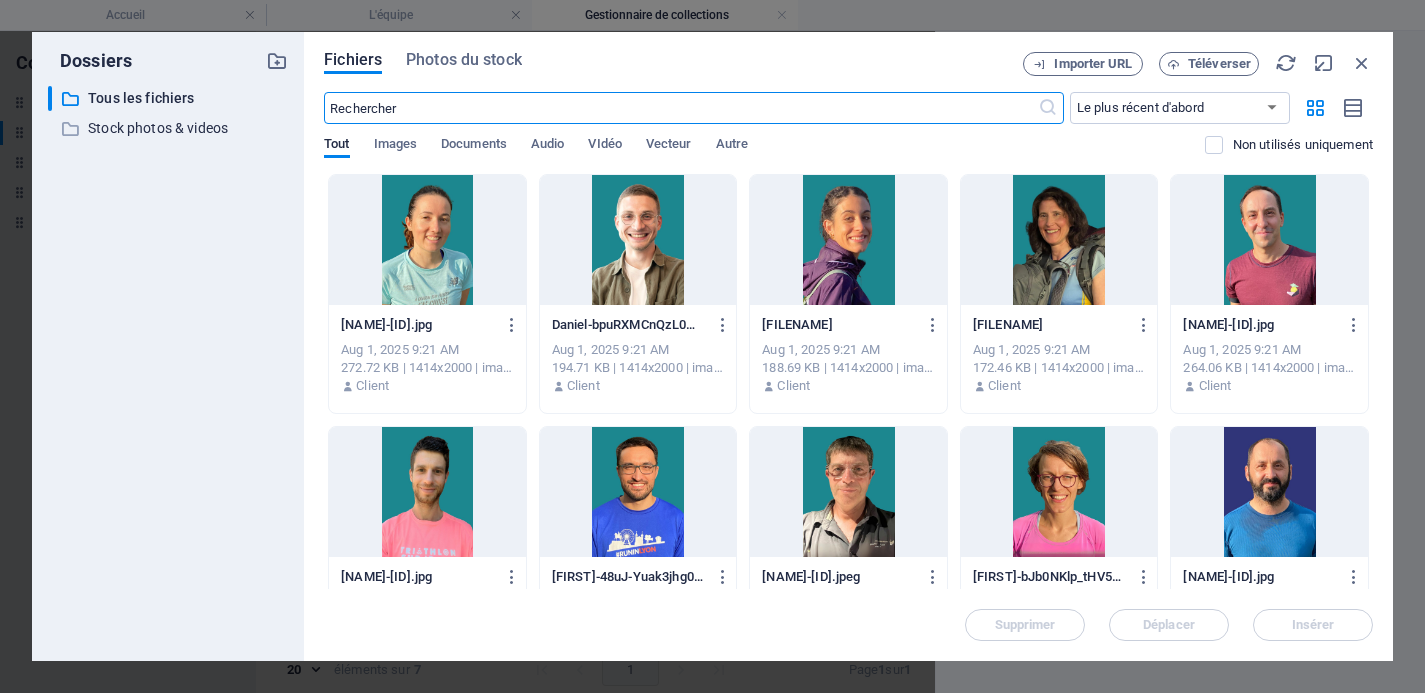 click at bounding box center (638, 240) 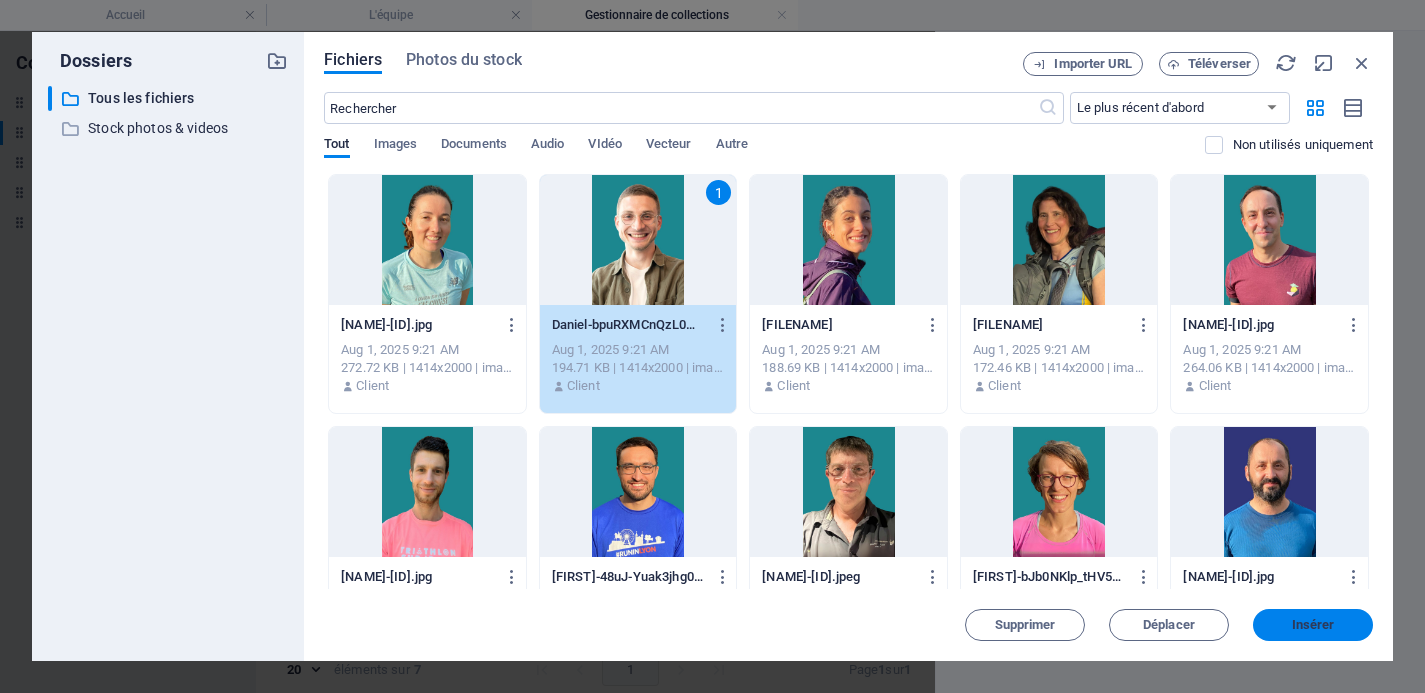 click on "Insérer" at bounding box center [1313, 625] 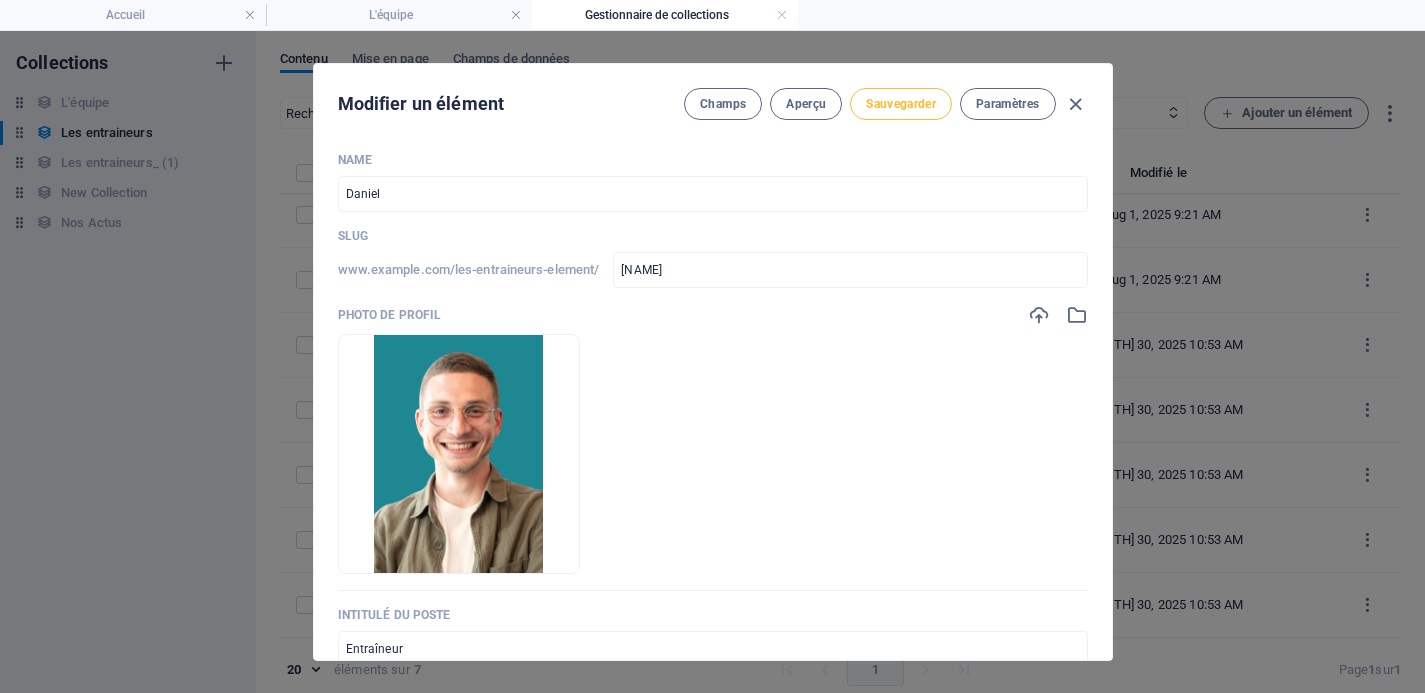 click on "Sauvegarder" at bounding box center (901, 104) 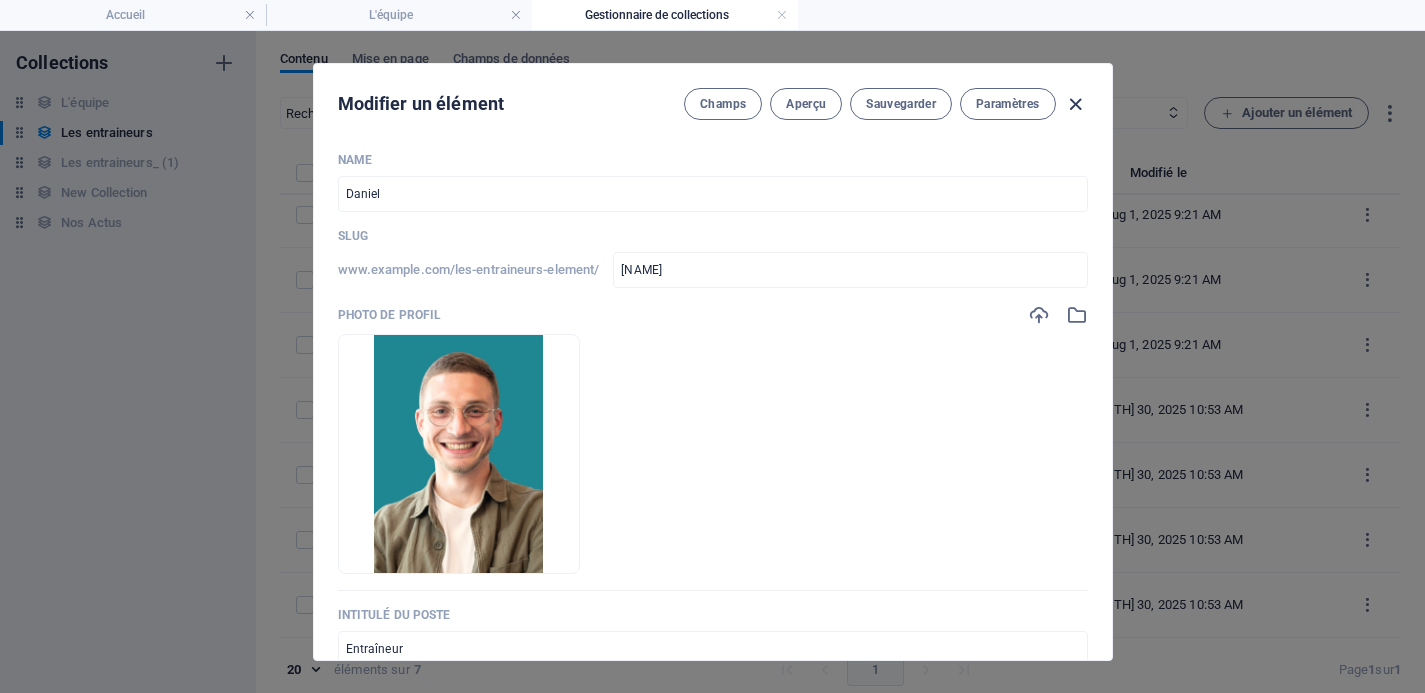 click at bounding box center [1075, 104] 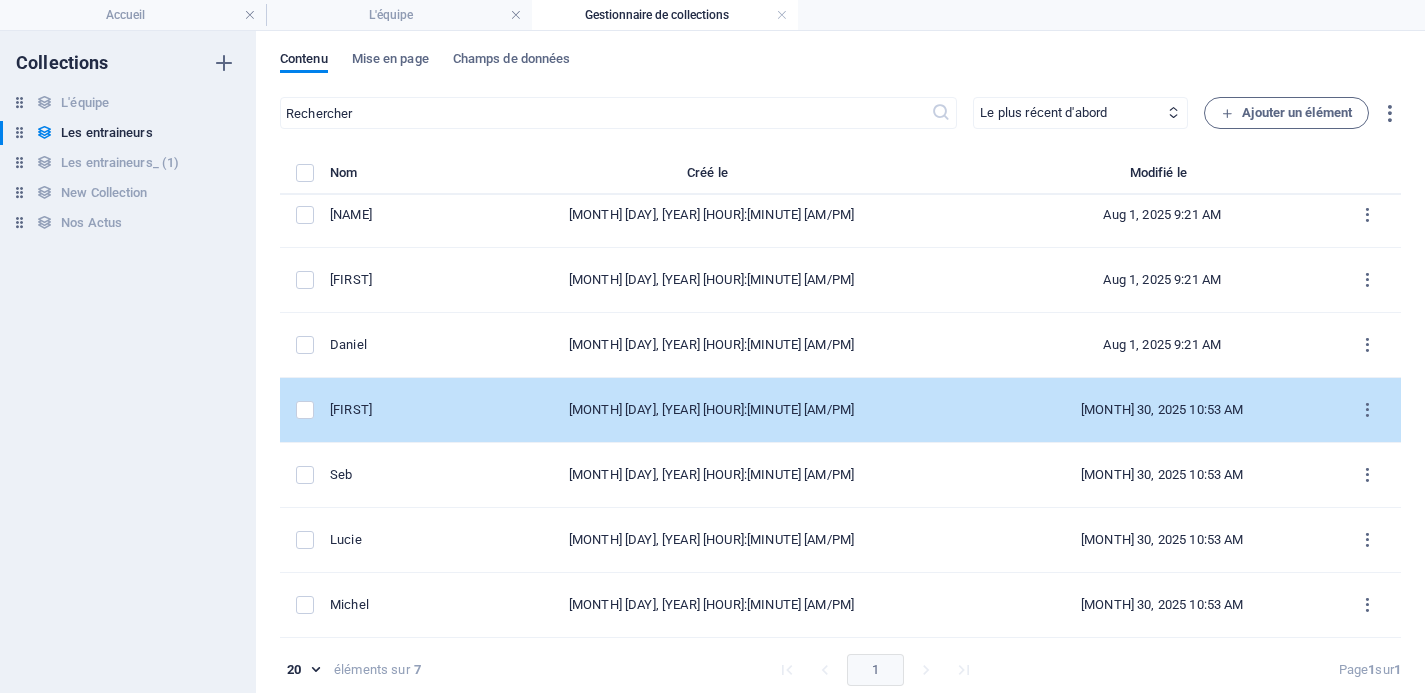 click on "[FIRST]" at bounding box center (373, 410) 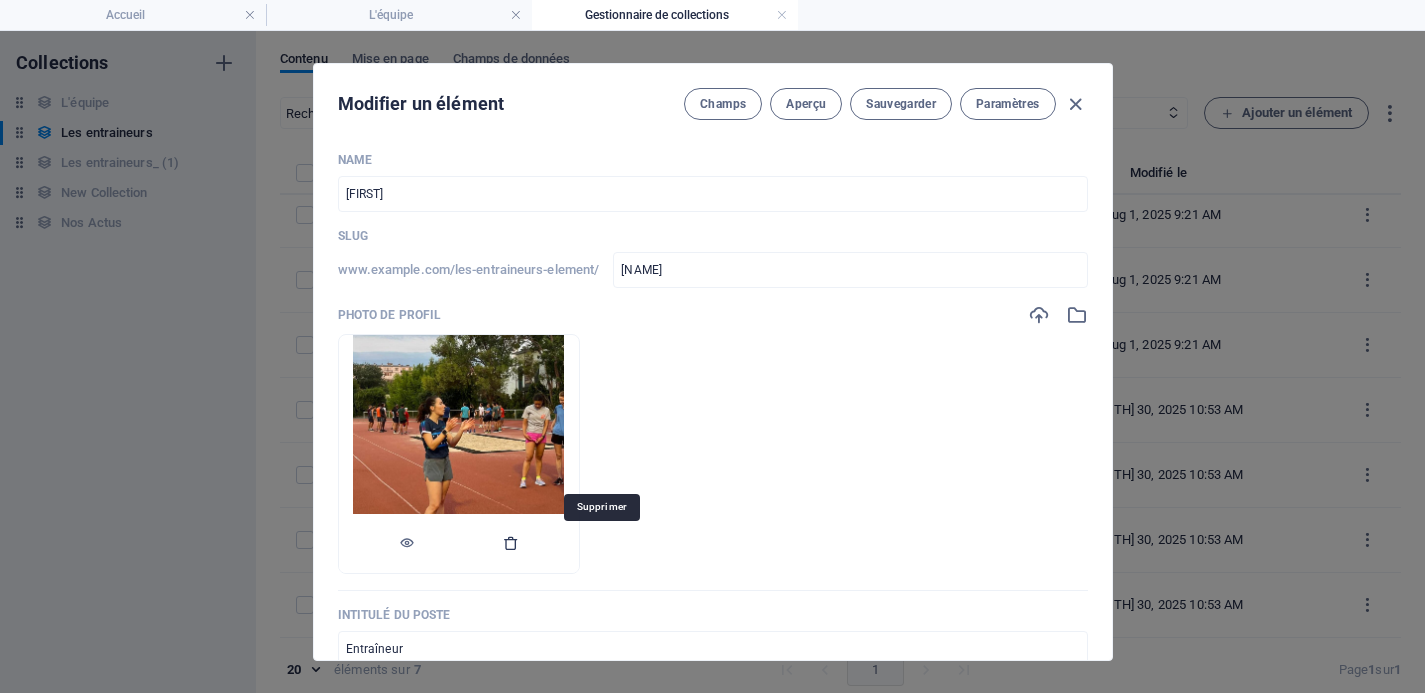 click at bounding box center [511, 543] 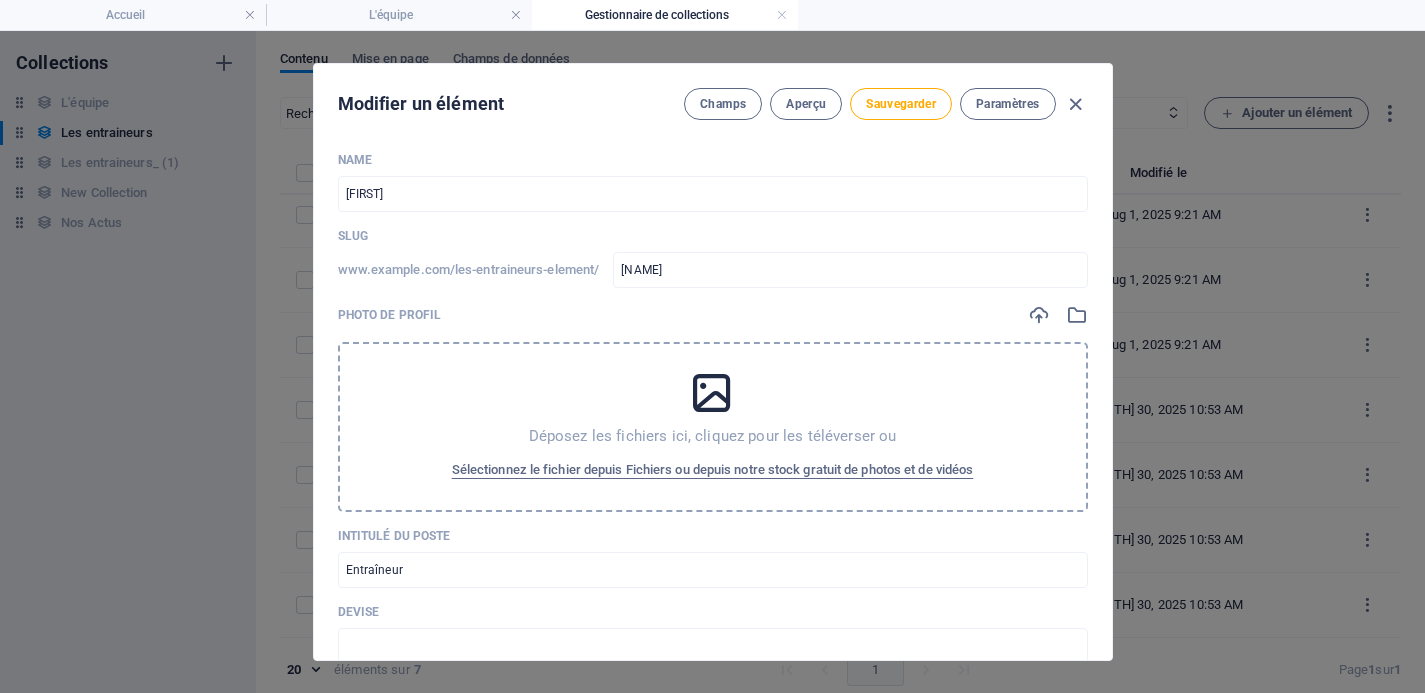 click on "Déposez les fichiers ici, cliquez pour les téléverser ou Sélectionnez le fichier depuis Fichiers ou depuis notre stock gratuit de photos et de vidéos" at bounding box center [713, 427] 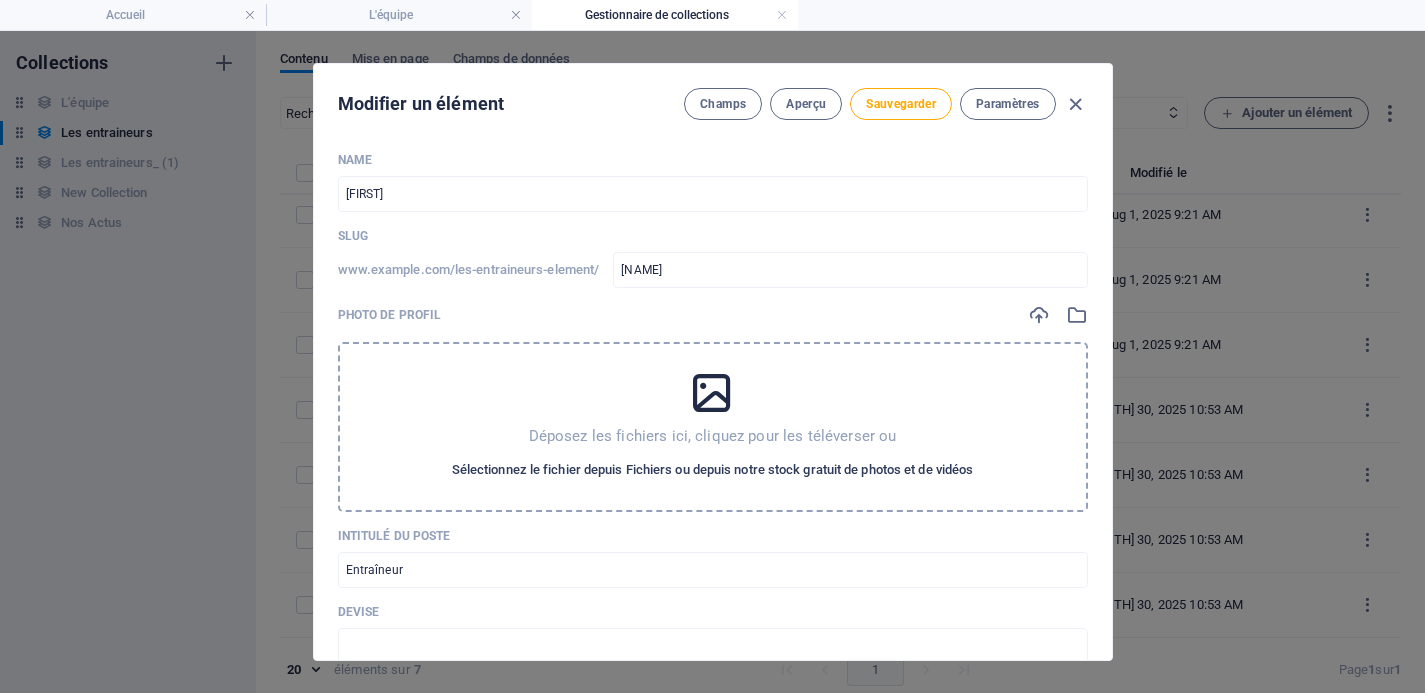 click on "Sélectionnez le fichier depuis Fichiers ou depuis notre stock gratuit de photos et de vidéos" at bounding box center [713, 470] 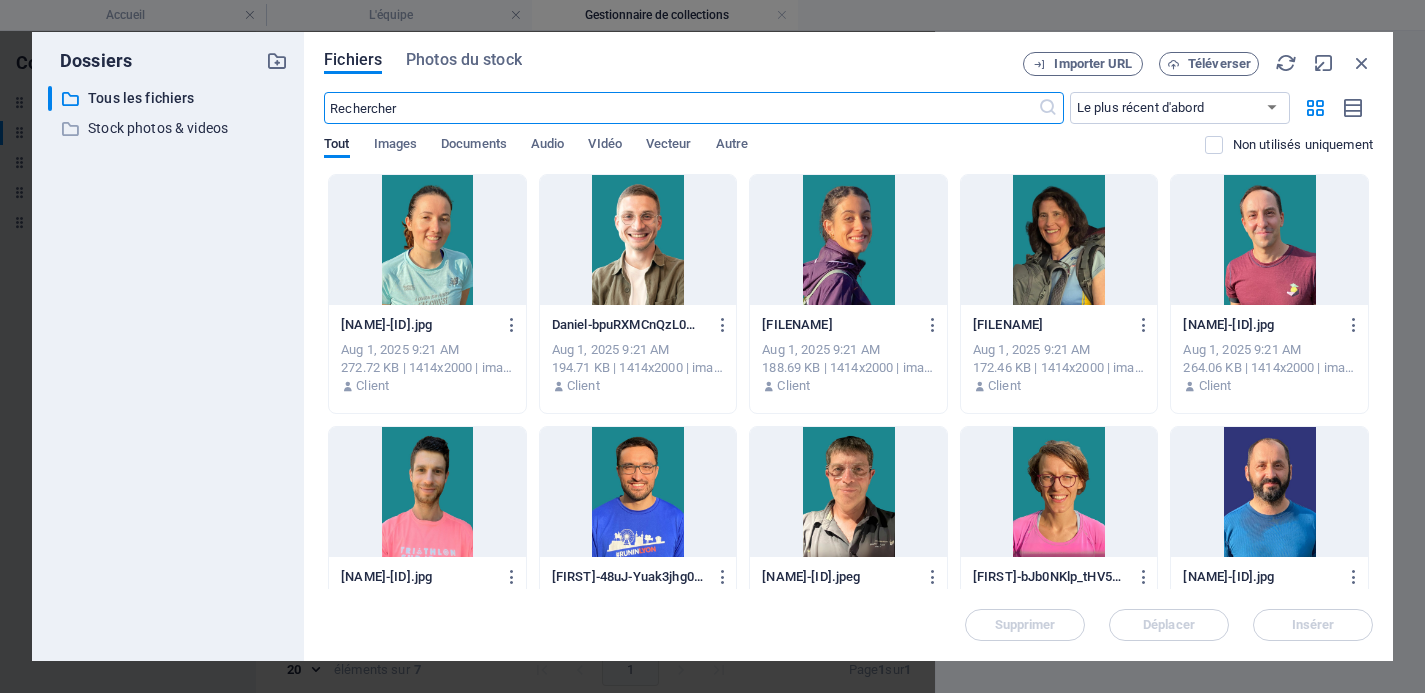click at bounding box center (427, 240) 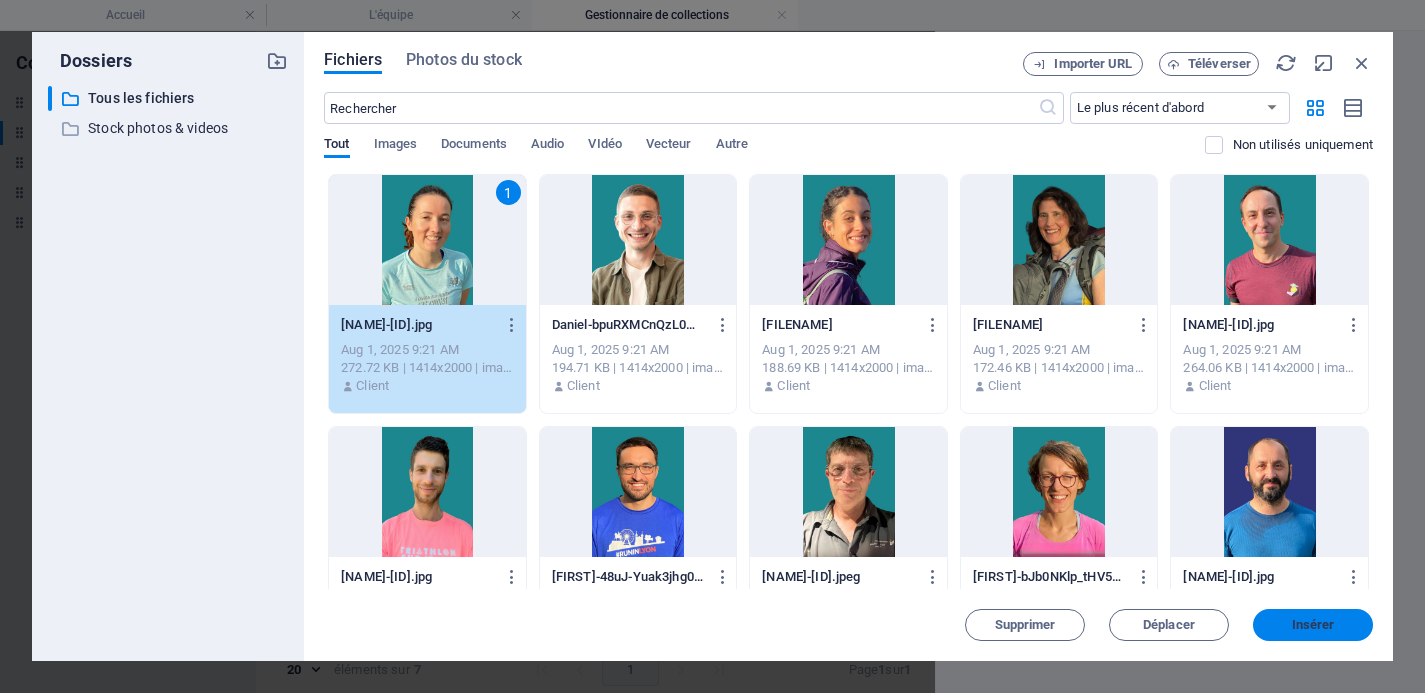 click on "Insérer" at bounding box center [1313, 625] 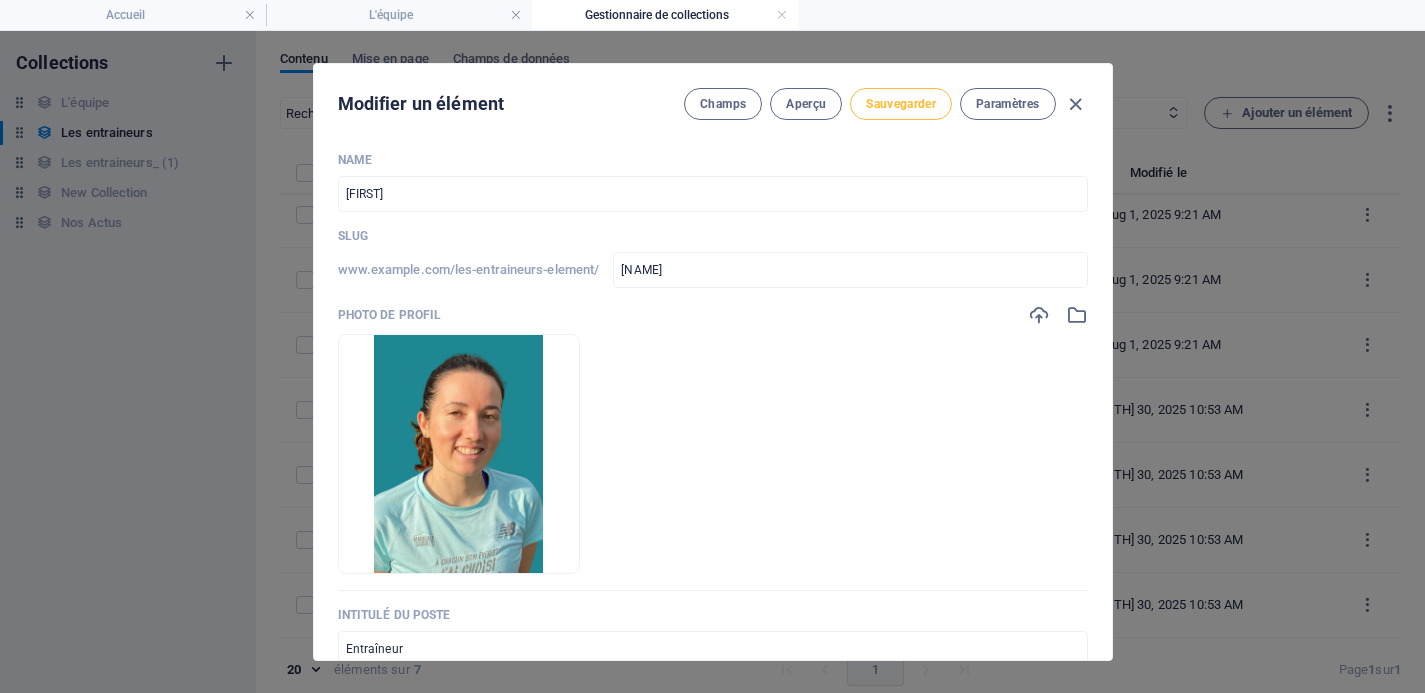 click on "Sauvegarder" at bounding box center (901, 104) 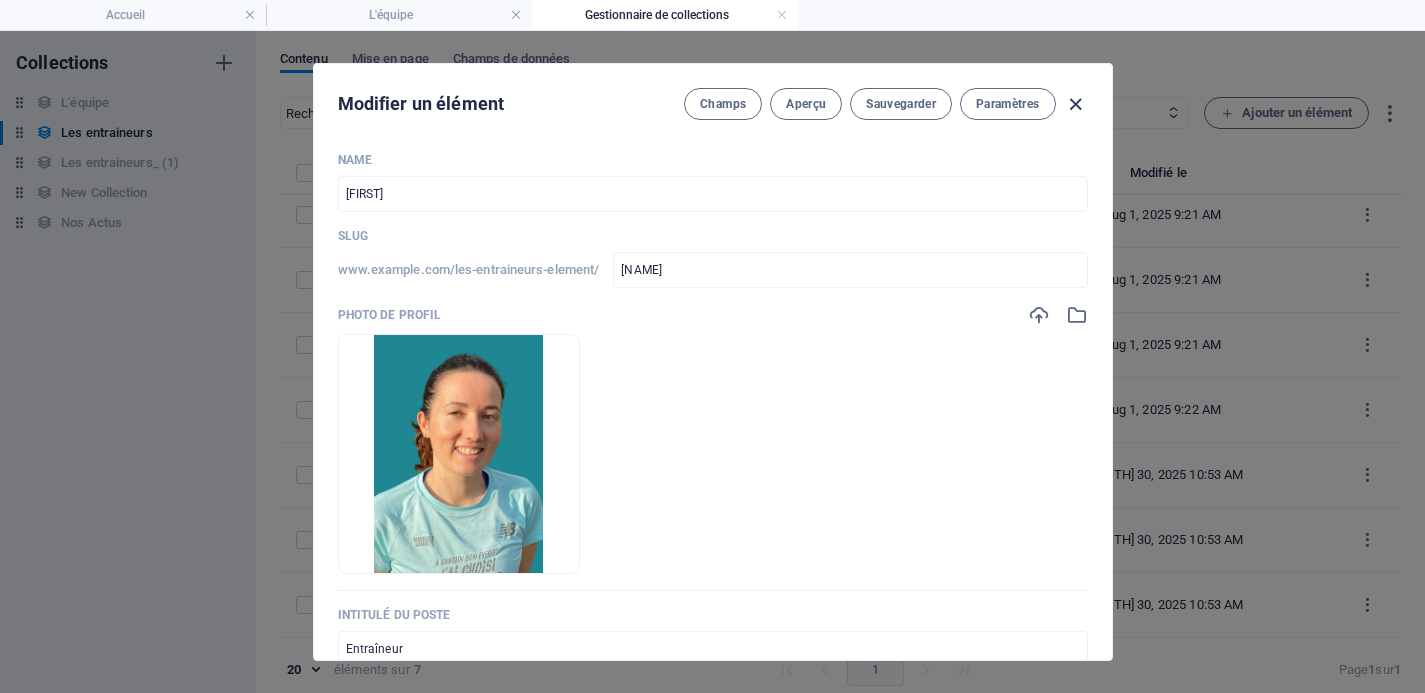 click at bounding box center (1075, 104) 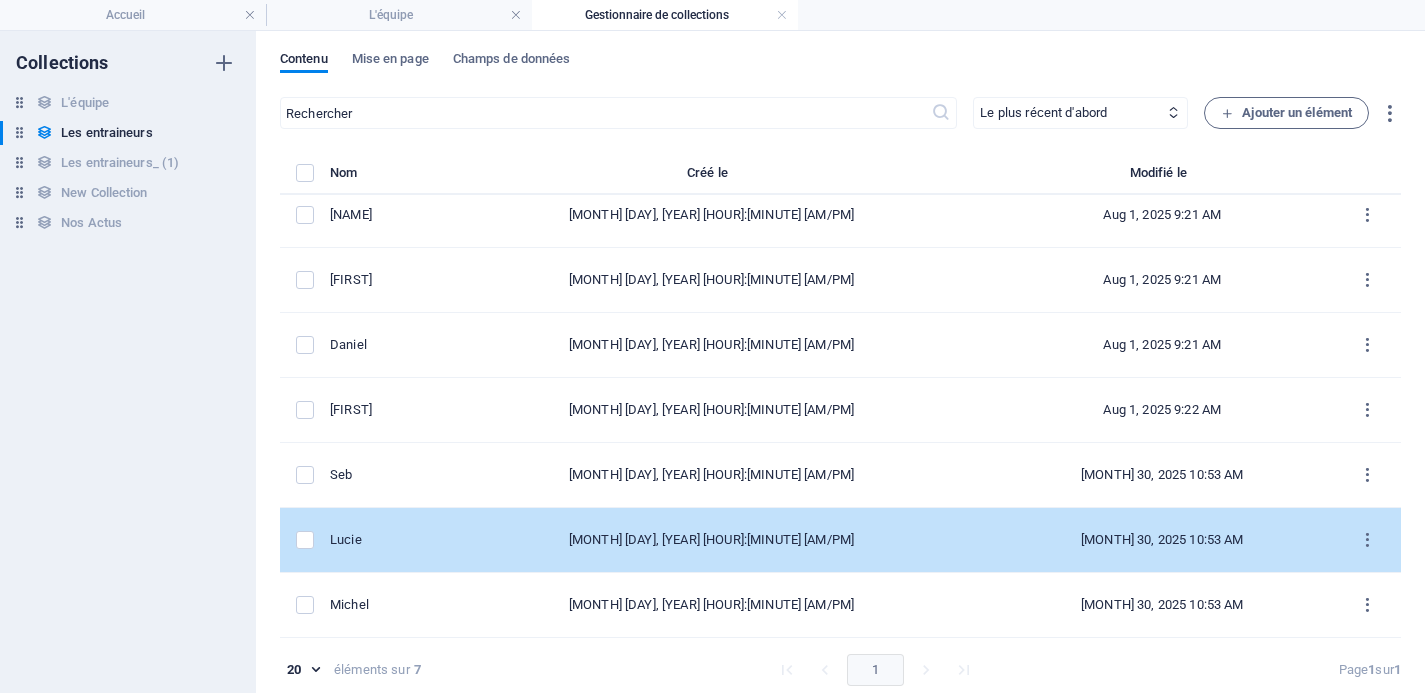 scroll, scrollTop: 9, scrollLeft: 0, axis: vertical 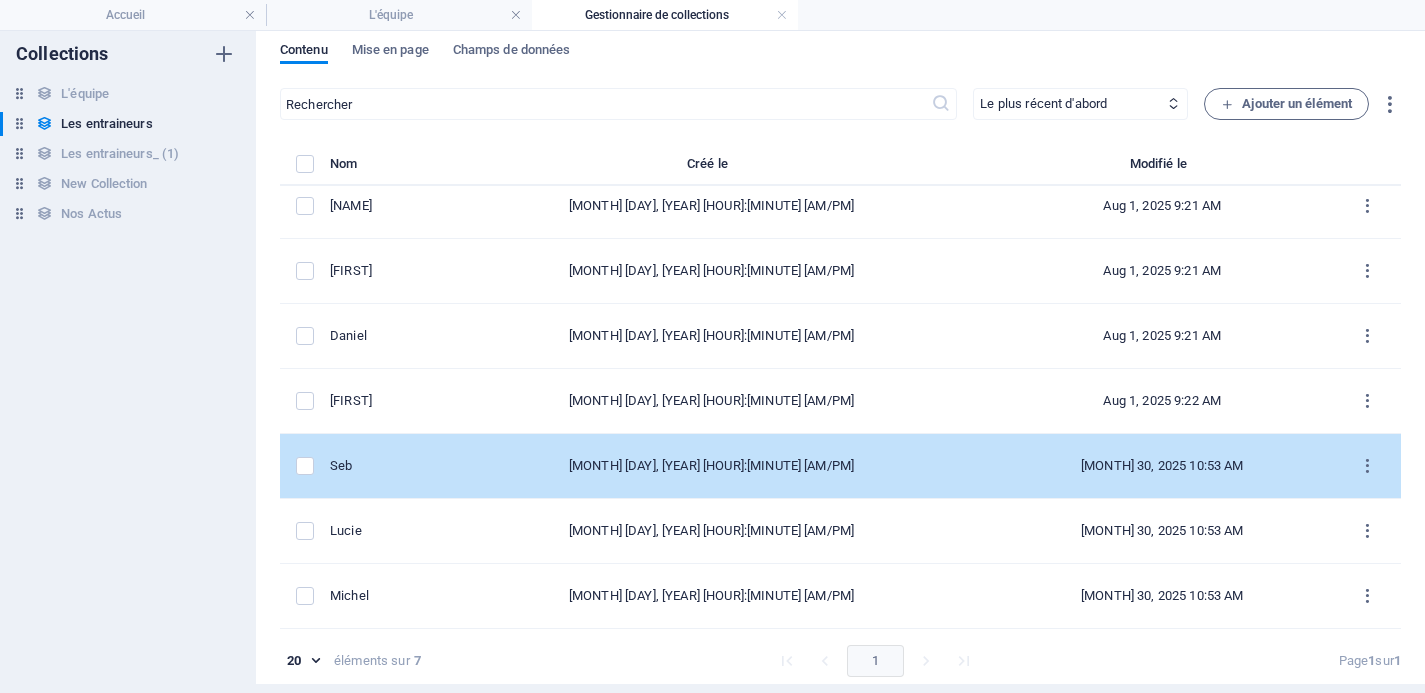 click on "Seb" at bounding box center [373, 466] 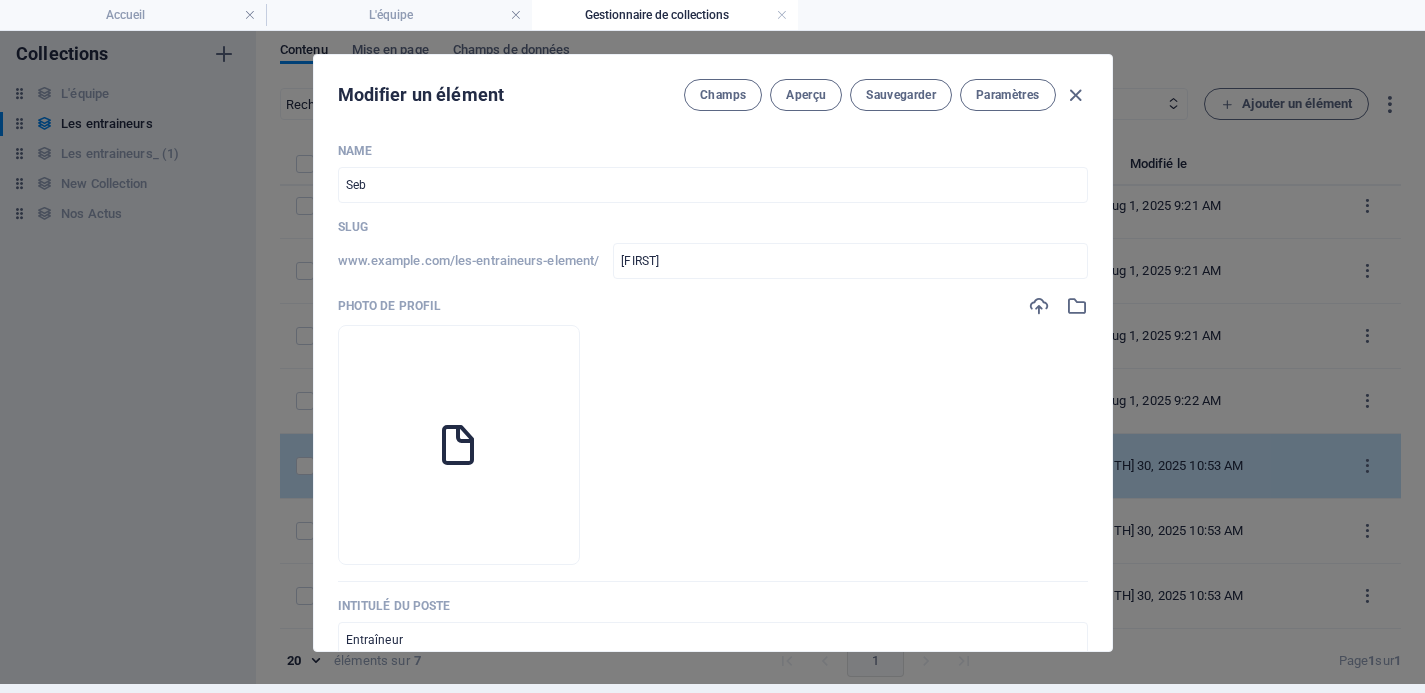 scroll, scrollTop: 0, scrollLeft: 0, axis: both 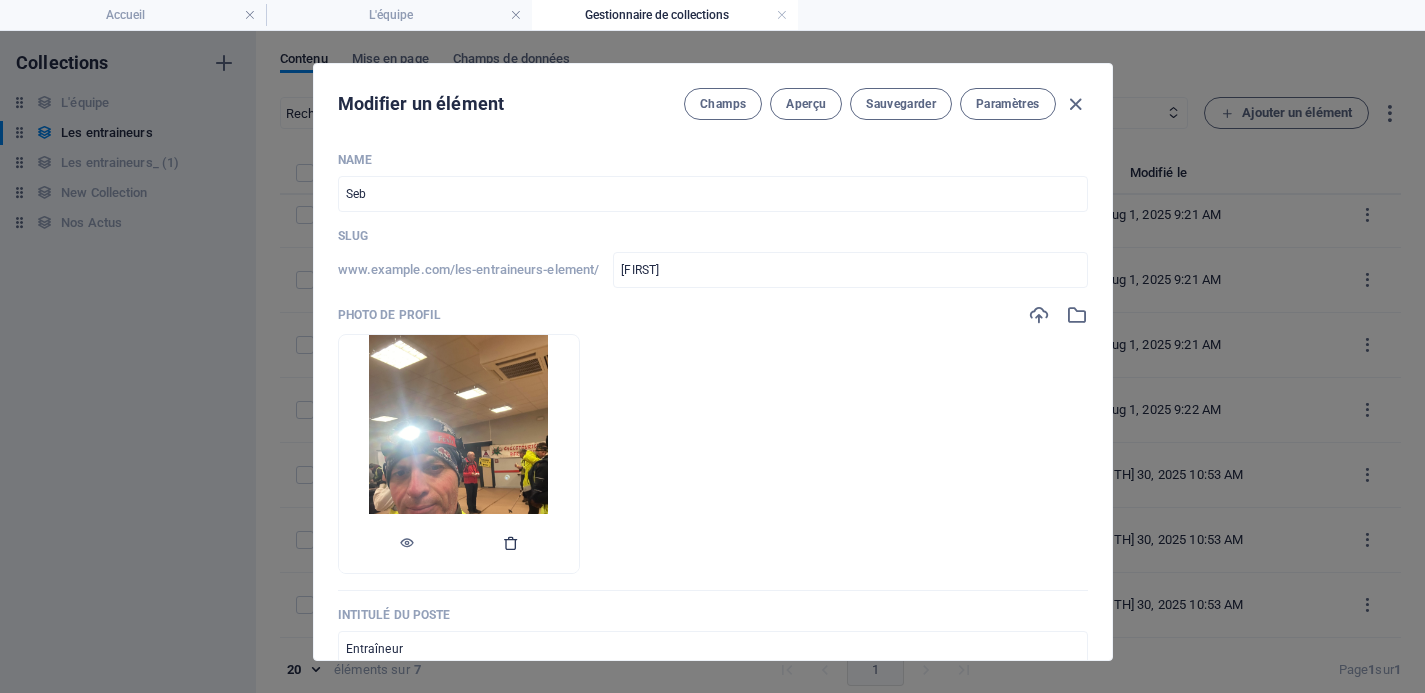 click at bounding box center (511, 543) 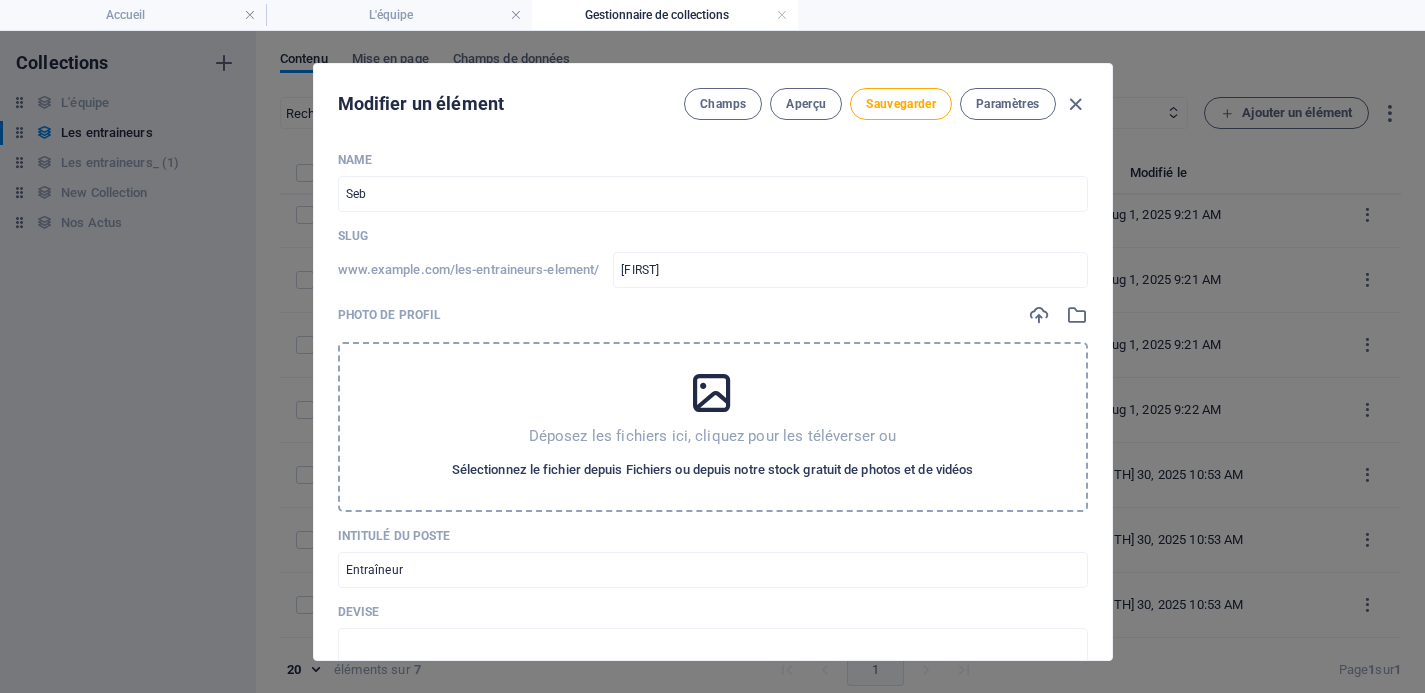 click on "Sélectionnez le fichier depuis Fichiers ou depuis notre stock gratuit de photos et de vidéos" at bounding box center [713, 470] 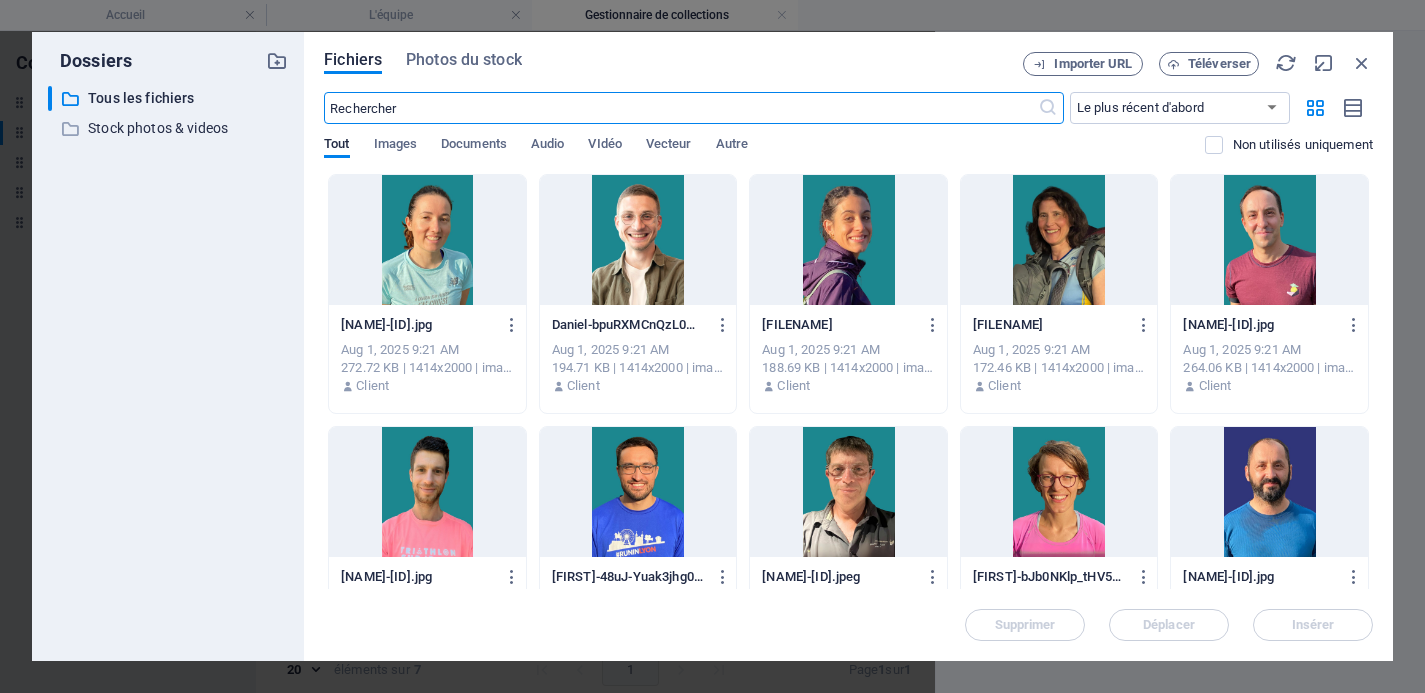 click at bounding box center [848, 492] 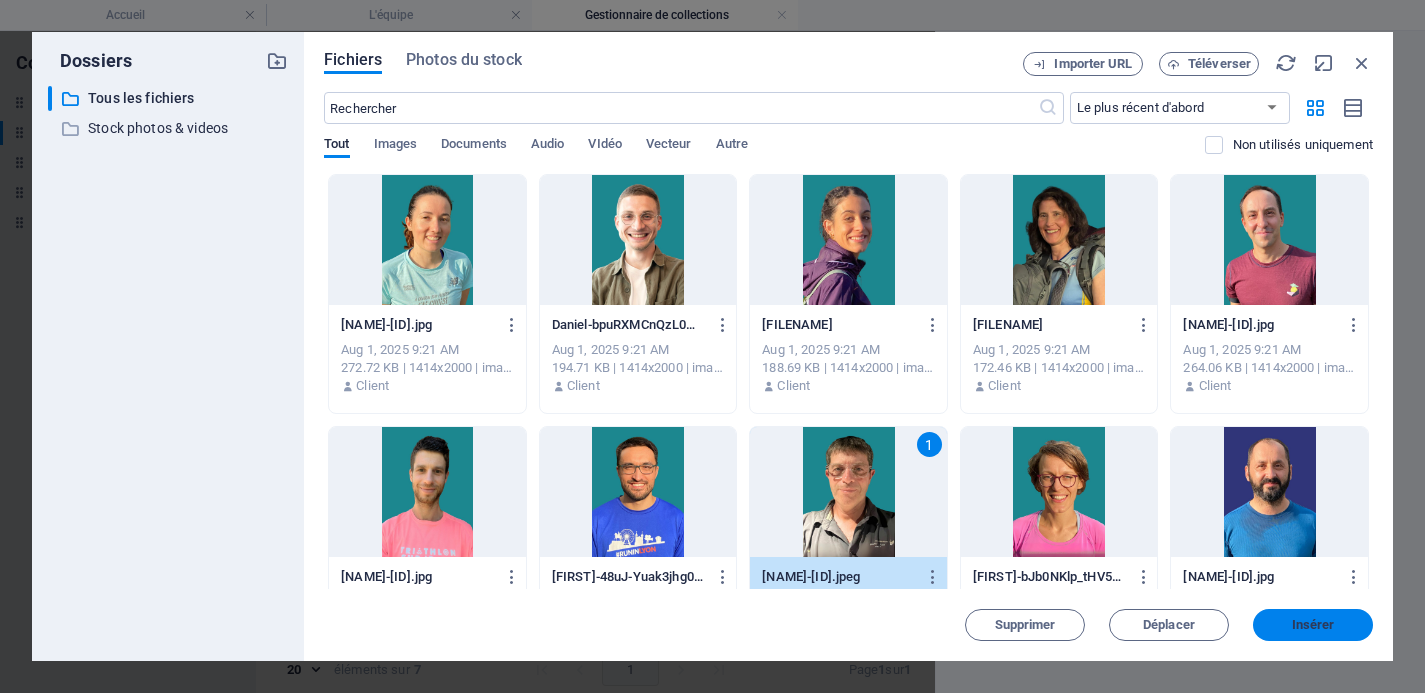 click on "Insérer" at bounding box center [1313, 625] 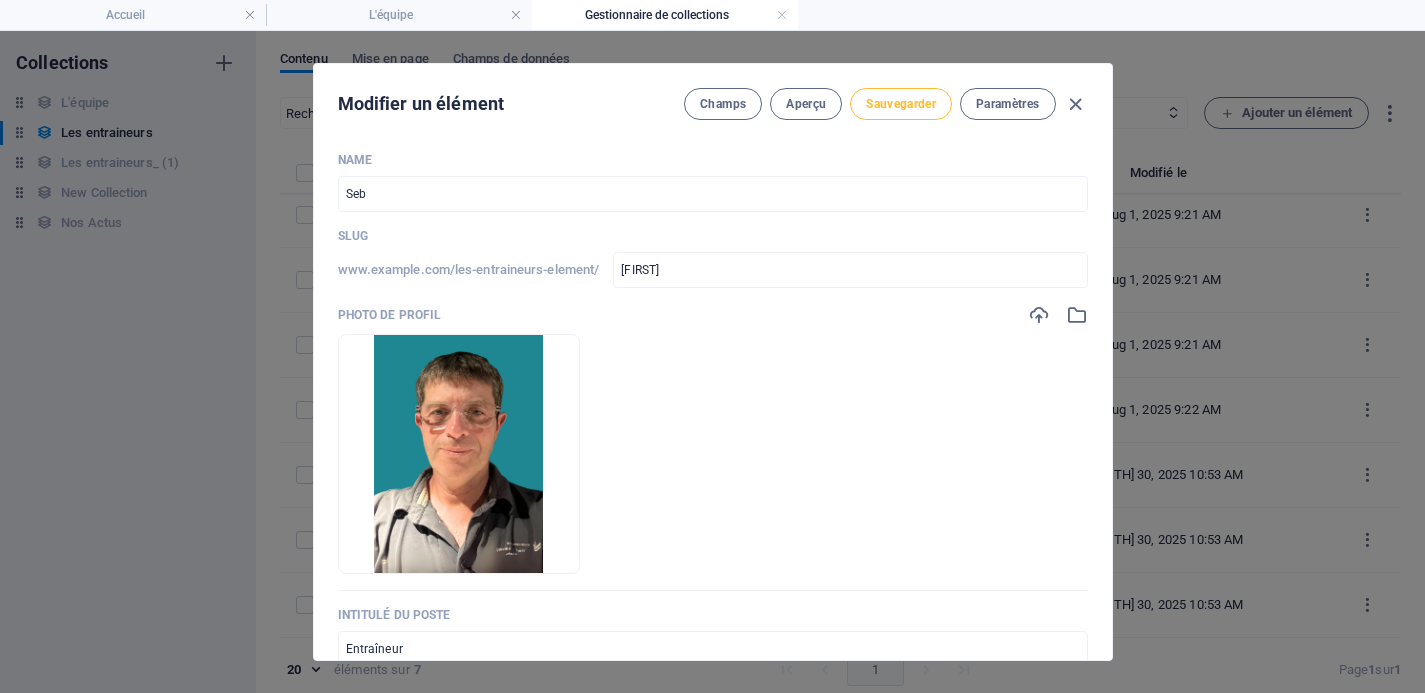 click on "Sauvegarder" at bounding box center (901, 104) 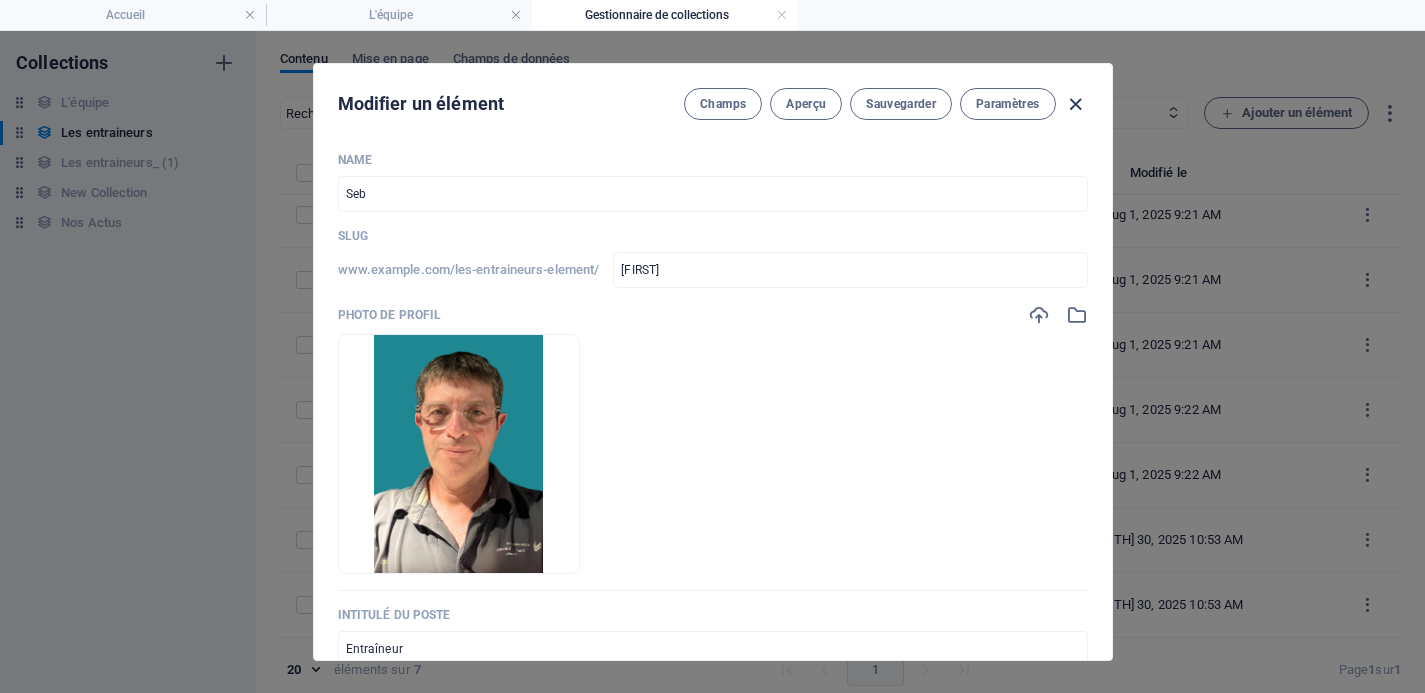 click at bounding box center (1075, 104) 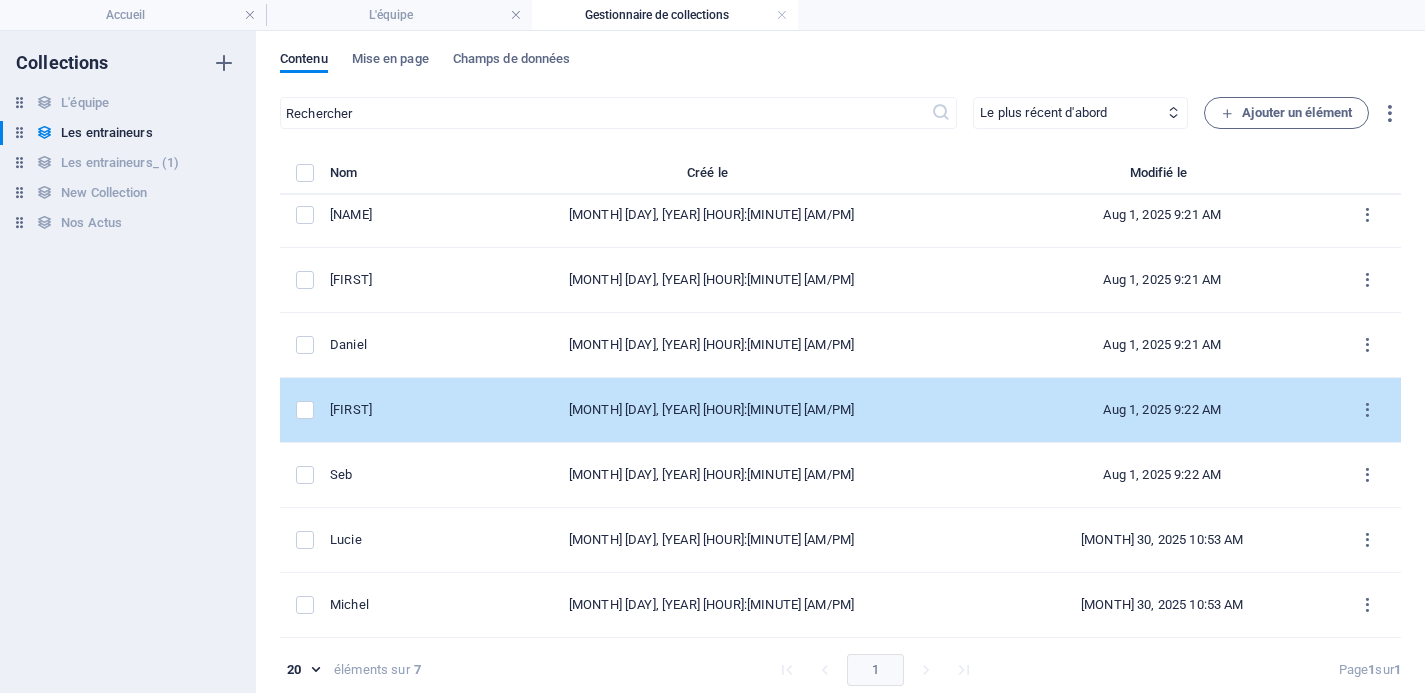 scroll, scrollTop: 9, scrollLeft: 0, axis: vertical 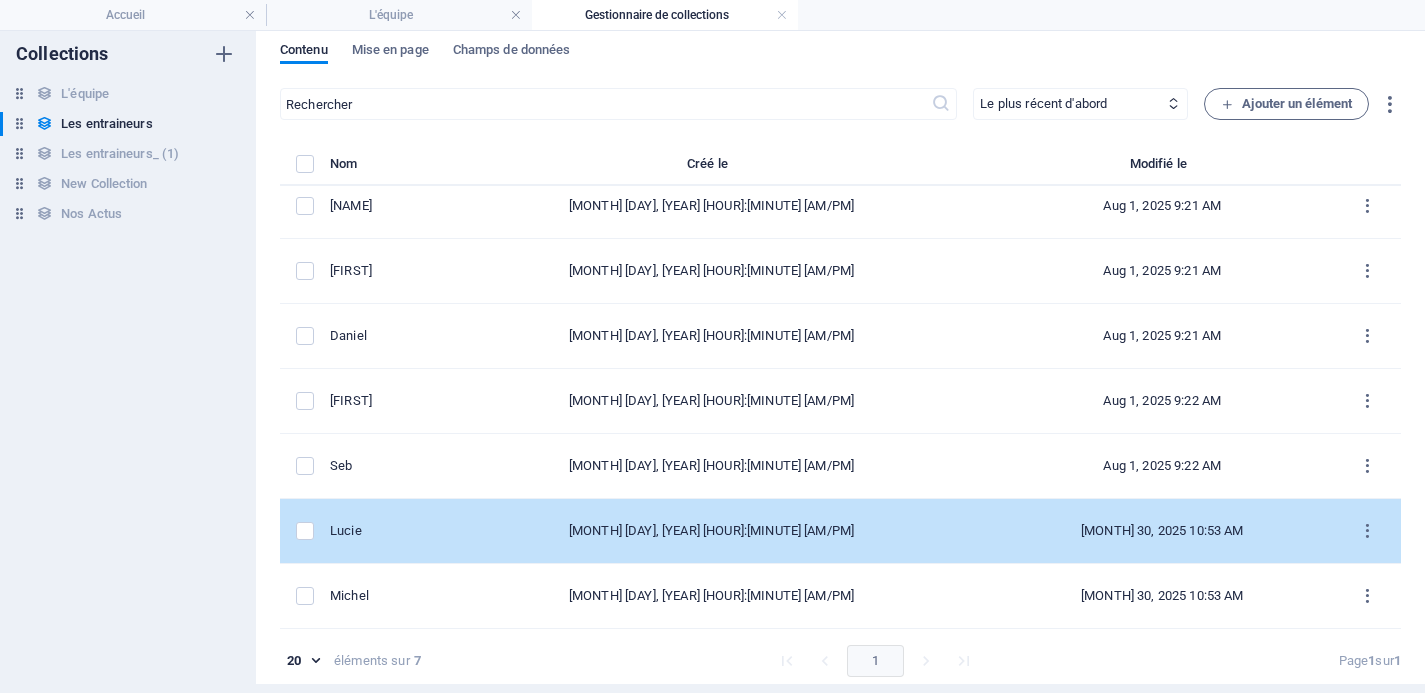 click on "Lucie" at bounding box center (373, 531) 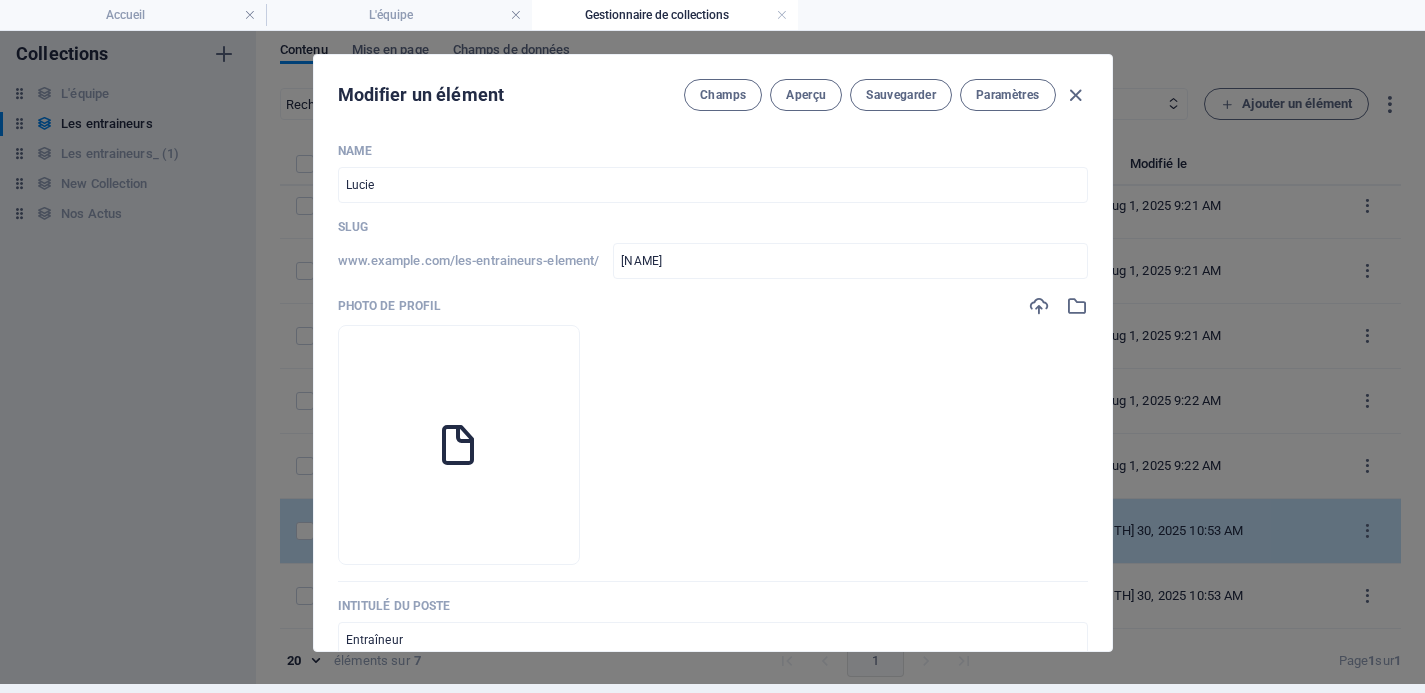 scroll, scrollTop: 0, scrollLeft: 0, axis: both 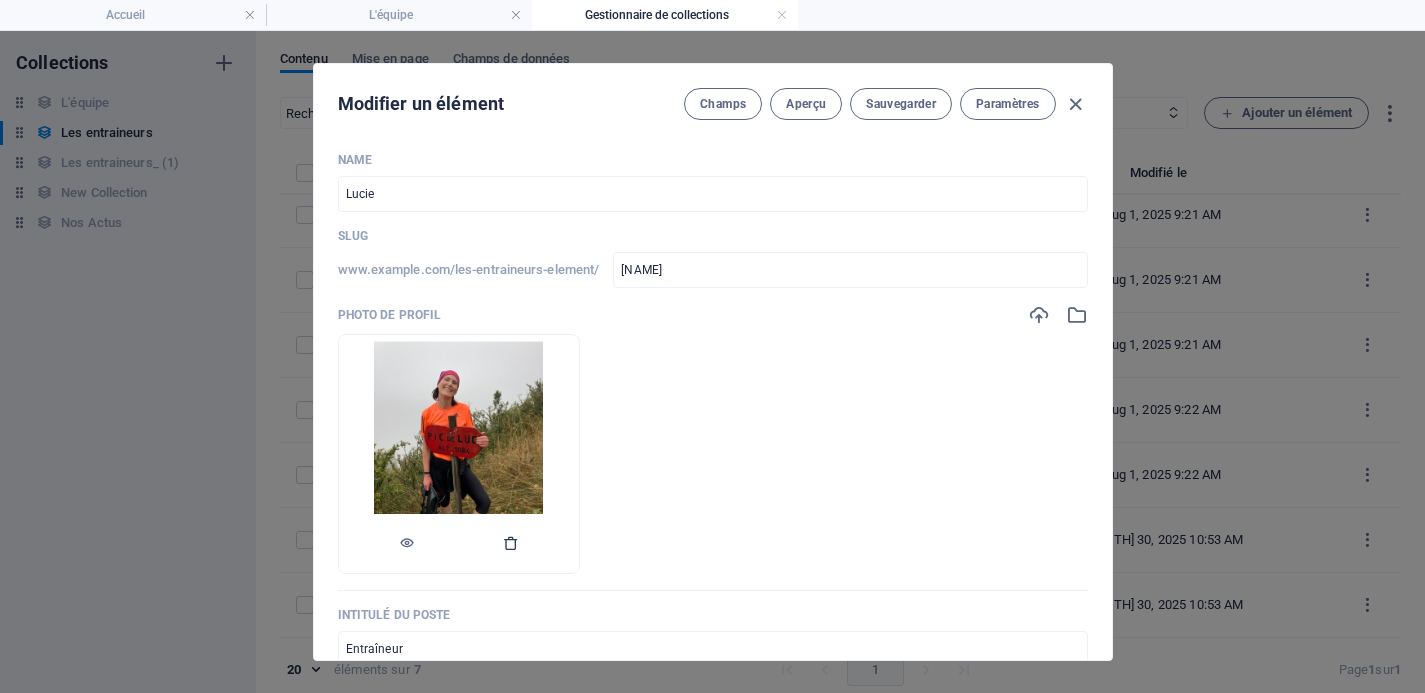 click at bounding box center (511, 543) 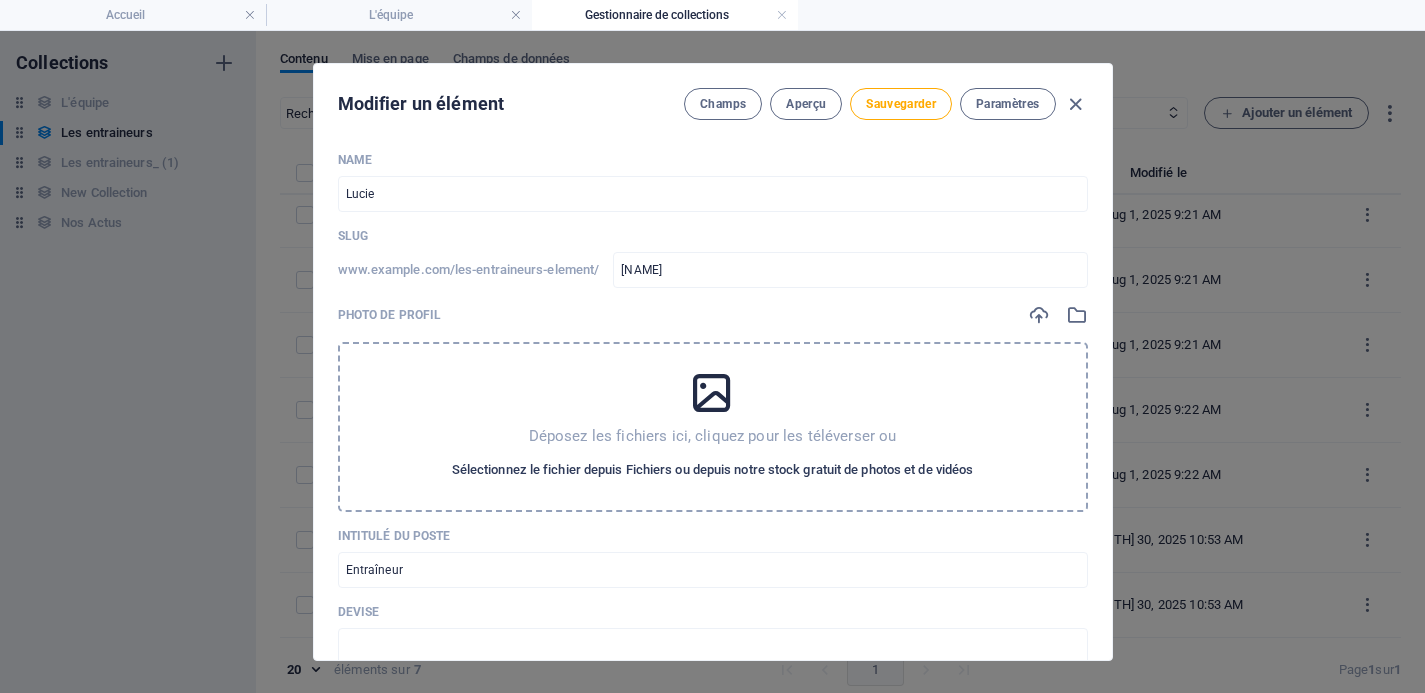 click on "Sélectionnez le fichier depuis Fichiers ou depuis notre stock gratuit de photos et de vidéos" at bounding box center (713, 470) 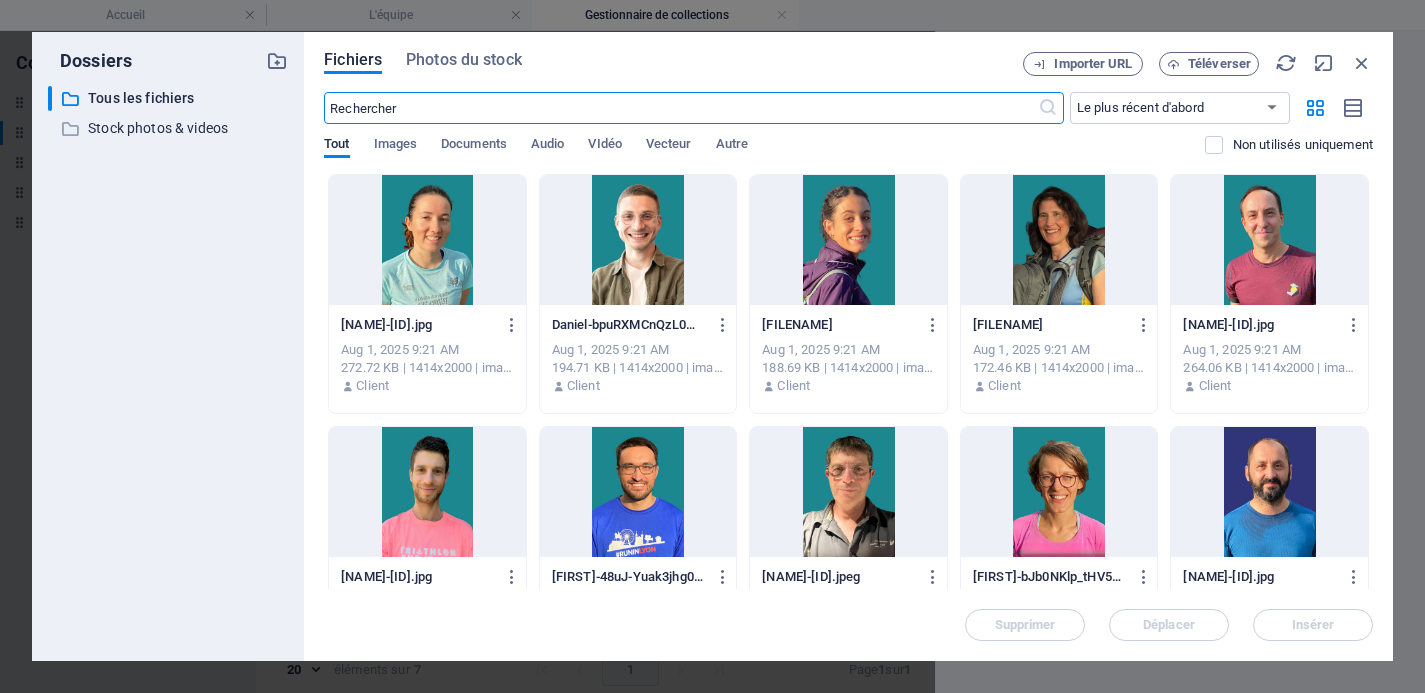 click at bounding box center [1059, 240] 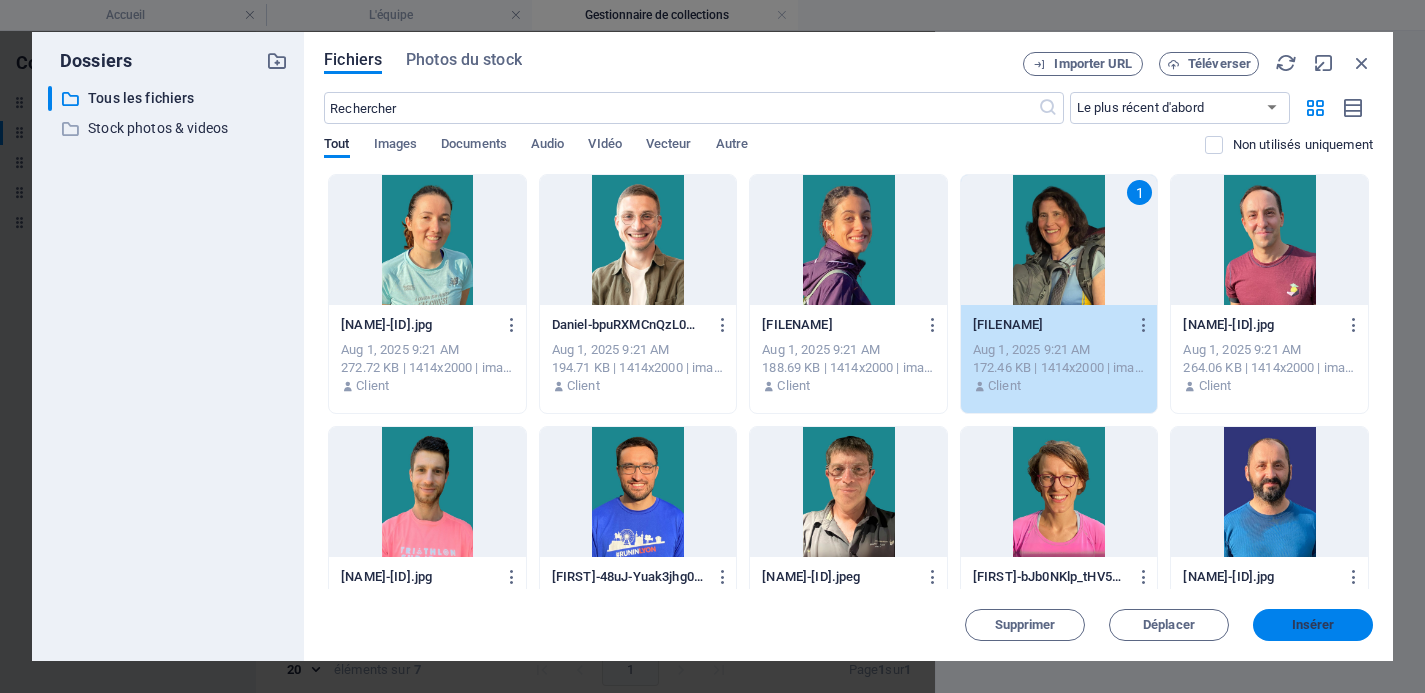 click on "Insérer" at bounding box center [1313, 625] 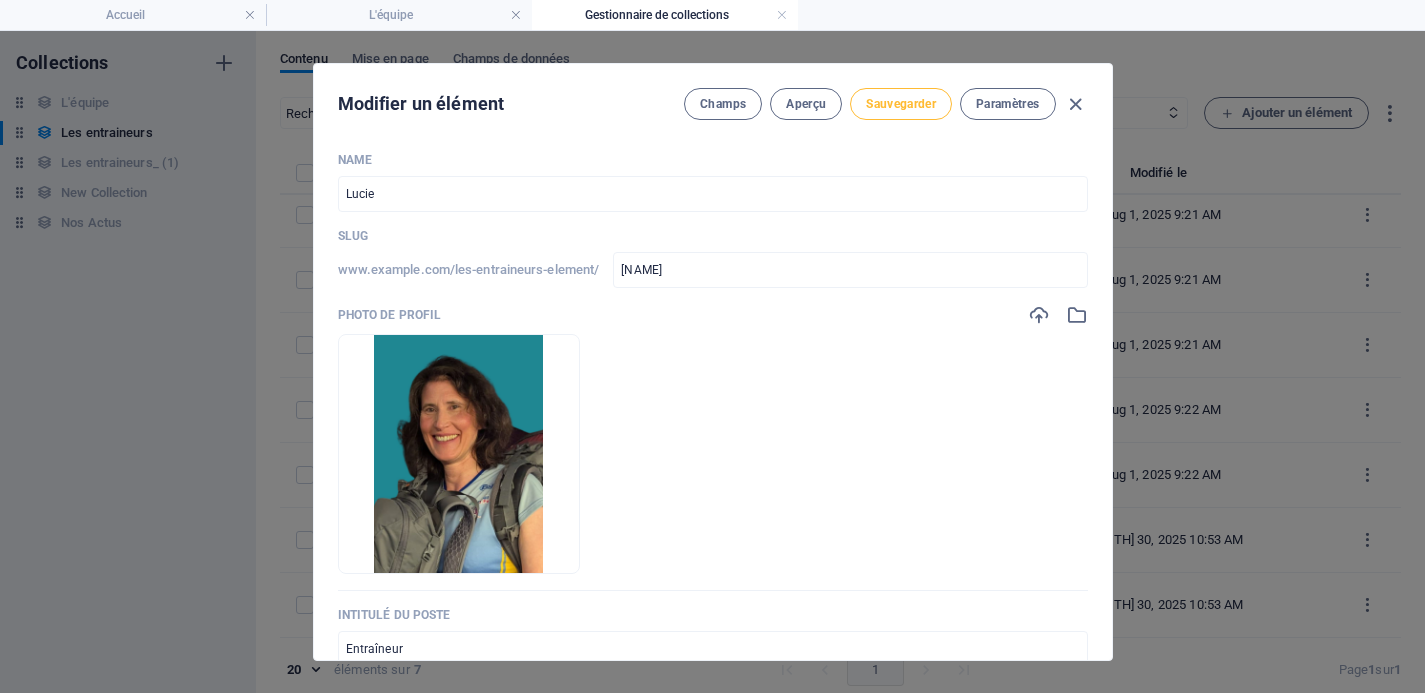 click on "Sauvegarder" at bounding box center [901, 104] 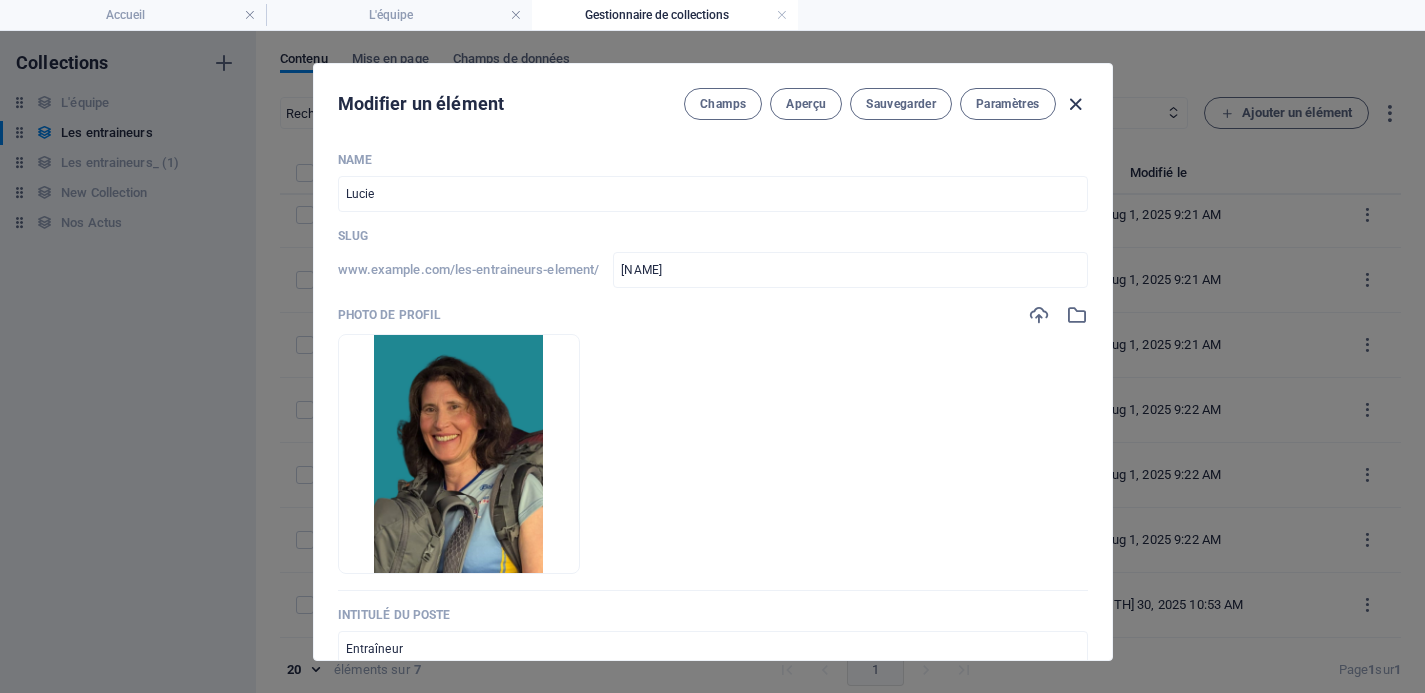 click at bounding box center (1075, 104) 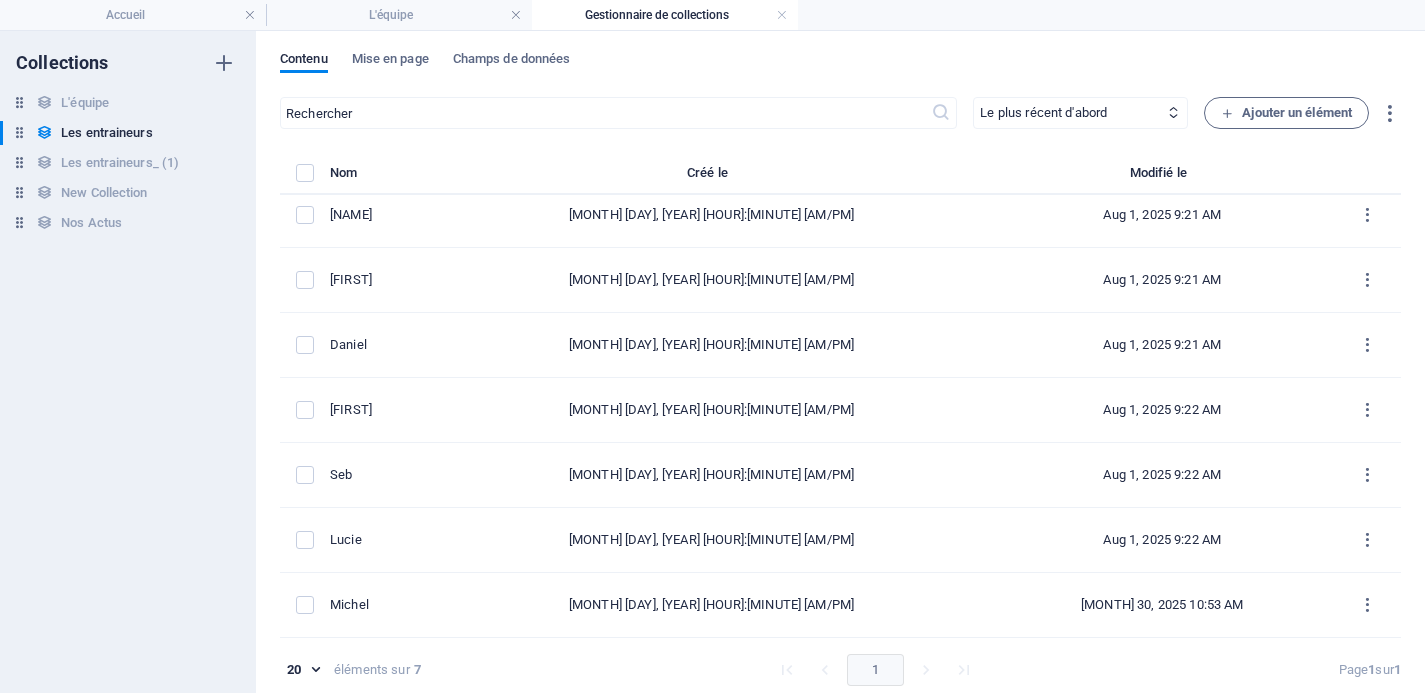 type on "[NAME]" 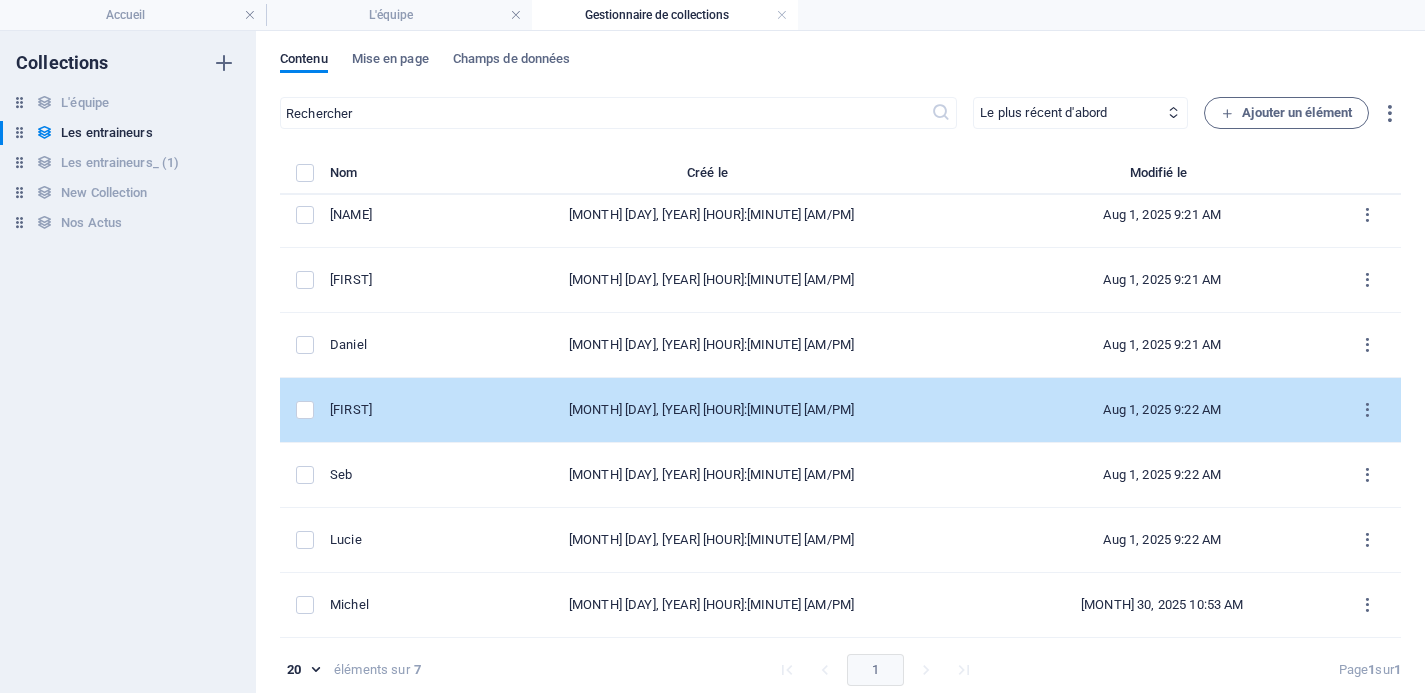 scroll, scrollTop: 9, scrollLeft: 0, axis: vertical 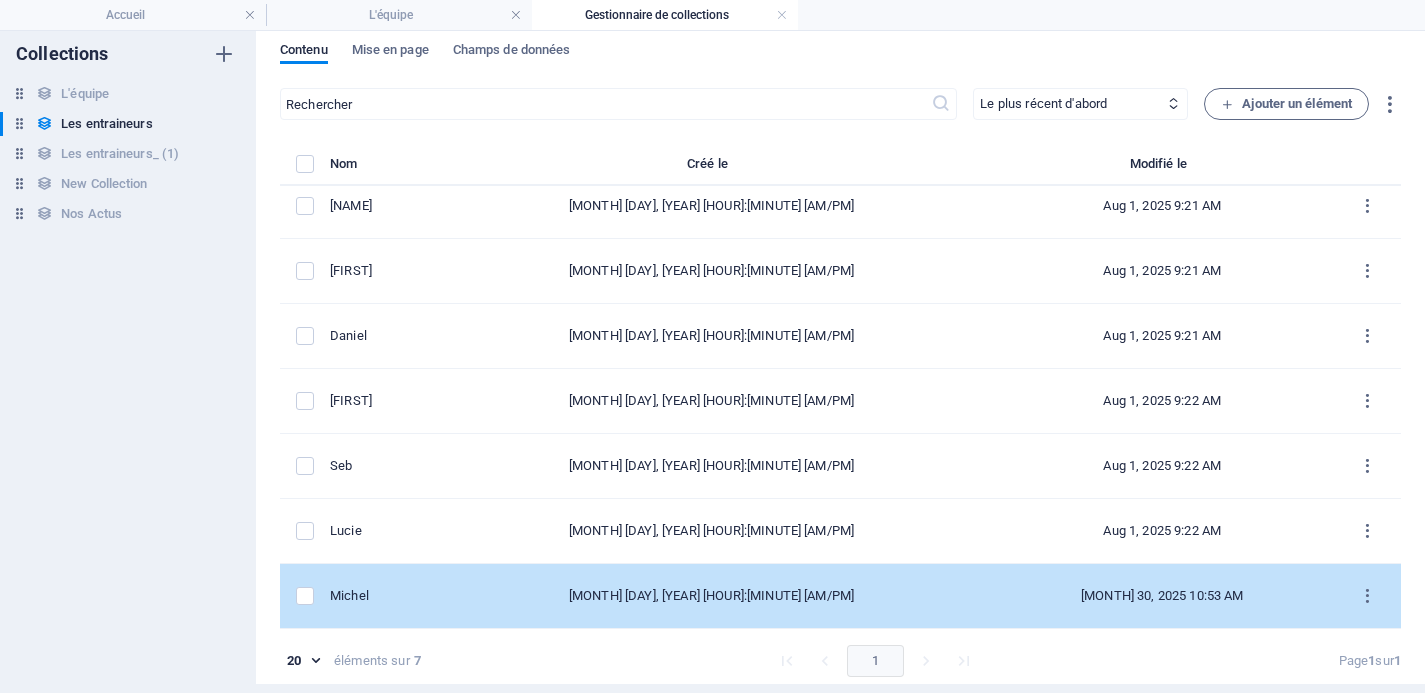 click on "Michel" at bounding box center (373, 596) 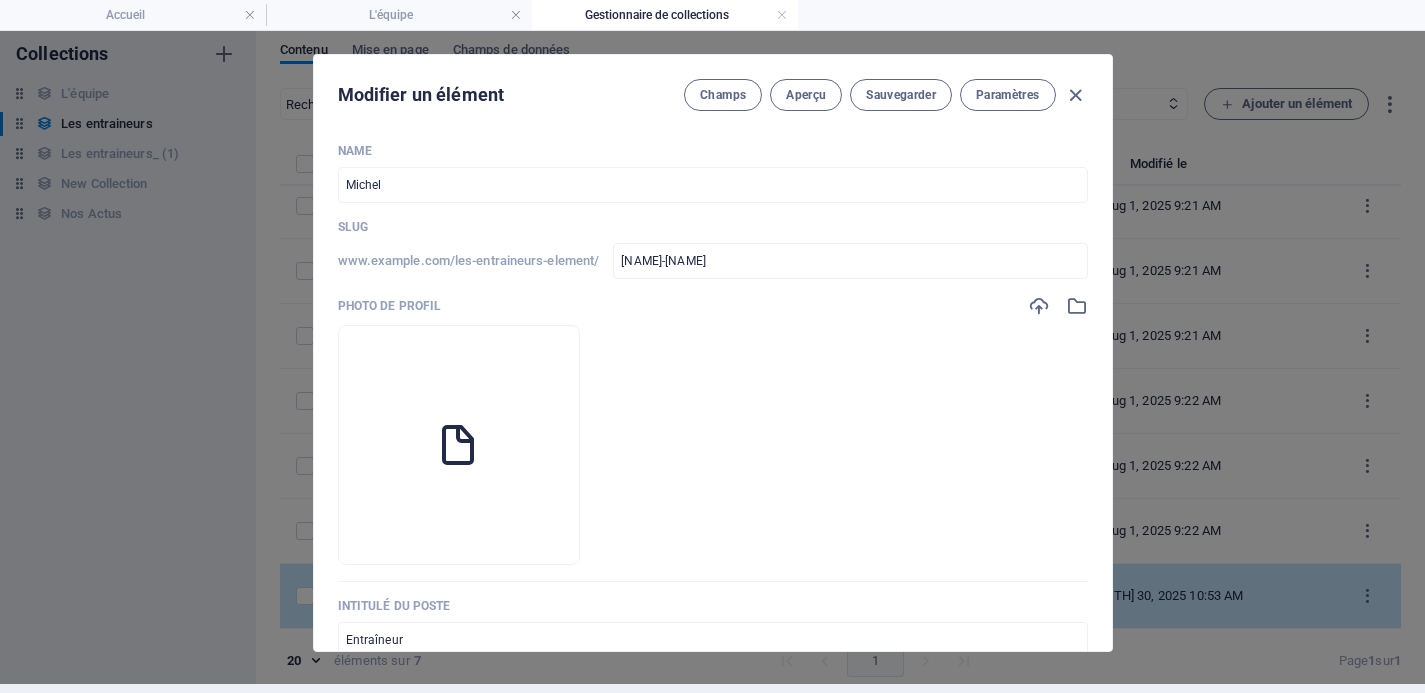 scroll, scrollTop: 0, scrollLeft: 0, axis: both 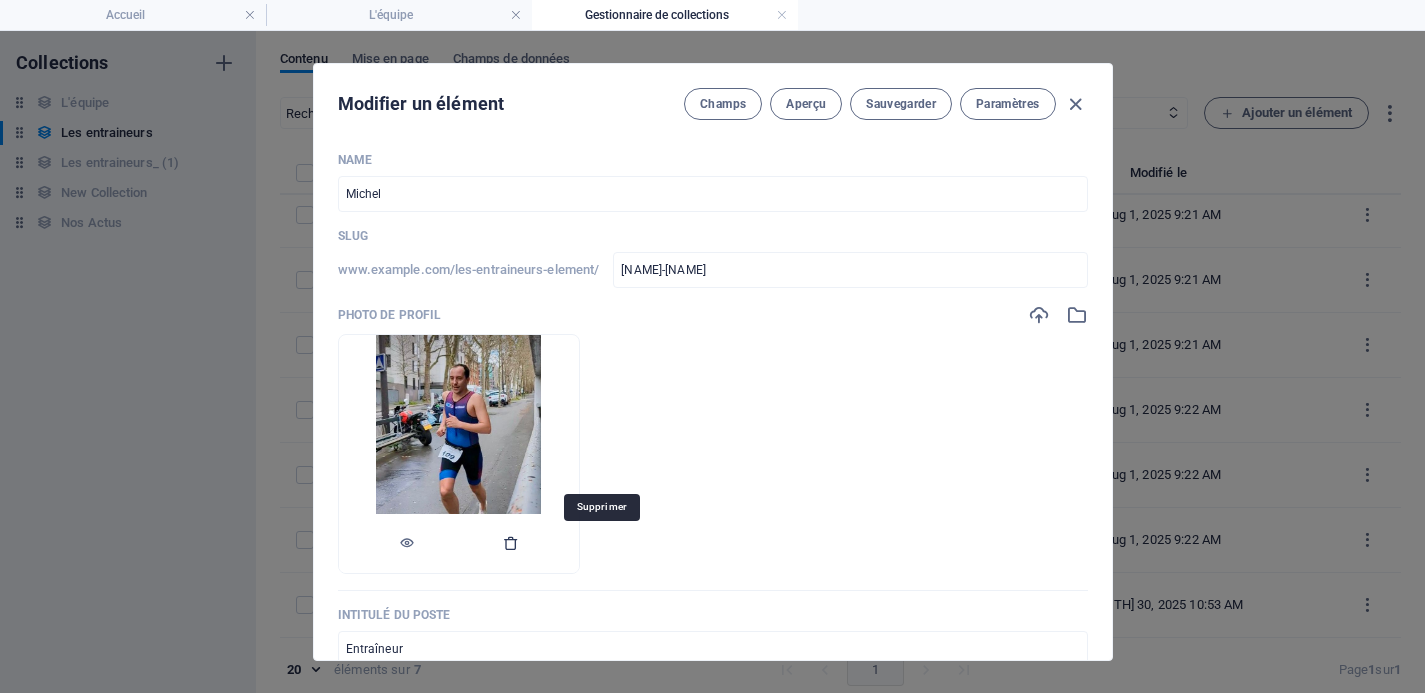 click at bounding box center (511, 543) 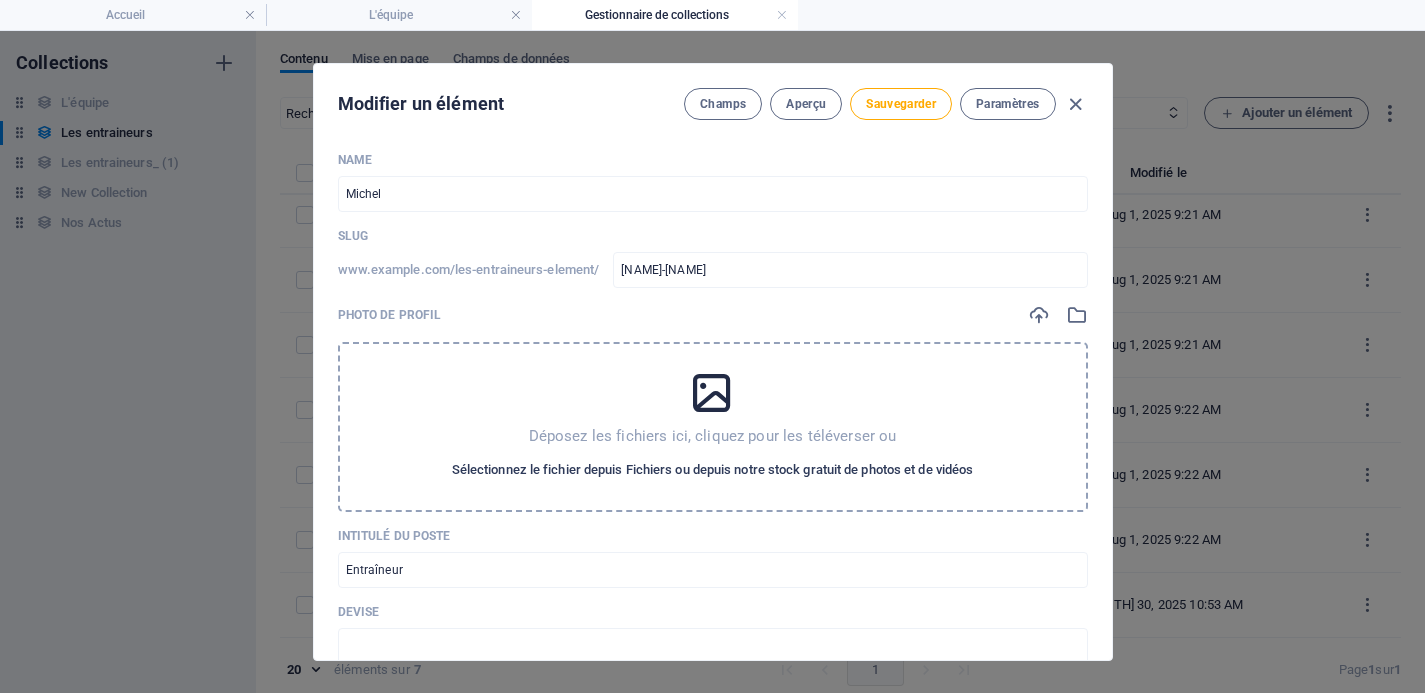 click on "Sélectionnez le fichier depuis Fichiers ou depuis notre stock gratuit de photos et de vidéos" at bounding box center [713, 470] 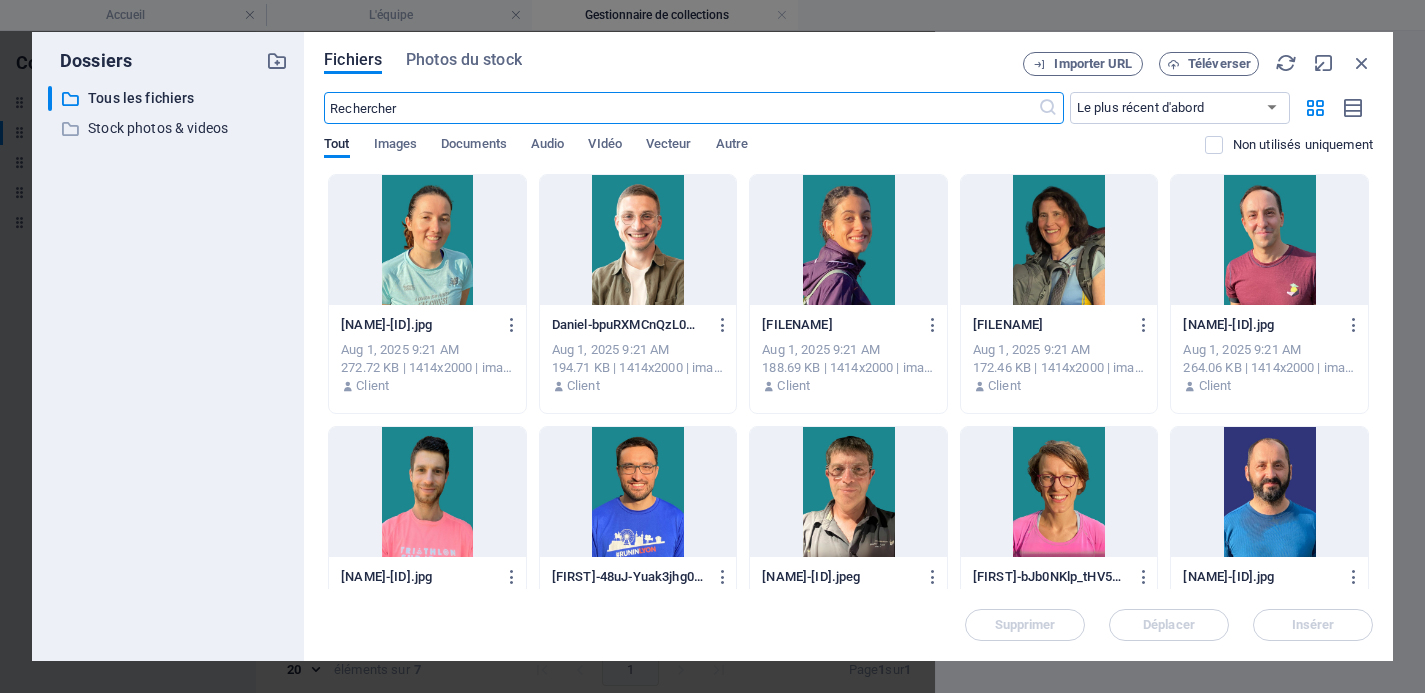 click at bounding box center (1269, 240) 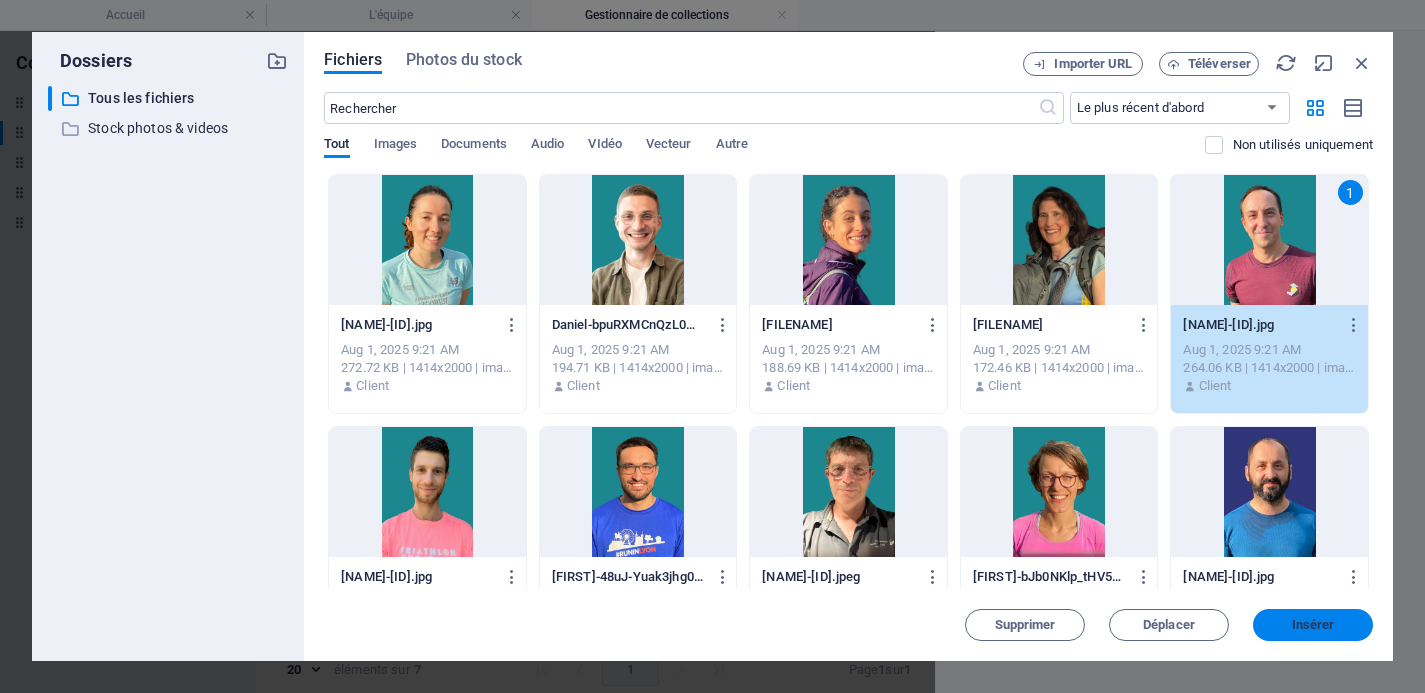 click on "Insérer" at bounding box center (1313, 625) 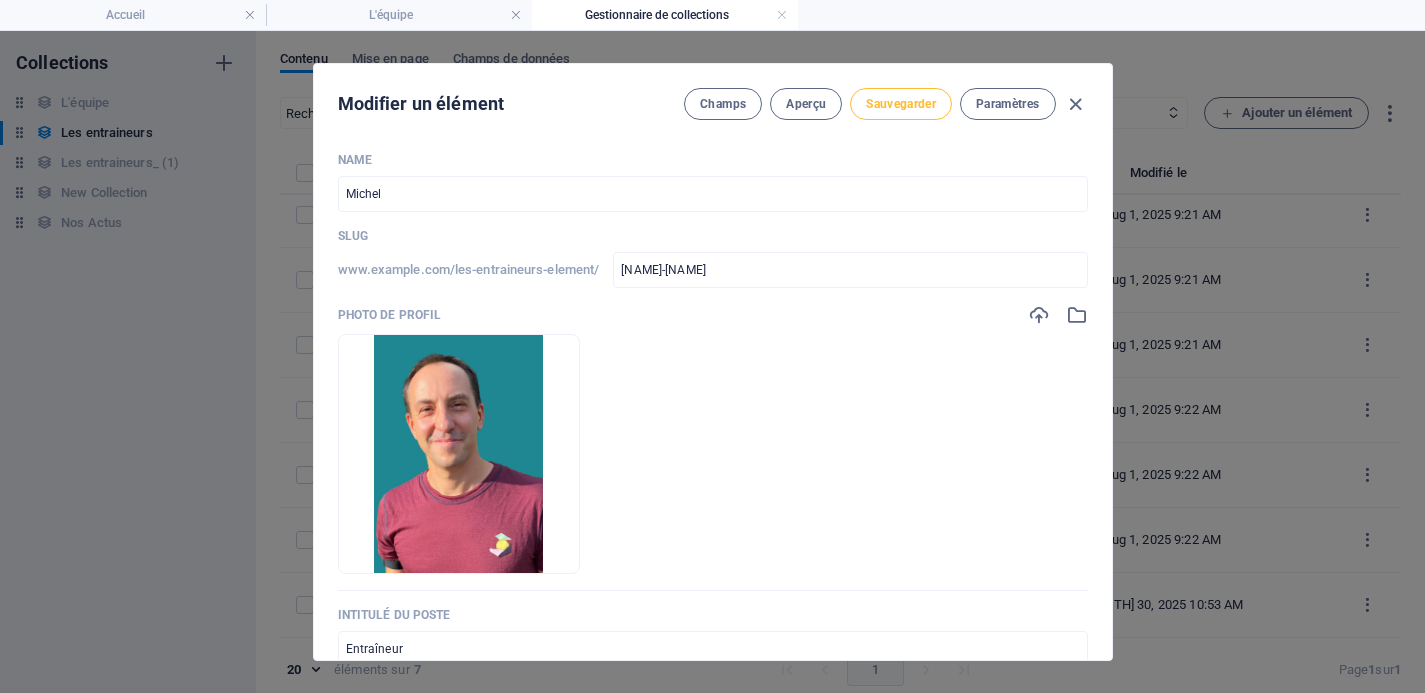 click on "Sauvegarder" at bounding box center [901, 104] 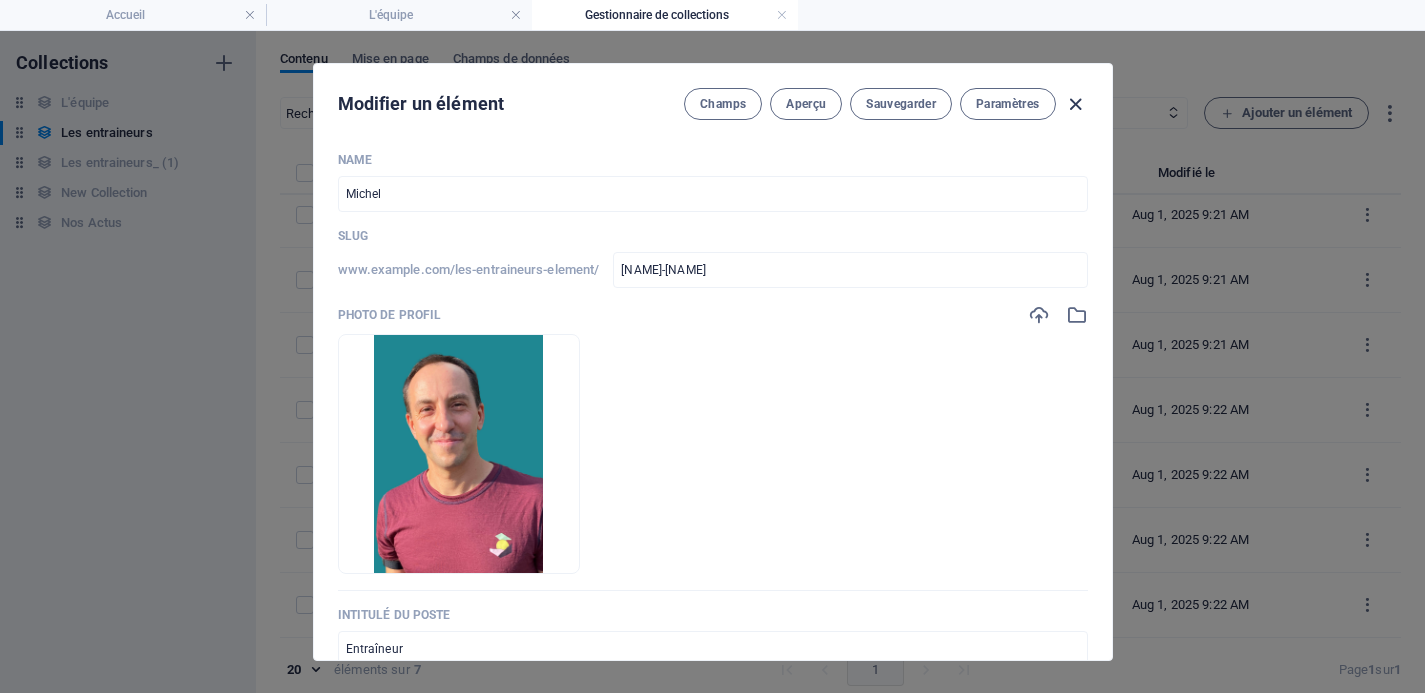 click at bounding box center (1075, 104) 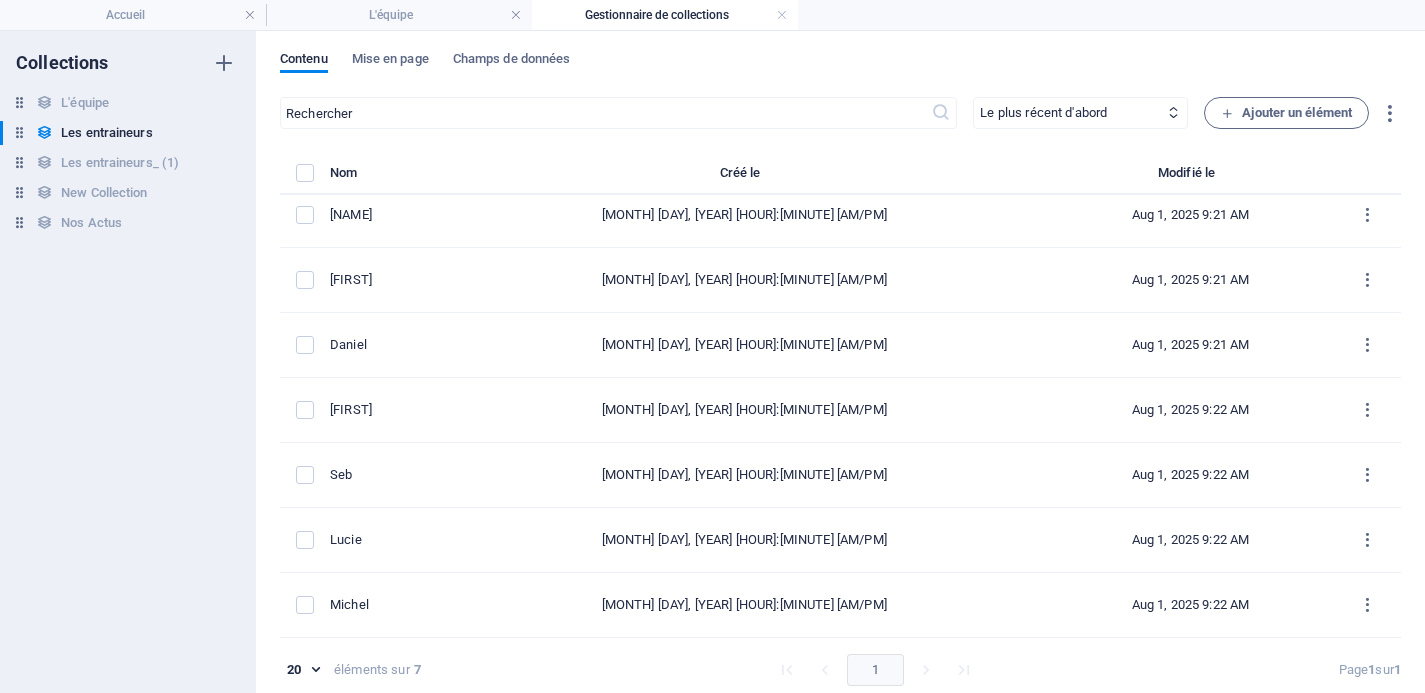 type on "[NAME]-[NAME]" 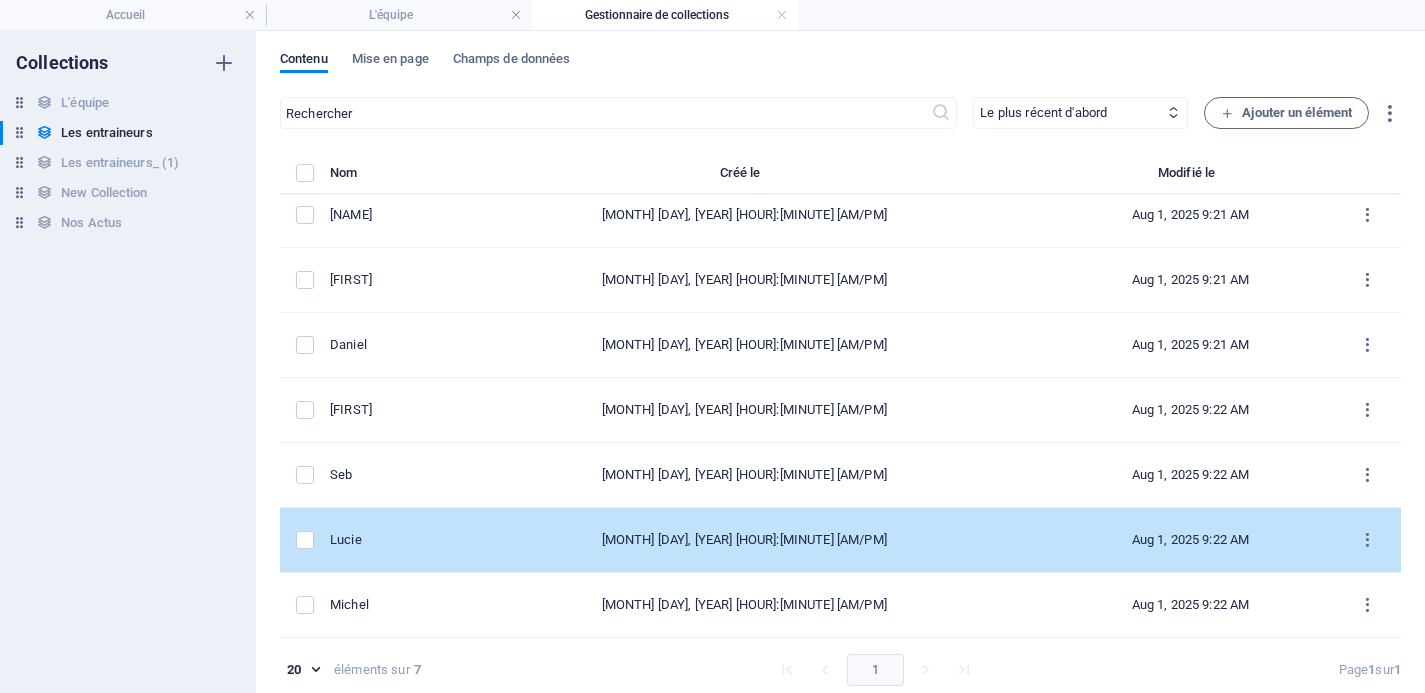 scroll, scrollTop: 9, scrollLeft: 0, axis: vertical 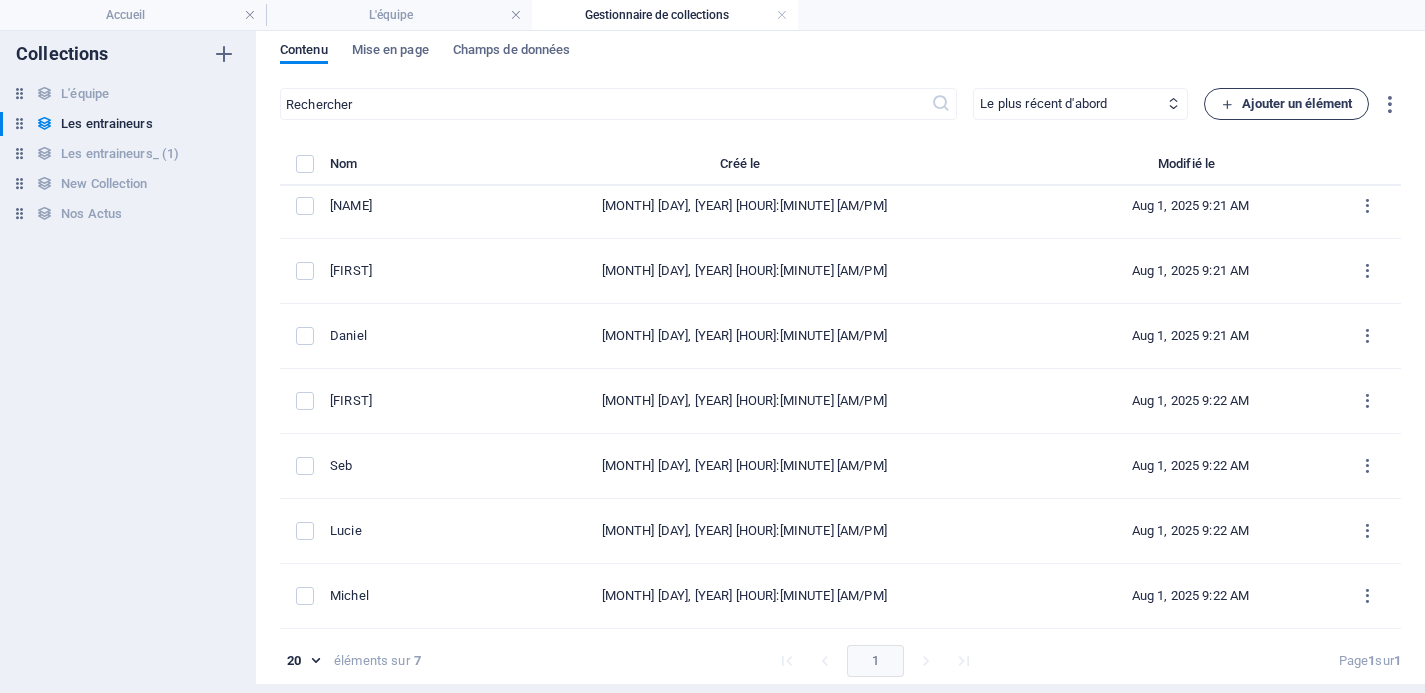 click on "Ajouter un élément" at bounding box center [1286, 104] 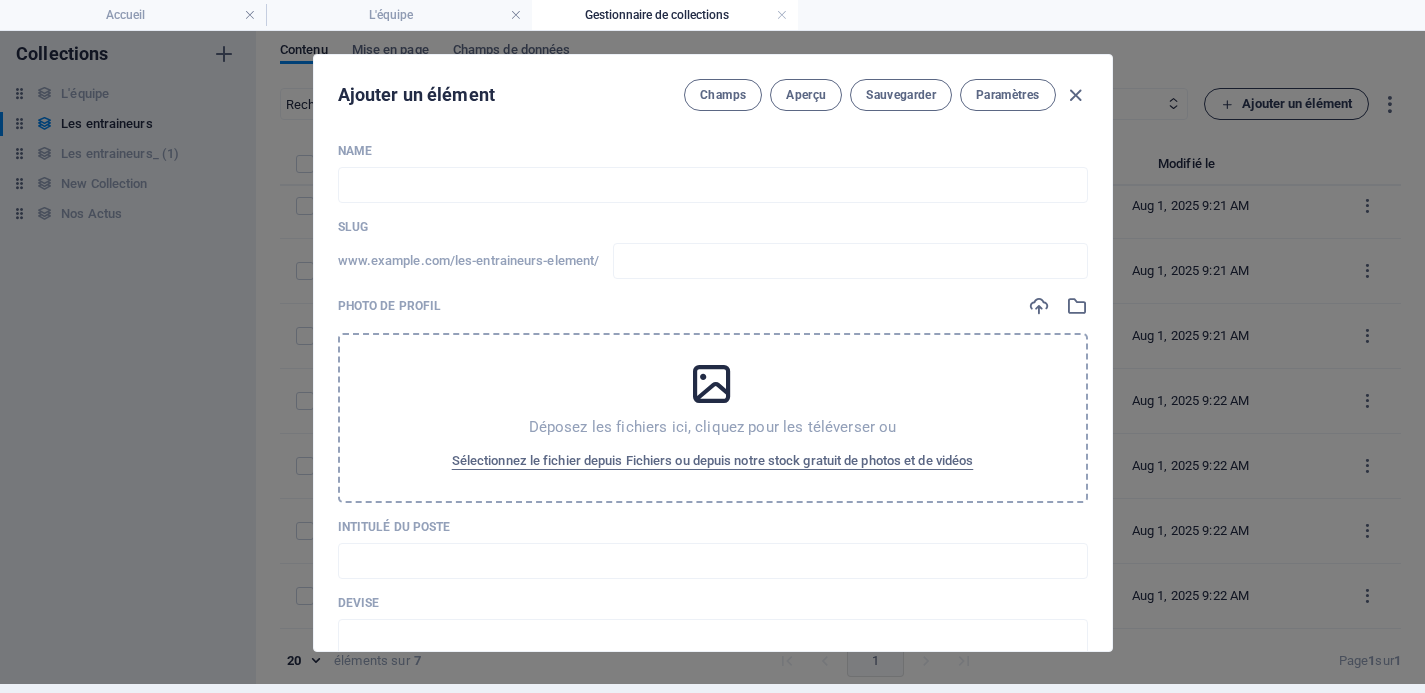 scroll, scrollTop: 0, scrollLeft: 0, axis: both 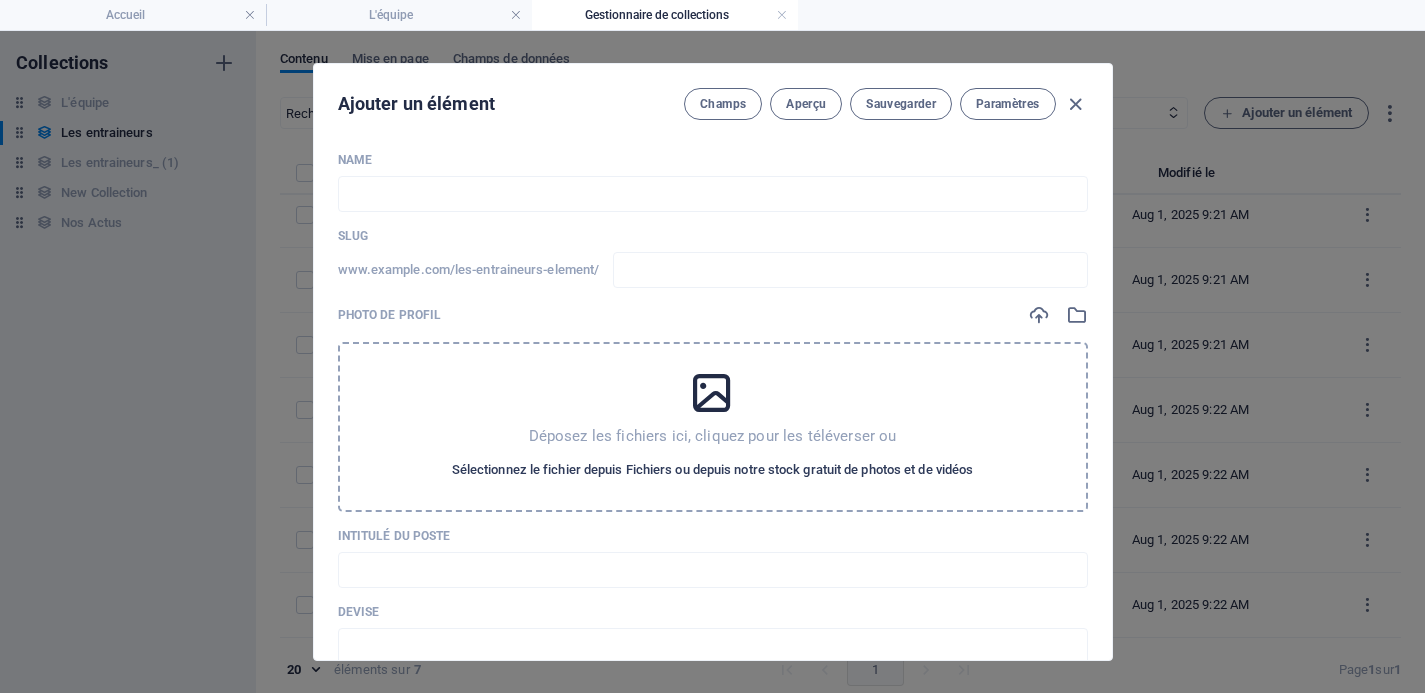 click on "Sélectionnez le fichier depuis Fichiers ou depuis notre stock gratuit de photos et de vidéos" at bounding box center (713, 470) 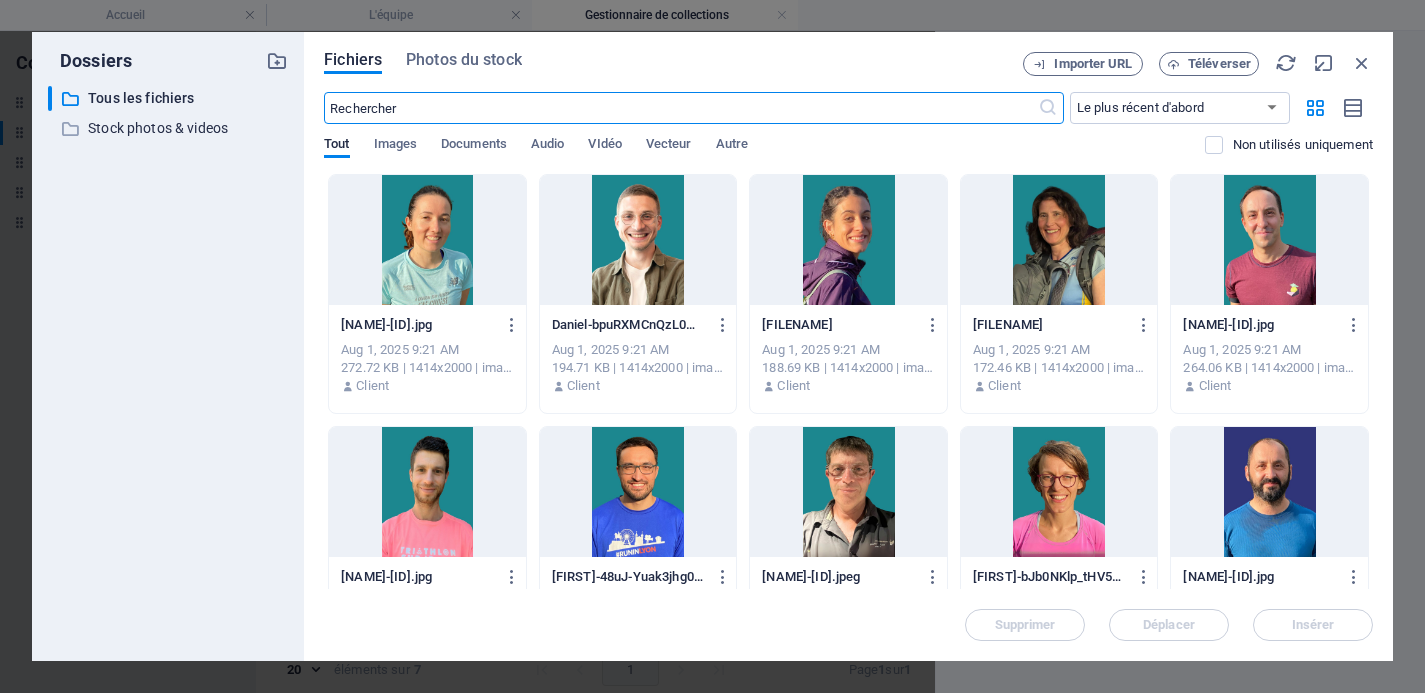 click at bounding box center [638, 492] 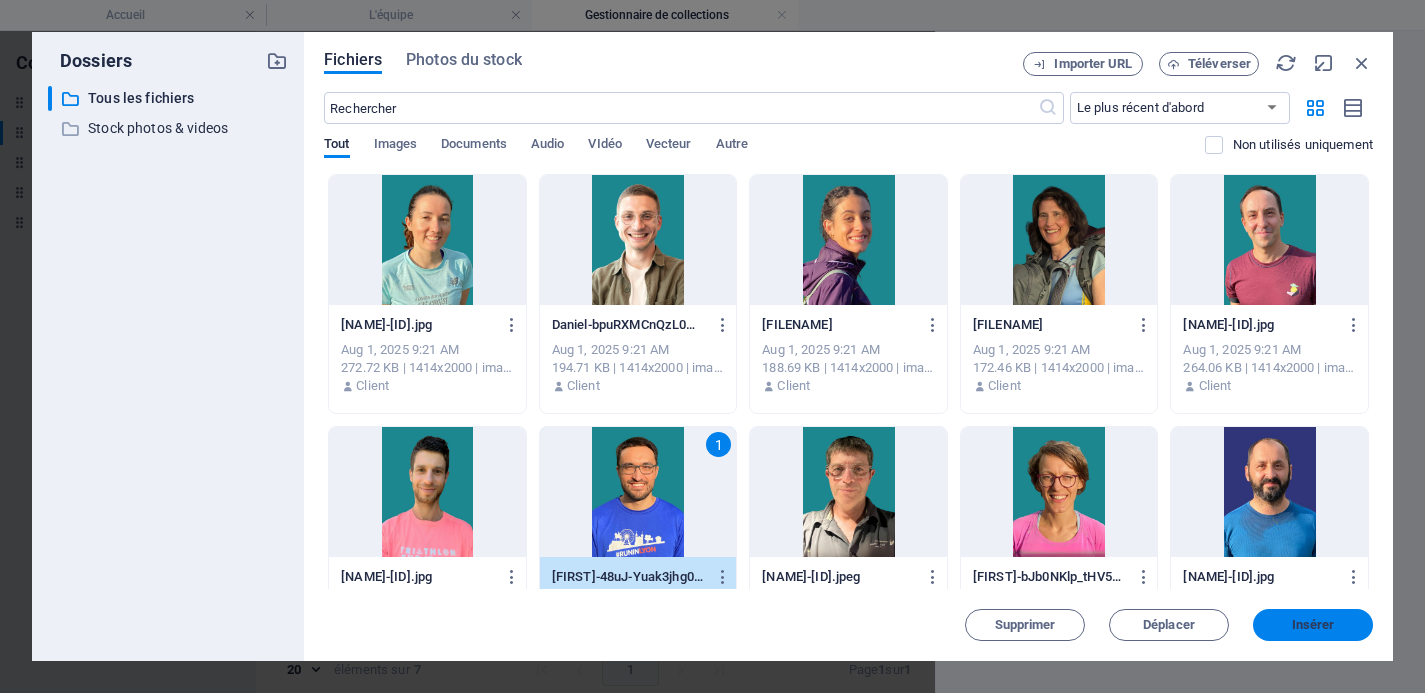 click on "Insérer" at bounding box center [1313, 625] 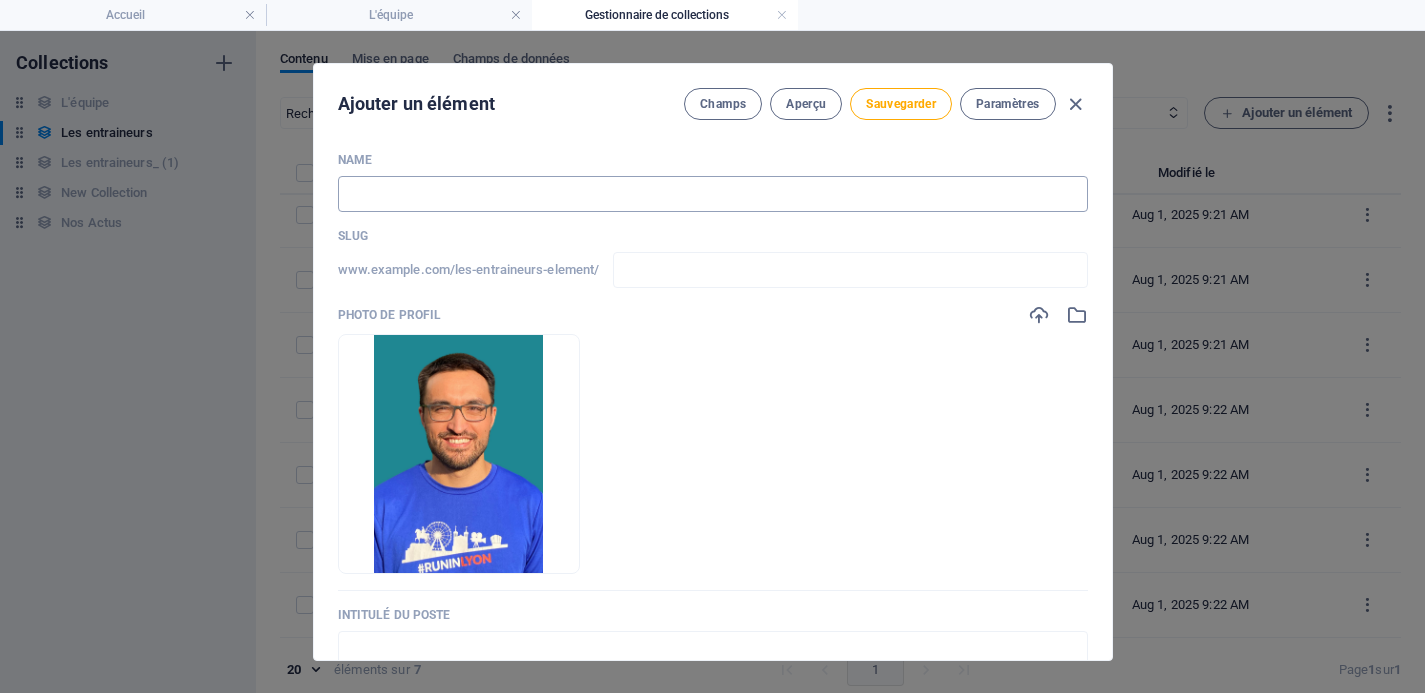 click at bounding box center [713, 194] 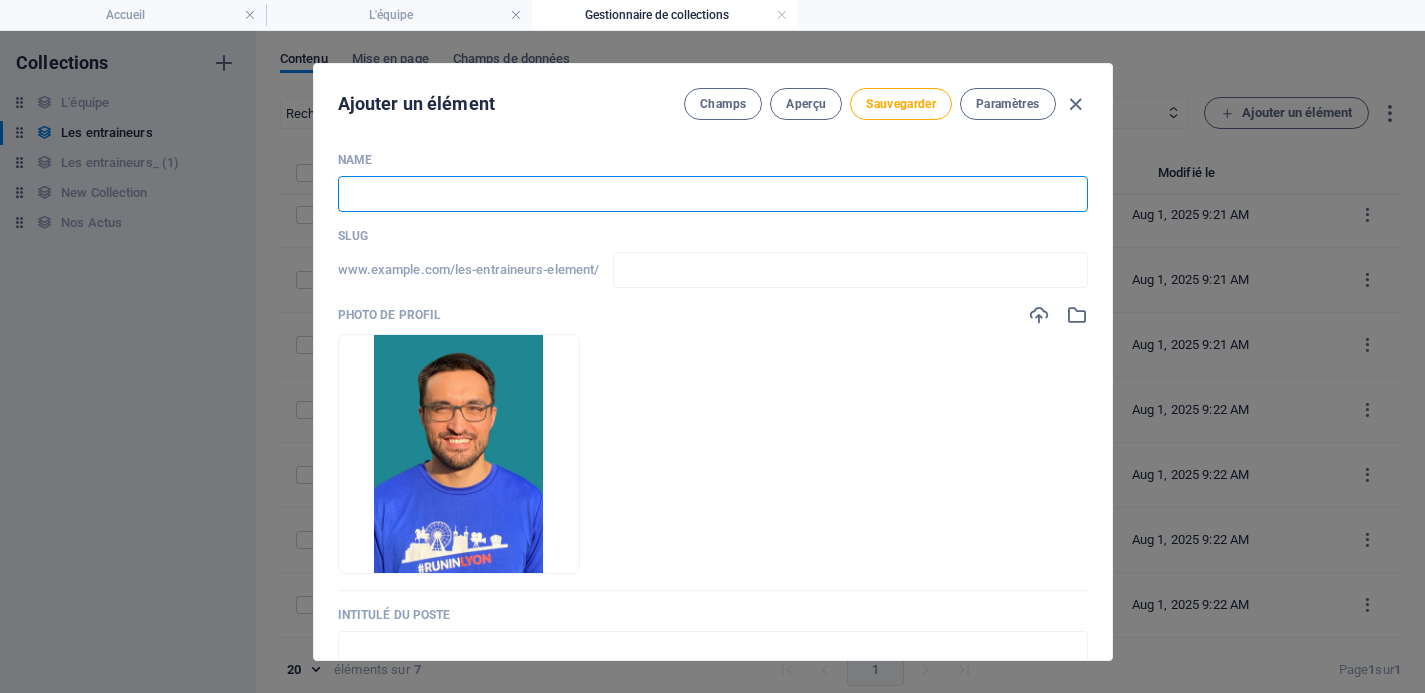 type on "Q" 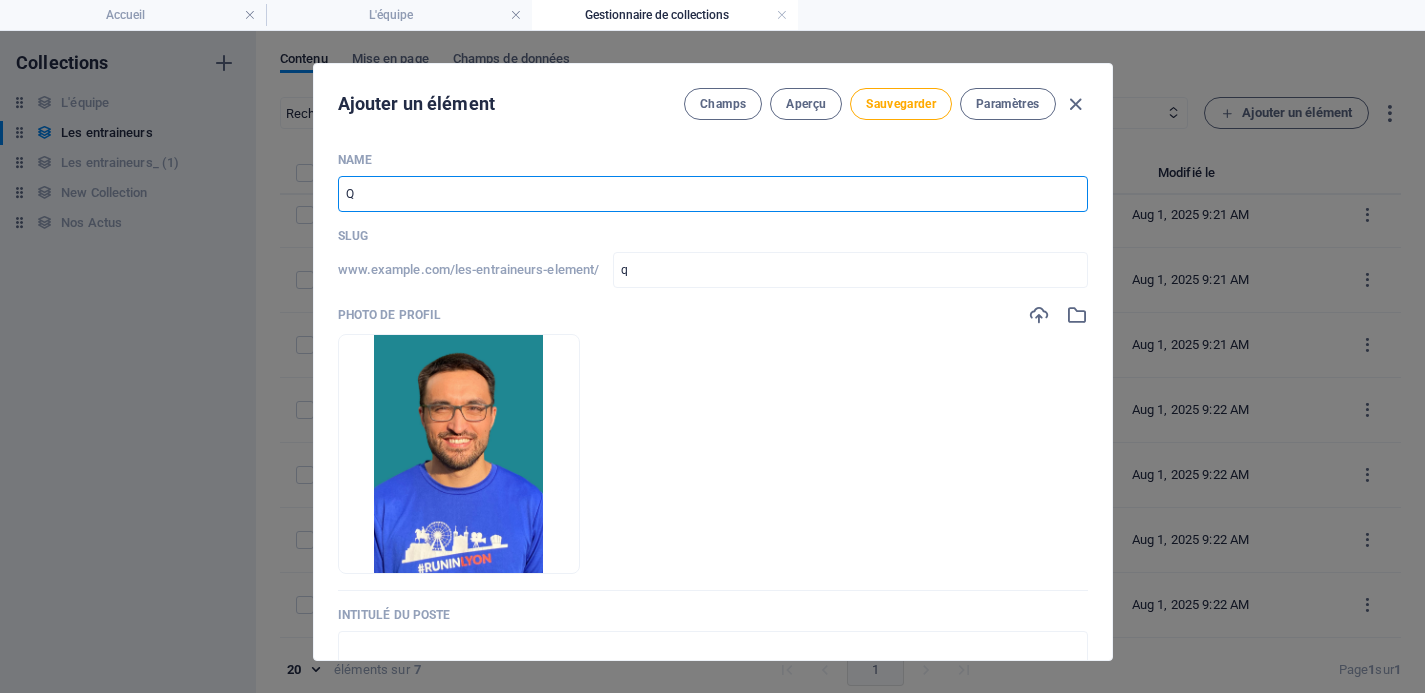 type on "Qu" 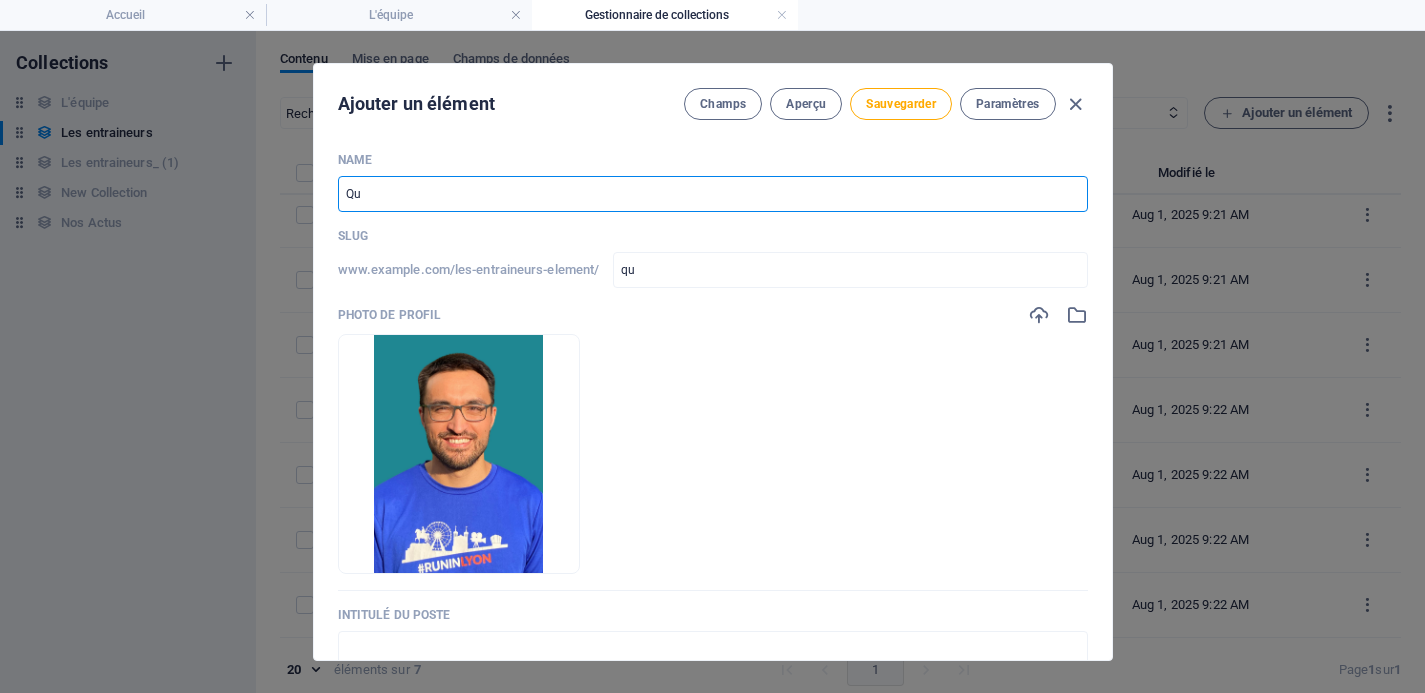 type on "Que" 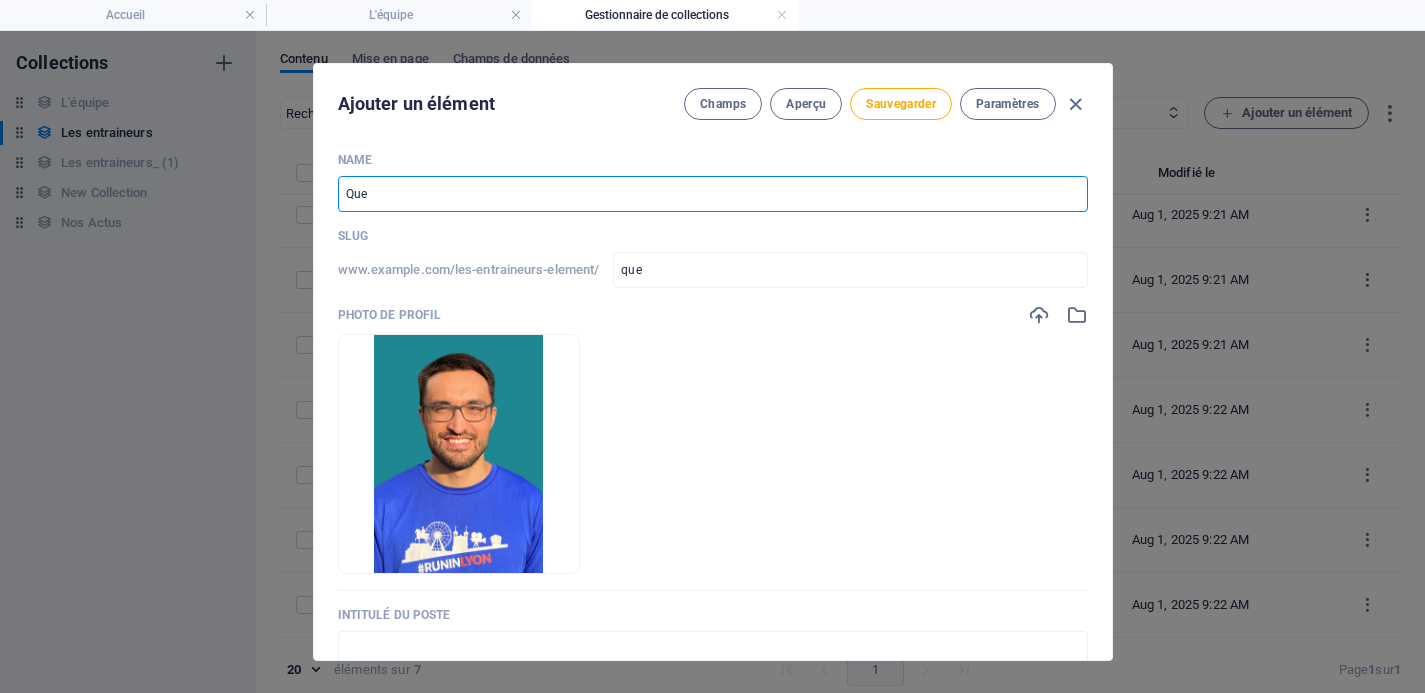 type on "[FIRST]" 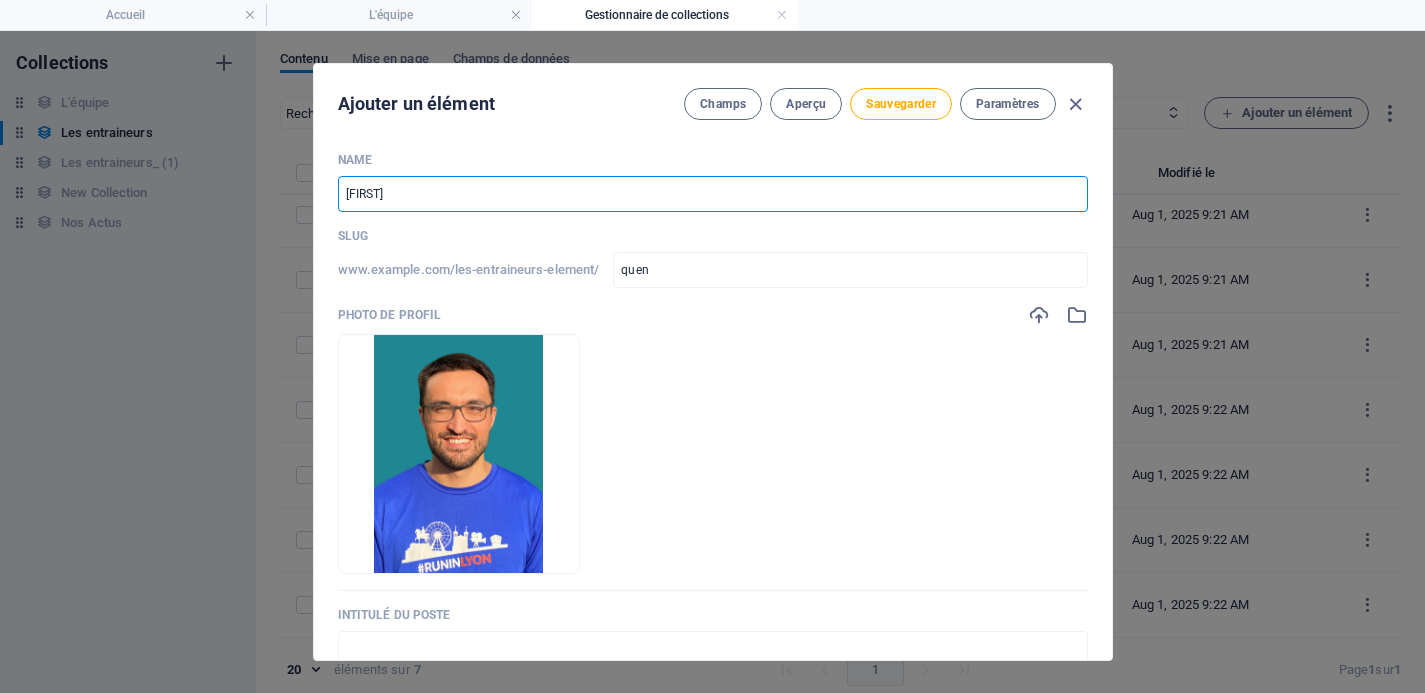 type on "[NAME]" 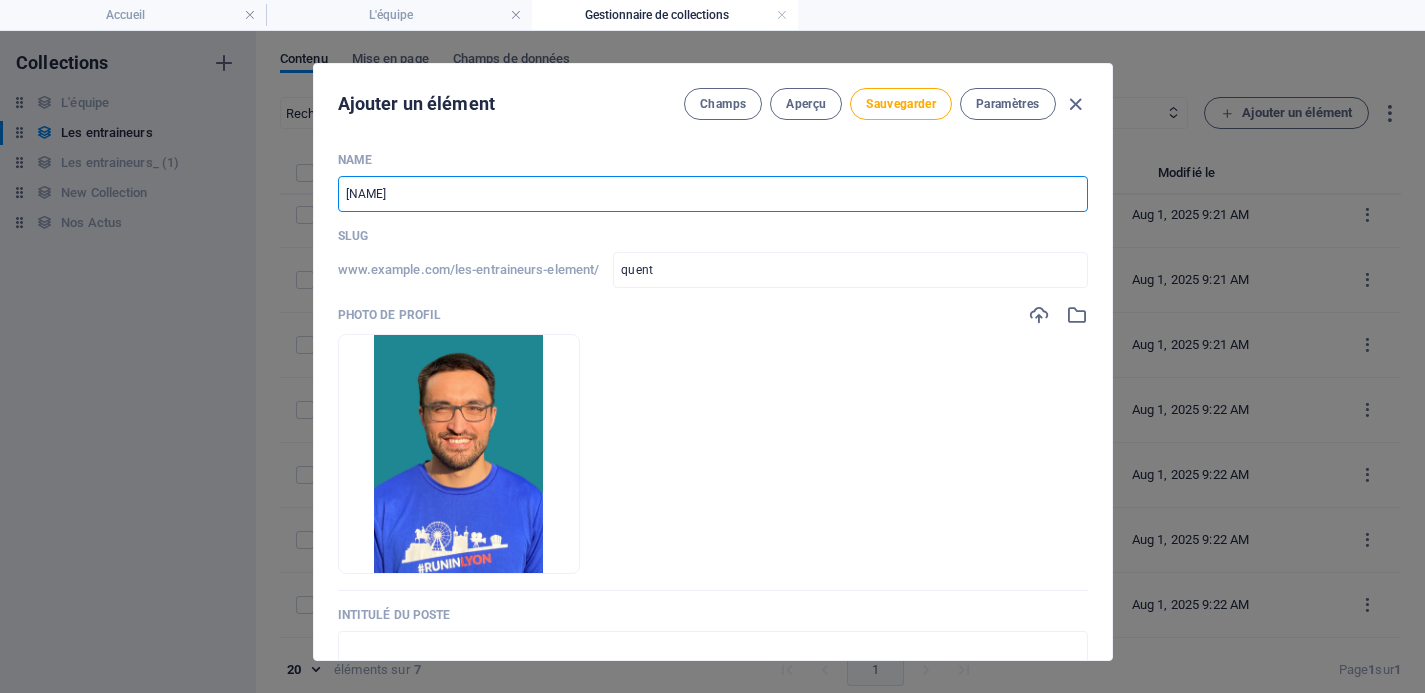 type on "[NAME]" 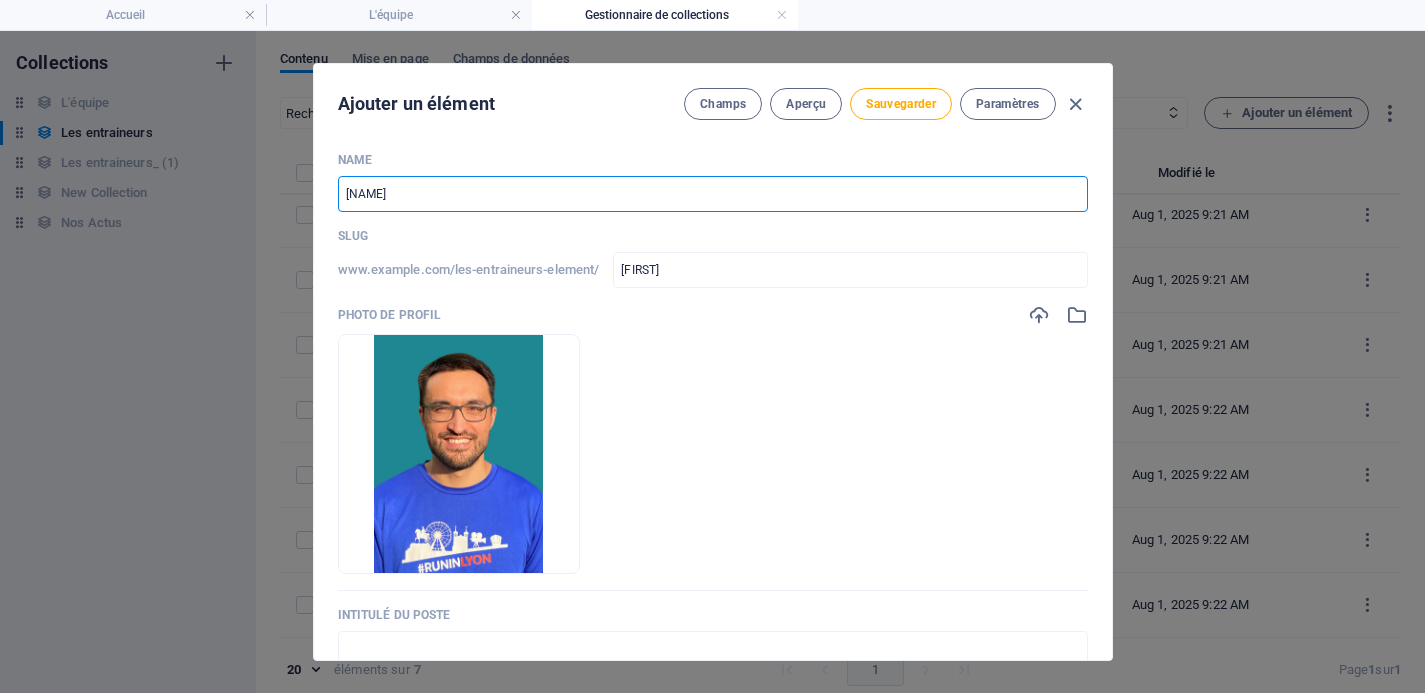 type on "[FIRST]" 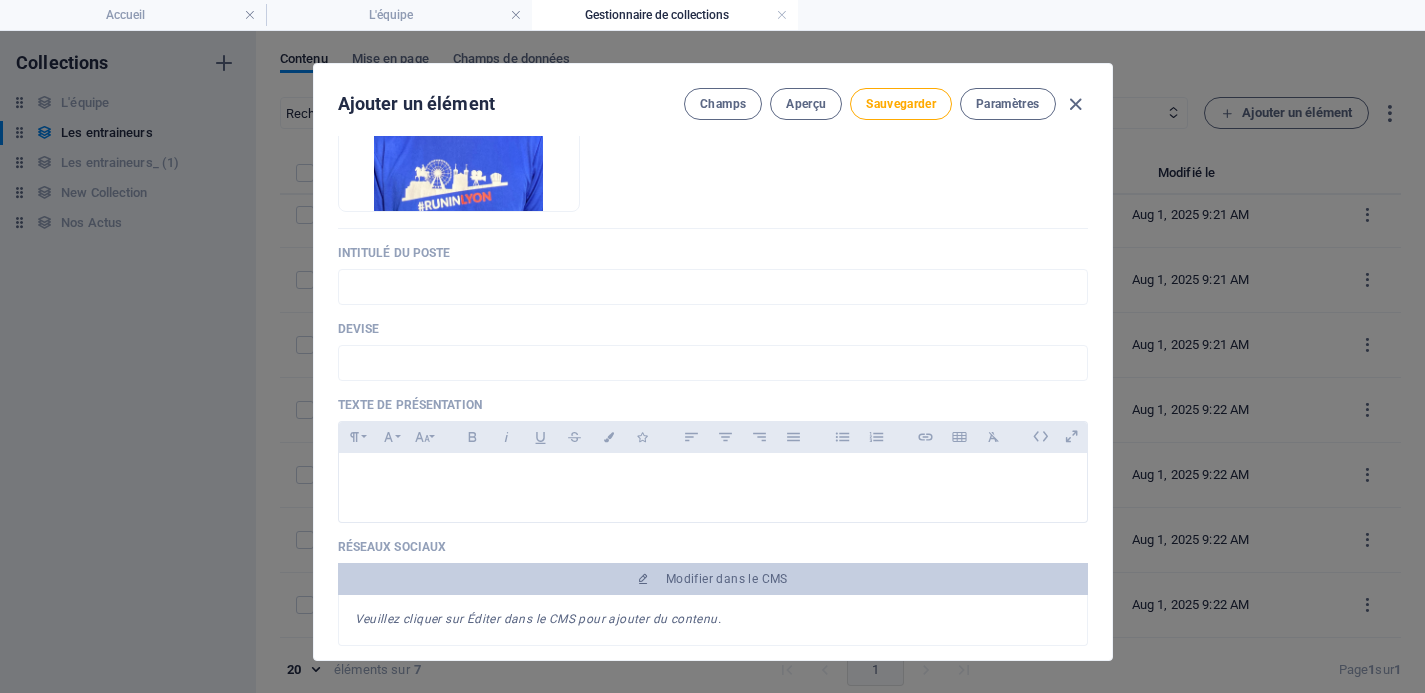 scroll, scrollTop: 0, scrollLeft: 0, axis: both 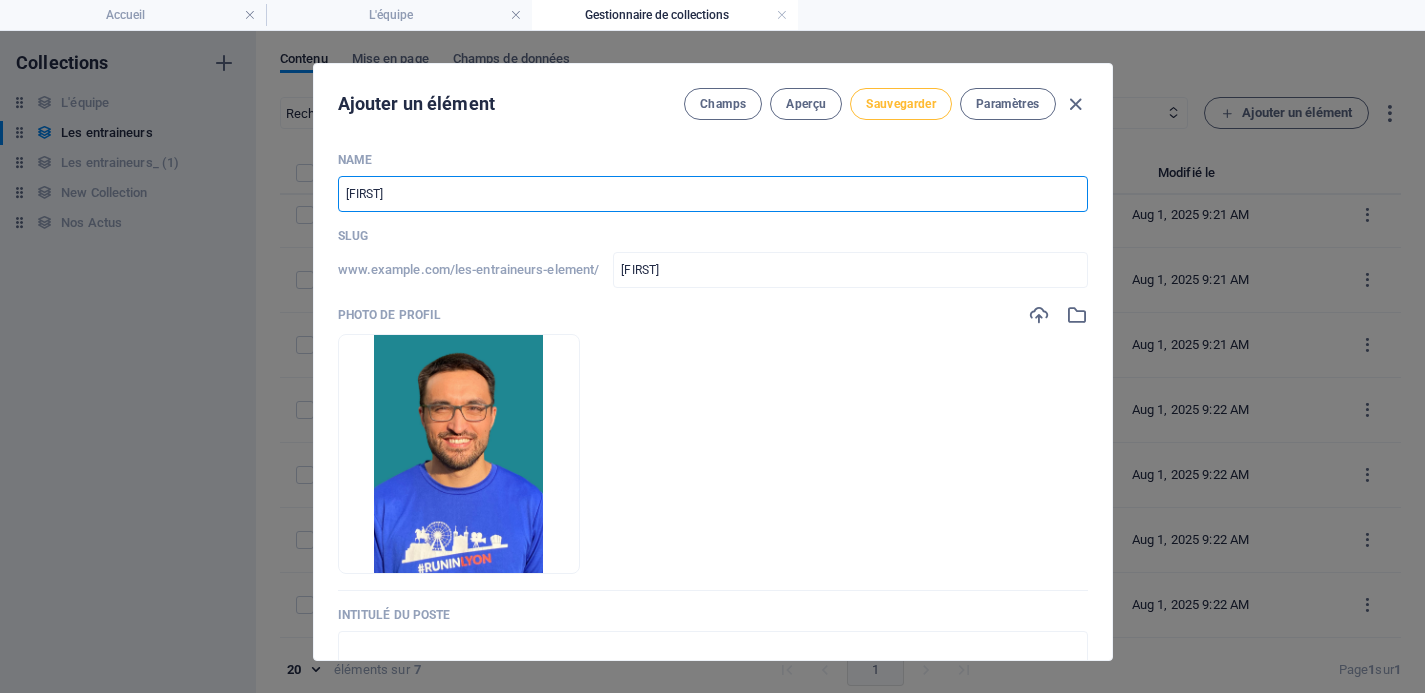 type on "[FIRST]" 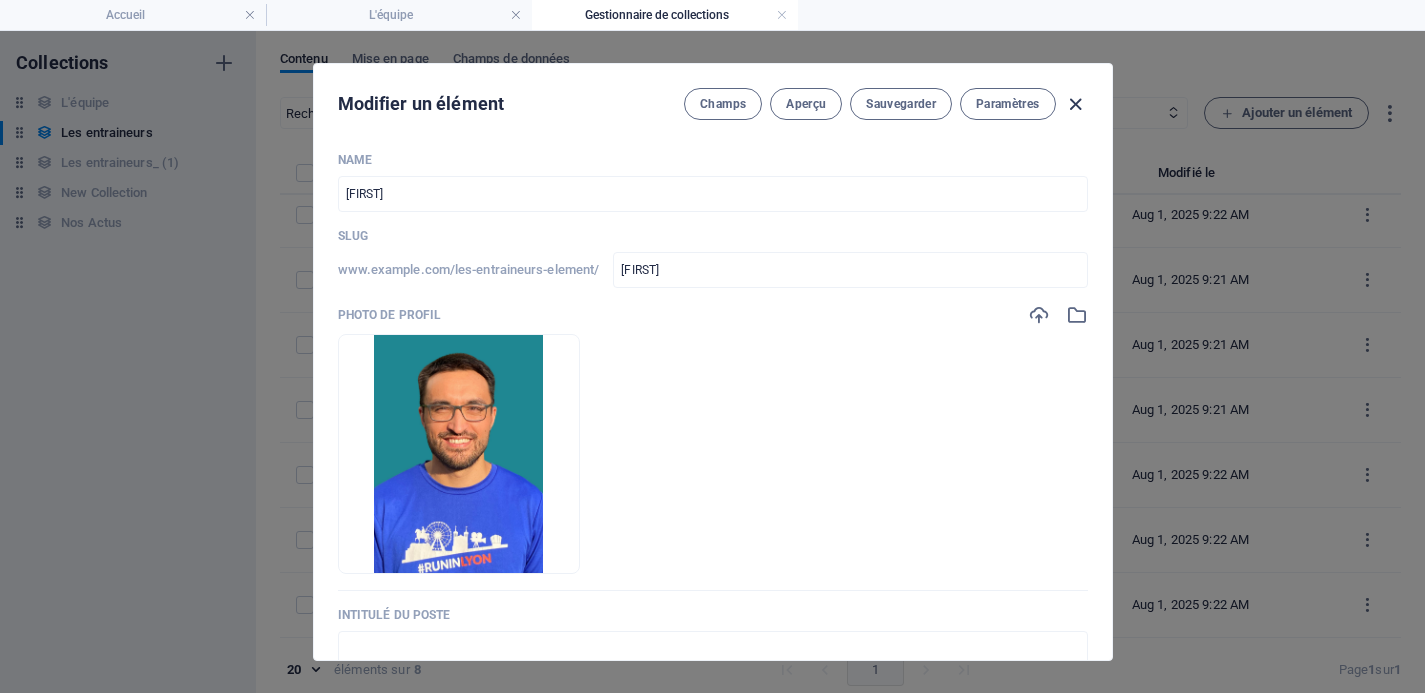 click at bounding box center (1075, 104) 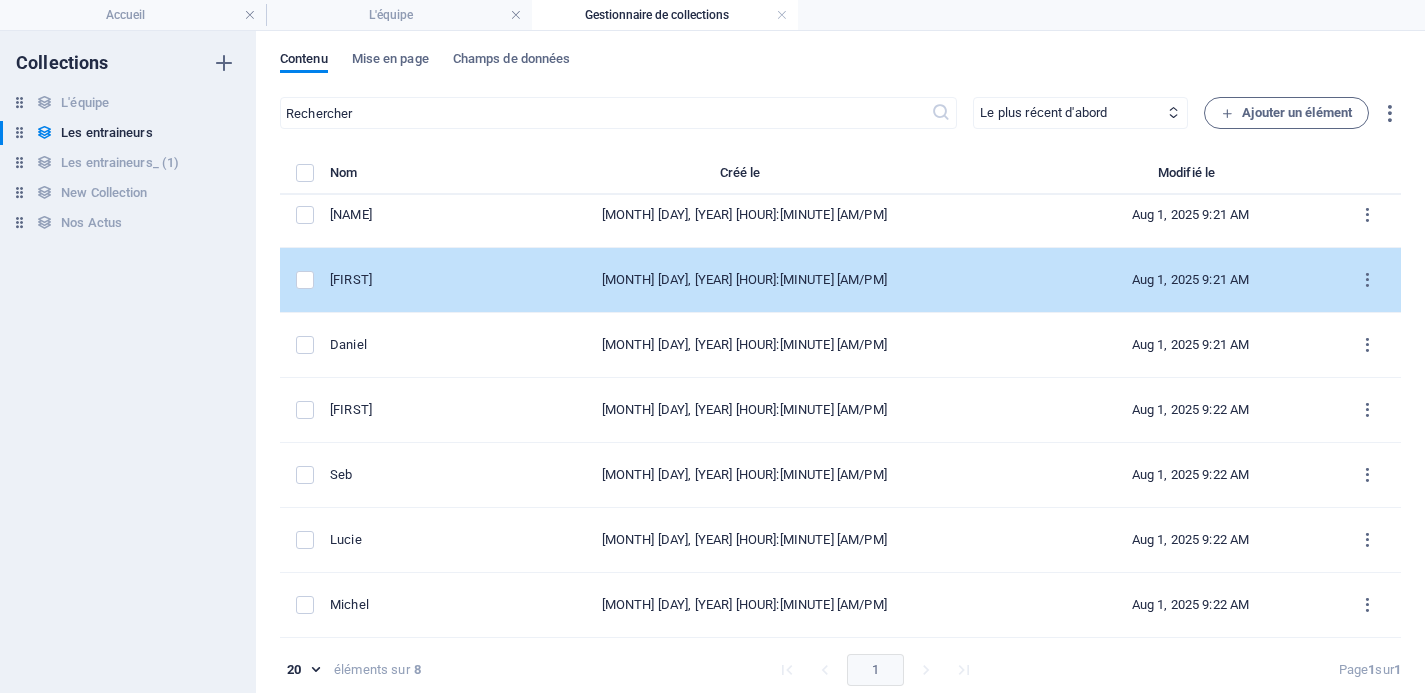 scroll, scrollTop: 0, scrollLeft: 0, axis: both 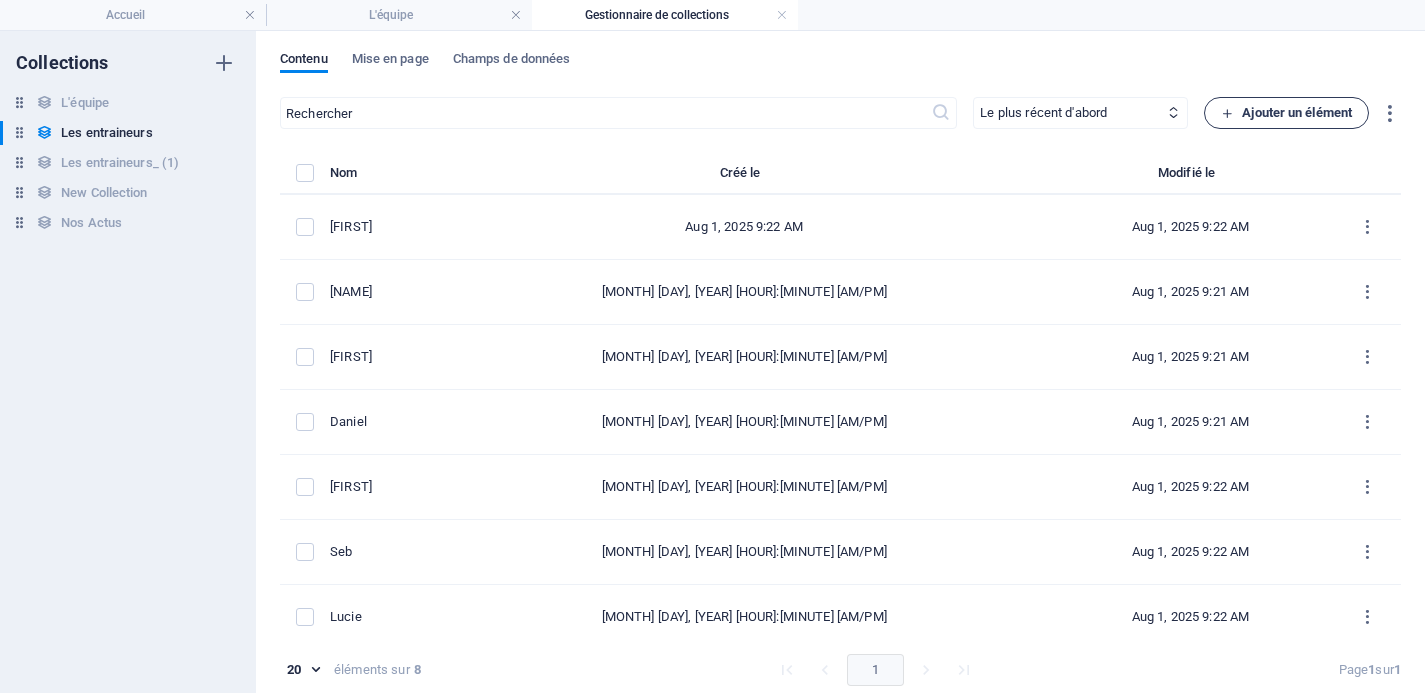 click on "Ajouter un élément" at bounding box center [1286, 113] 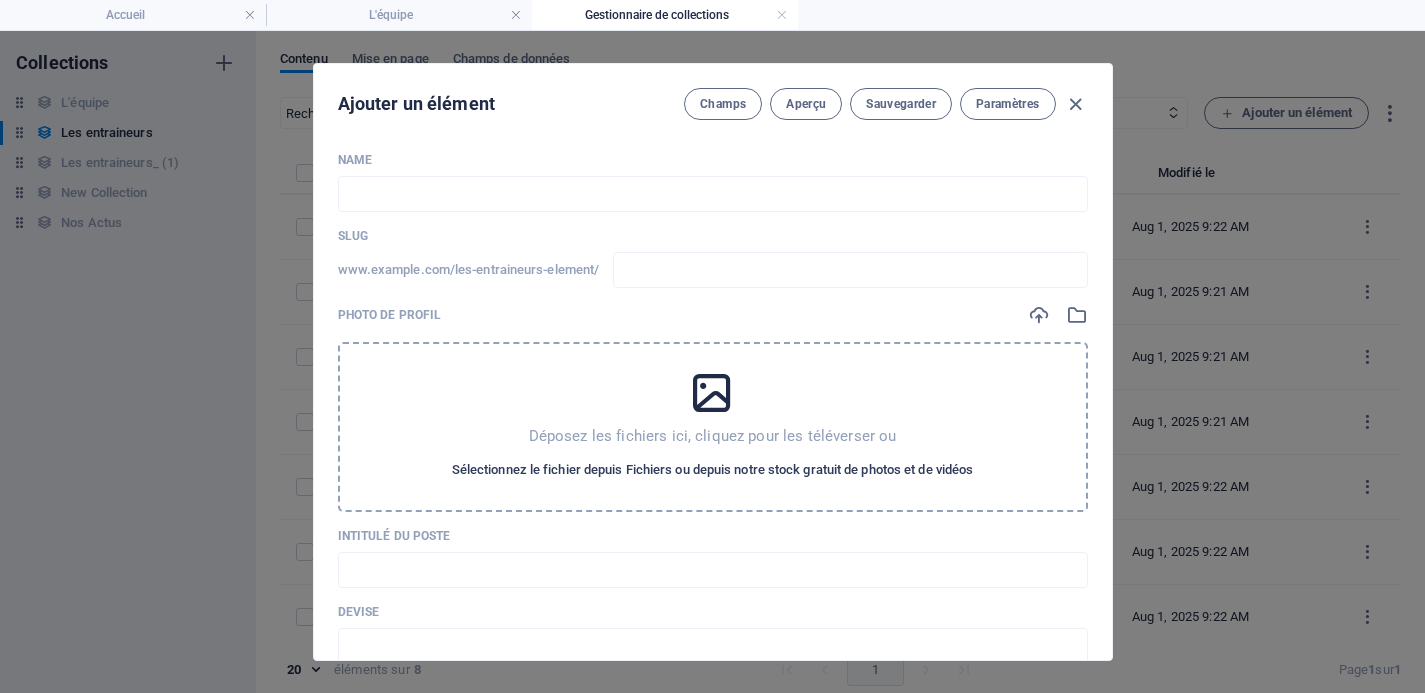 click on "Sélectionnez le fichier depuis Fichiers ou depuis notre stock gratuit de photos et de vidéos" at bounding box center [713, 470] 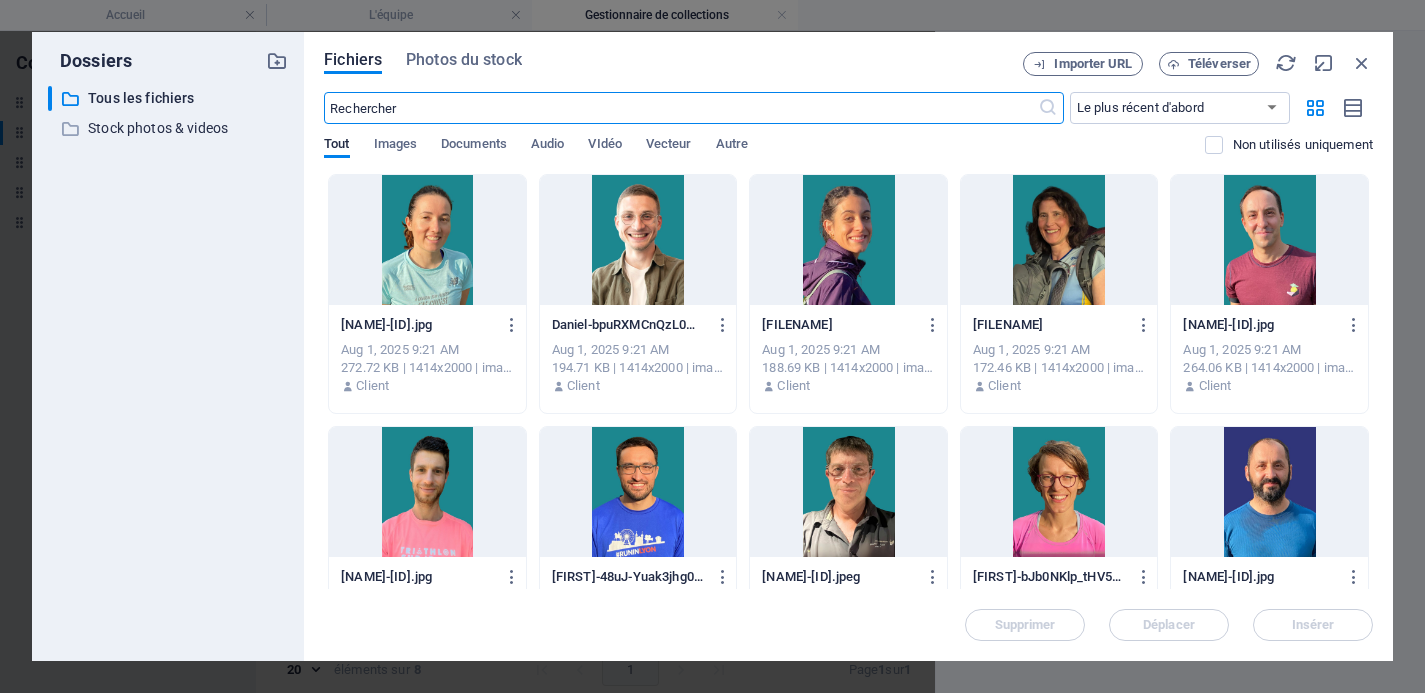 click at bounding box center [848, 240] 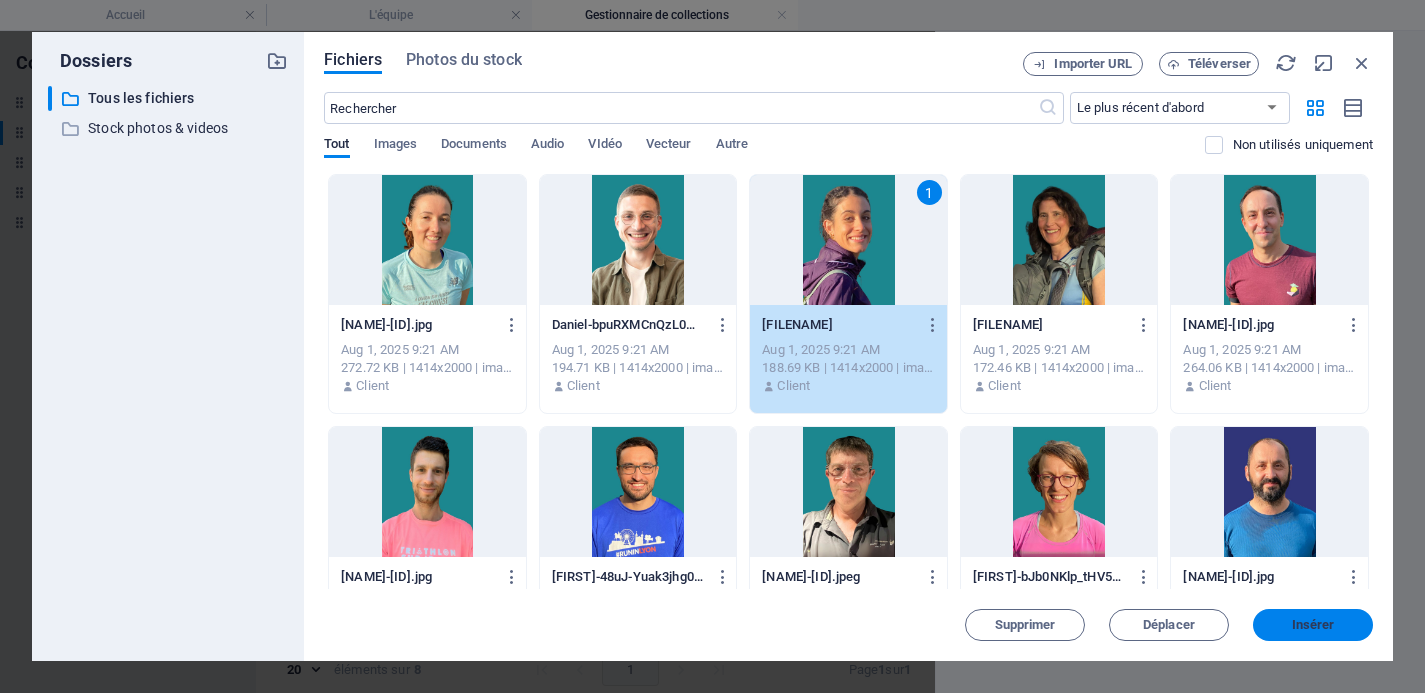 click on "Insérer" at bounding box center (1313, 625) 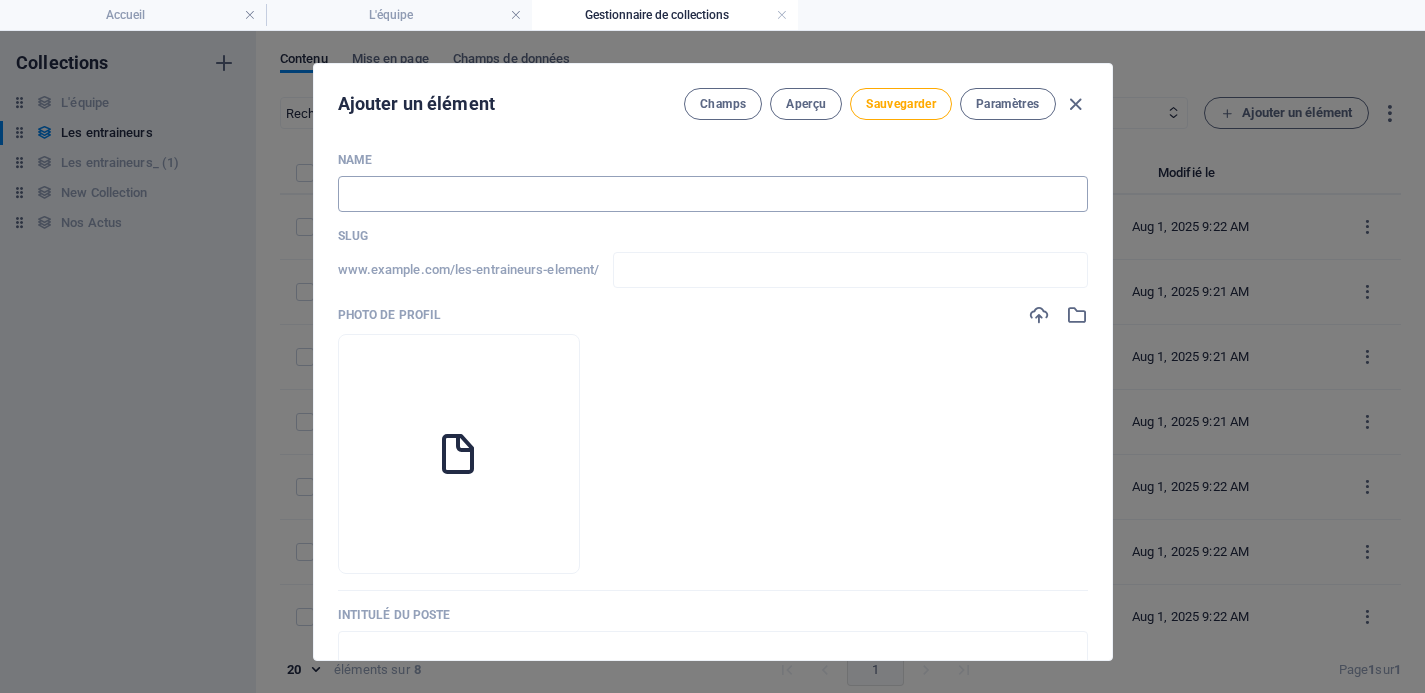 click at bounding box center (713, 194) 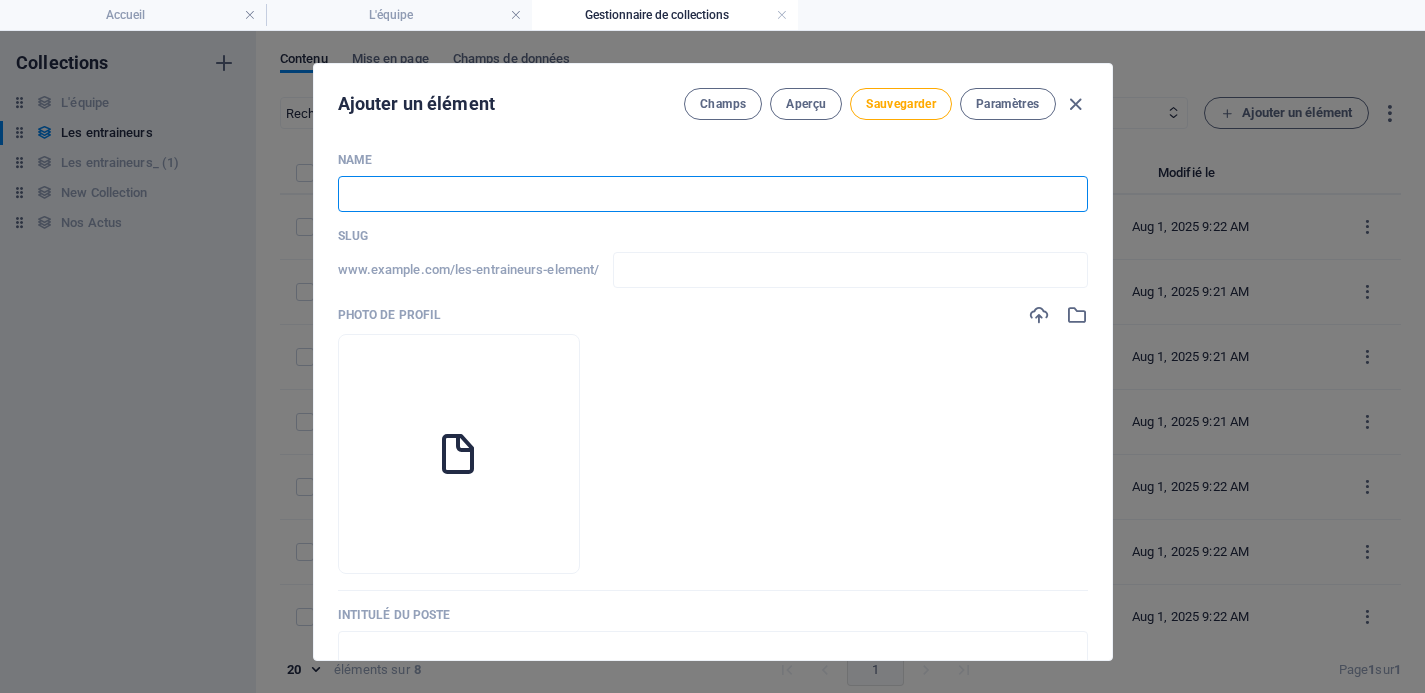 type on "E" 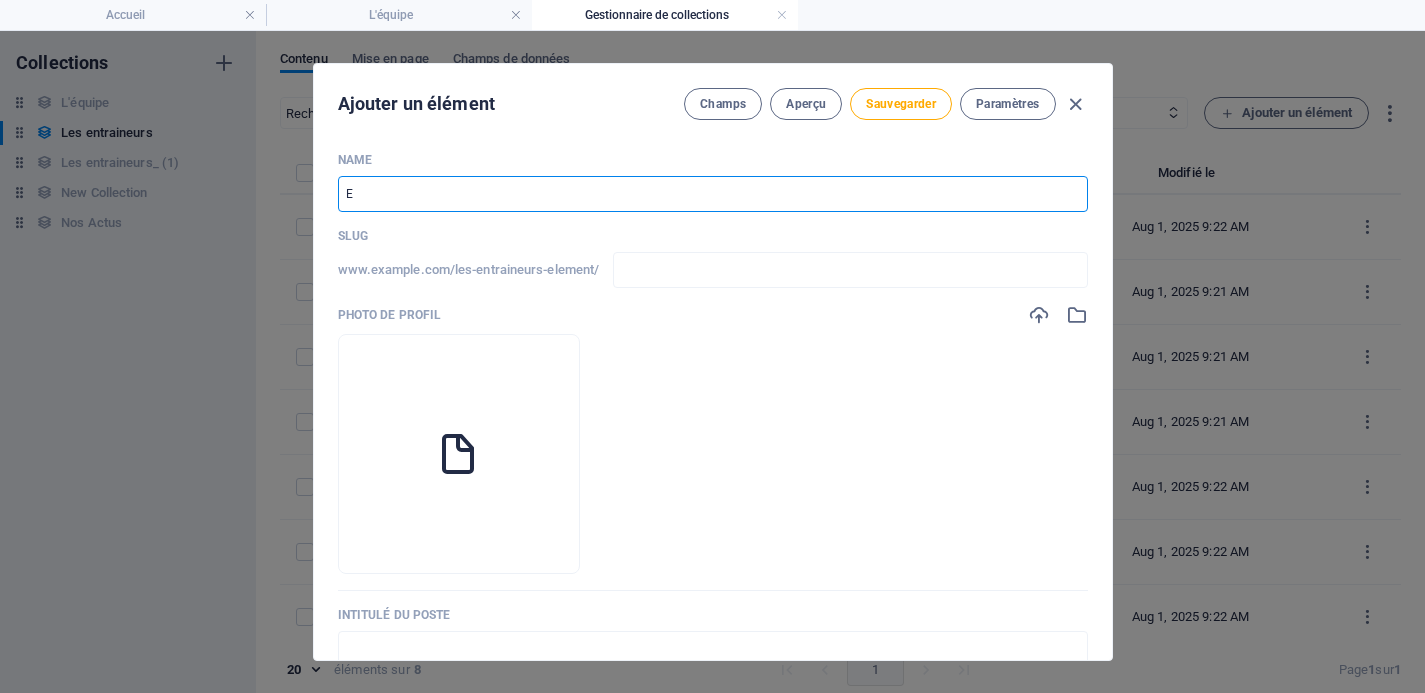 type on "e" 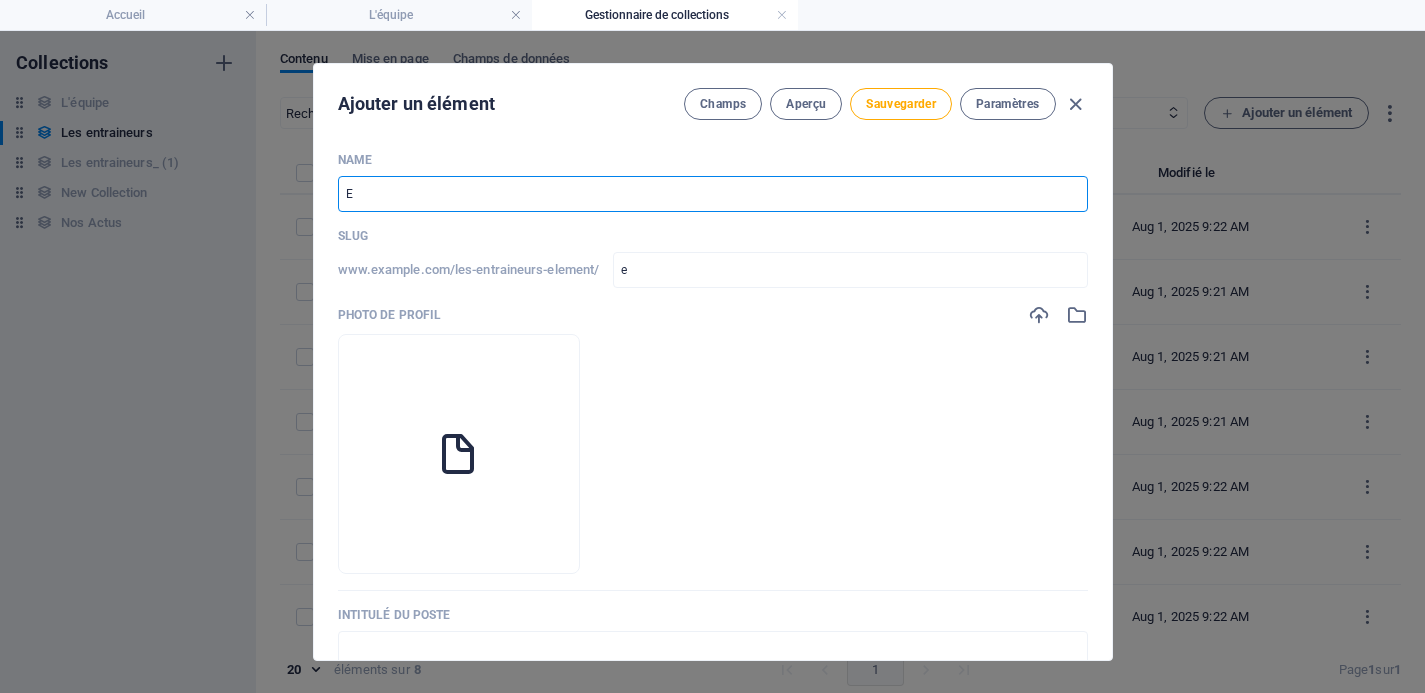 type on "El" 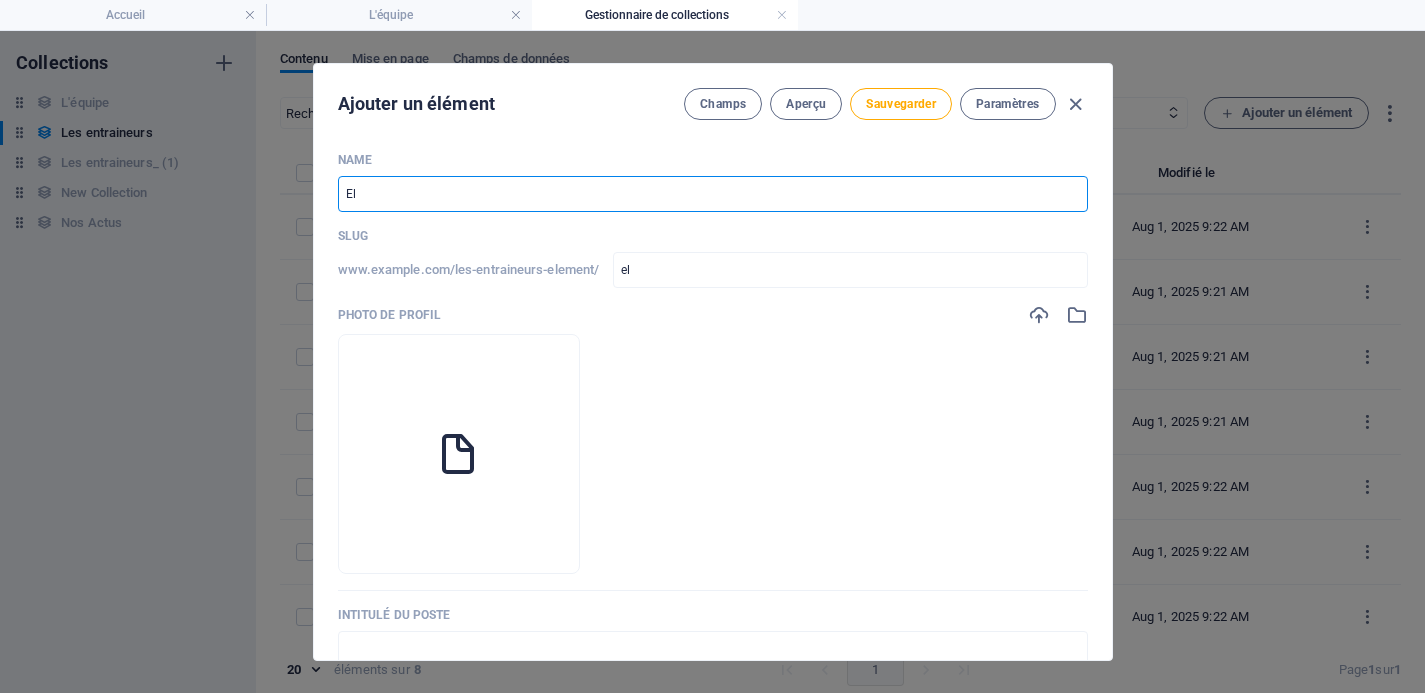 type on "Eli" 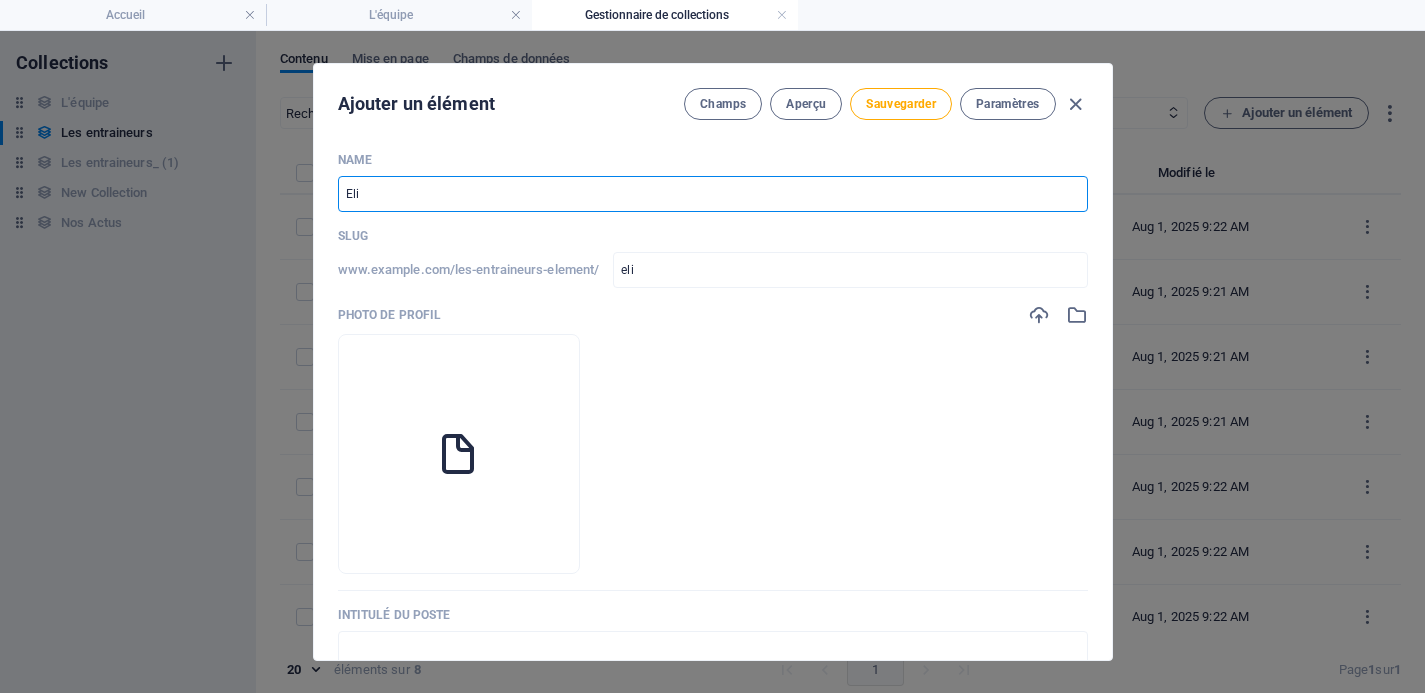type on "[NAME]" 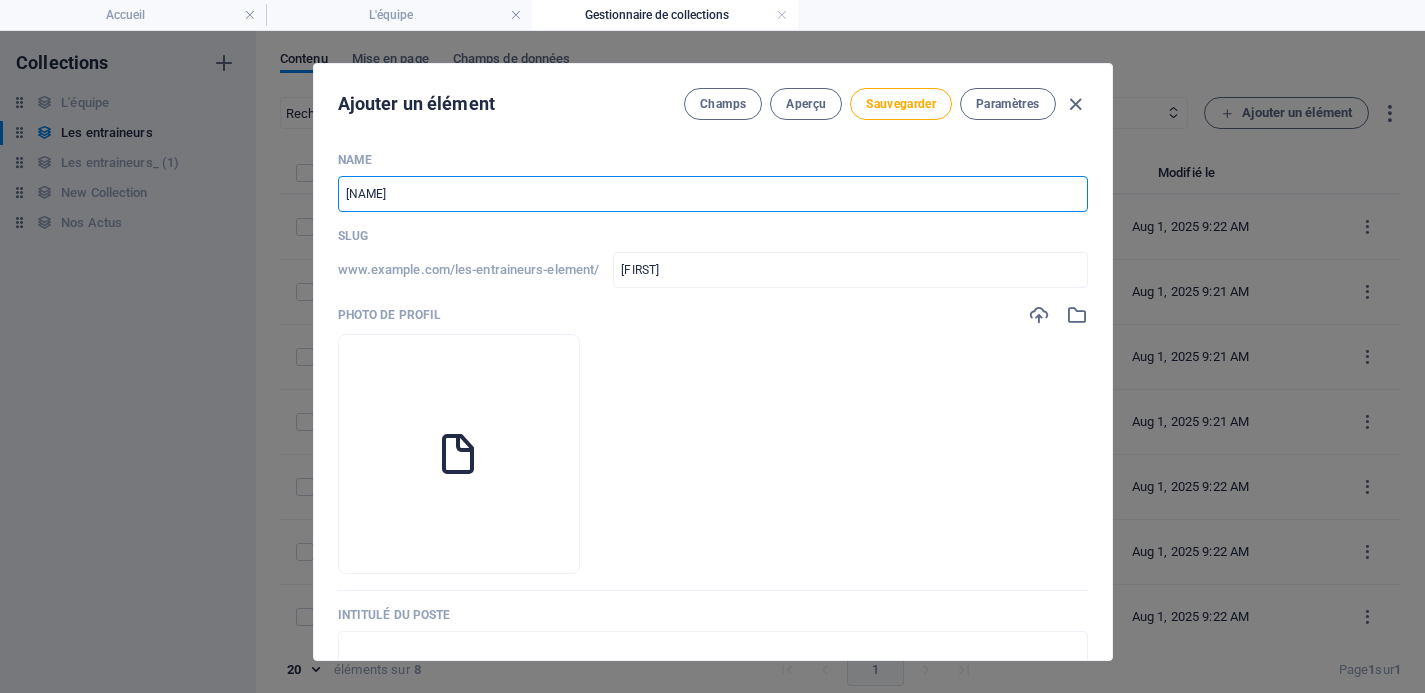 type on "[FIRST]" 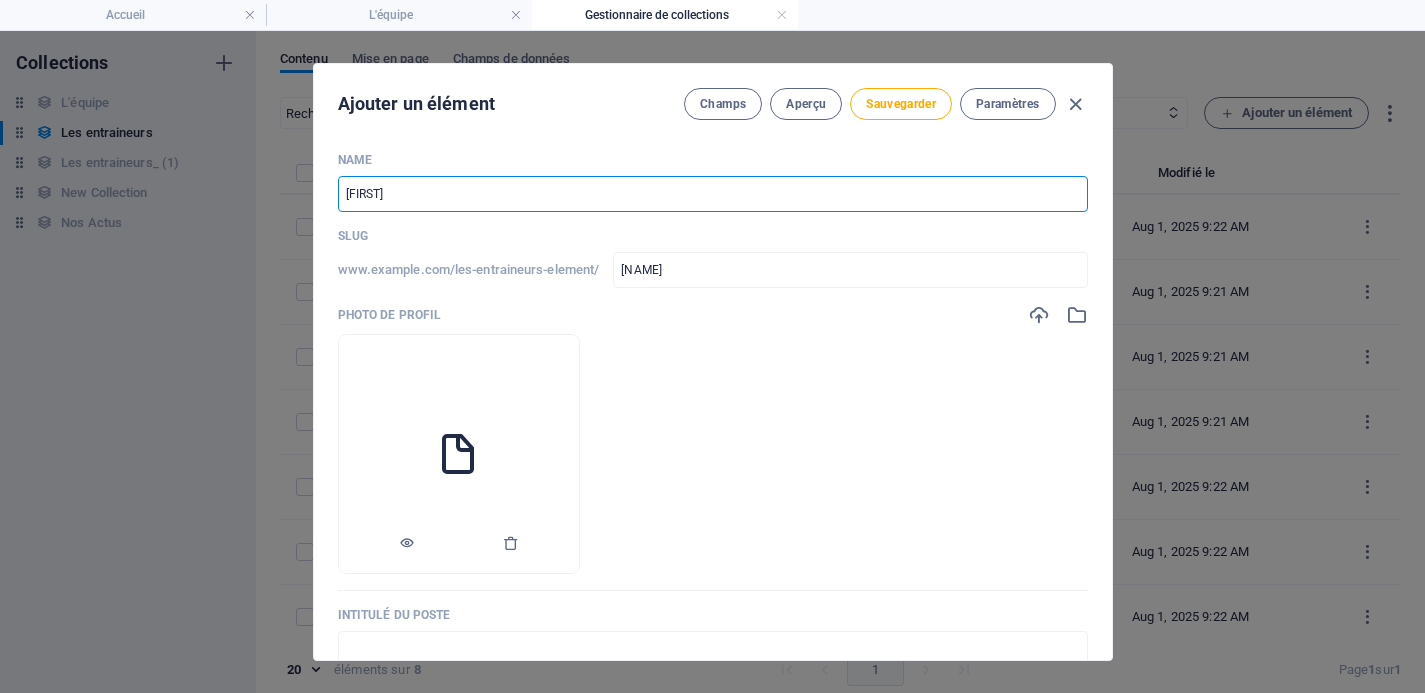 scroll, scrollTop: 136, scrollLeft: 0, axis: vertical 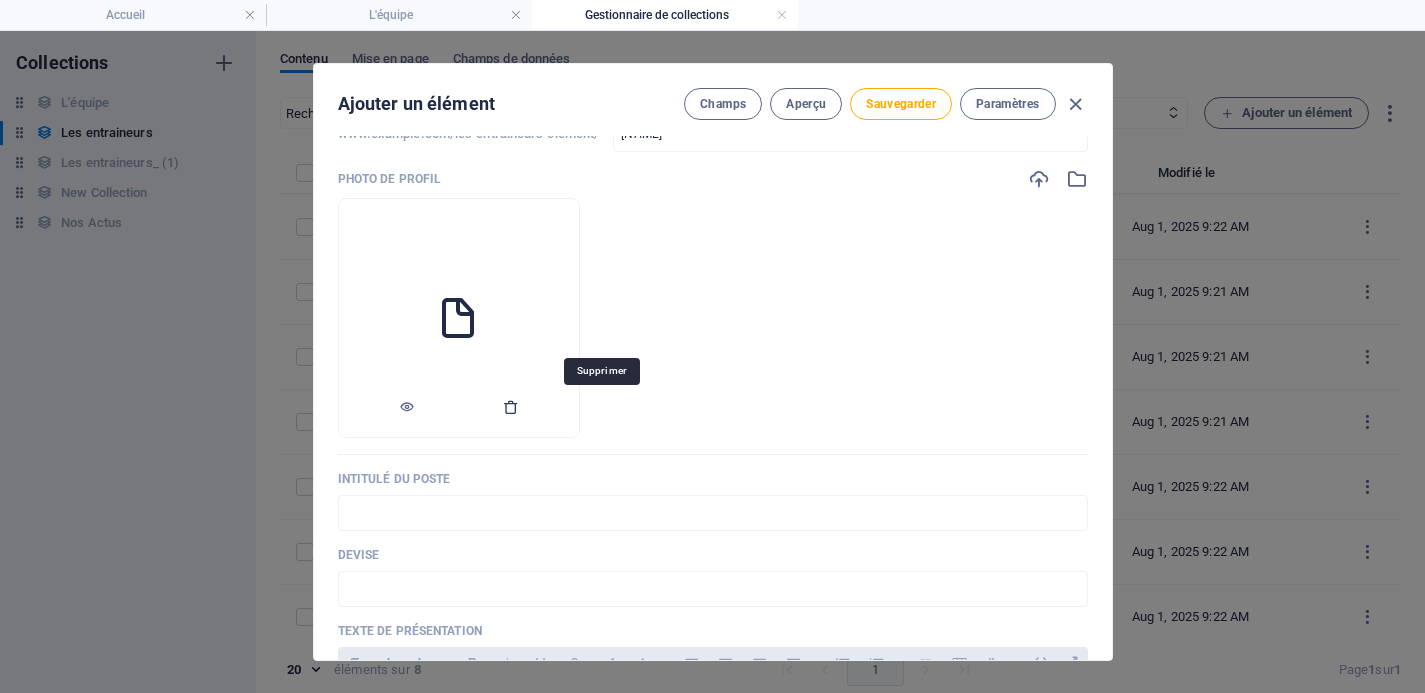 type on "[FIRST]" 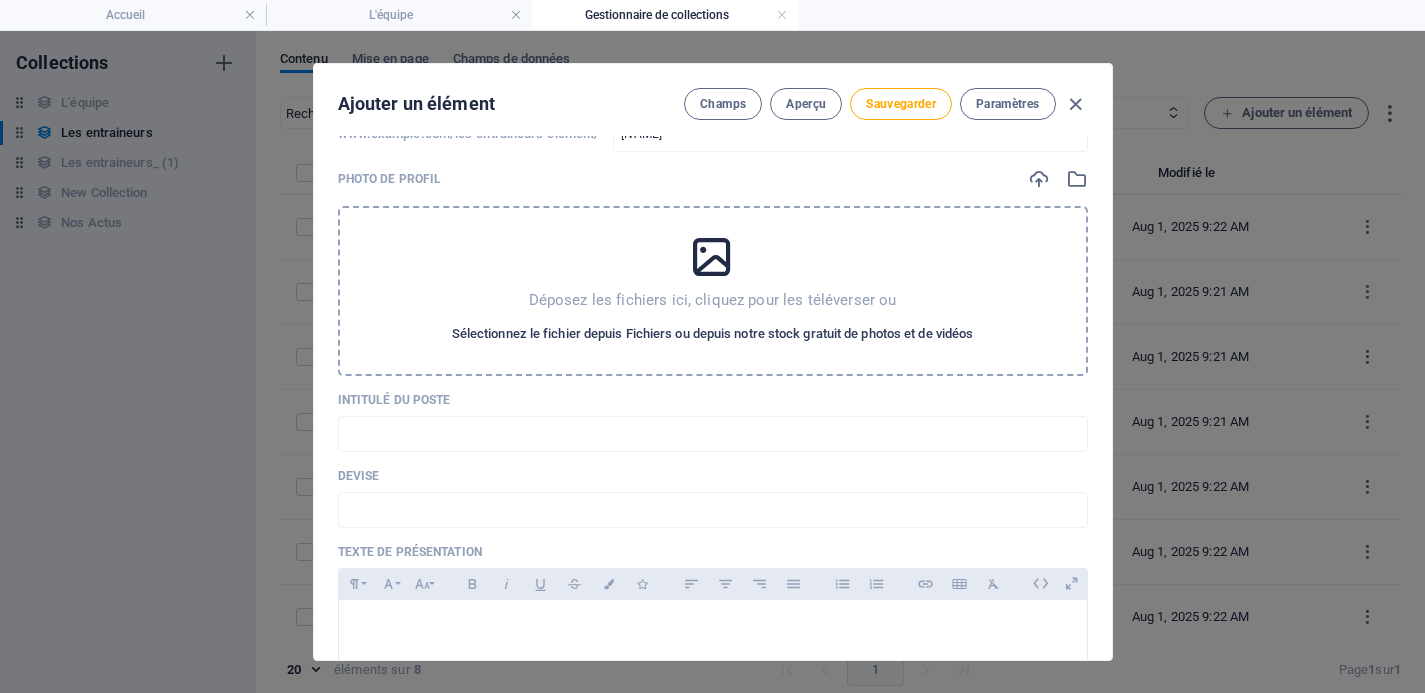 click on "Sélectionnez le fichier depuis Fichiers ou depuis notre stock gratuit de photos et de vidéos" at bounding box center [713, 334] 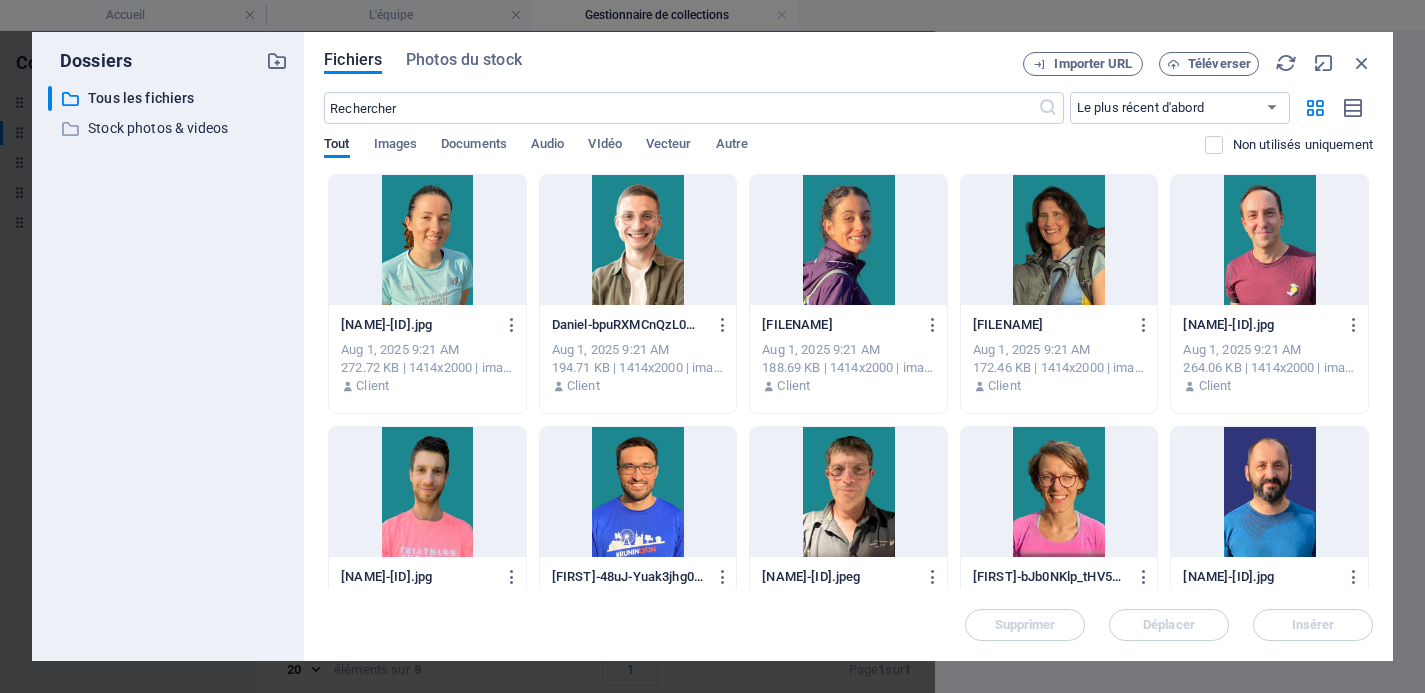 click at bounding box center (848, 240) 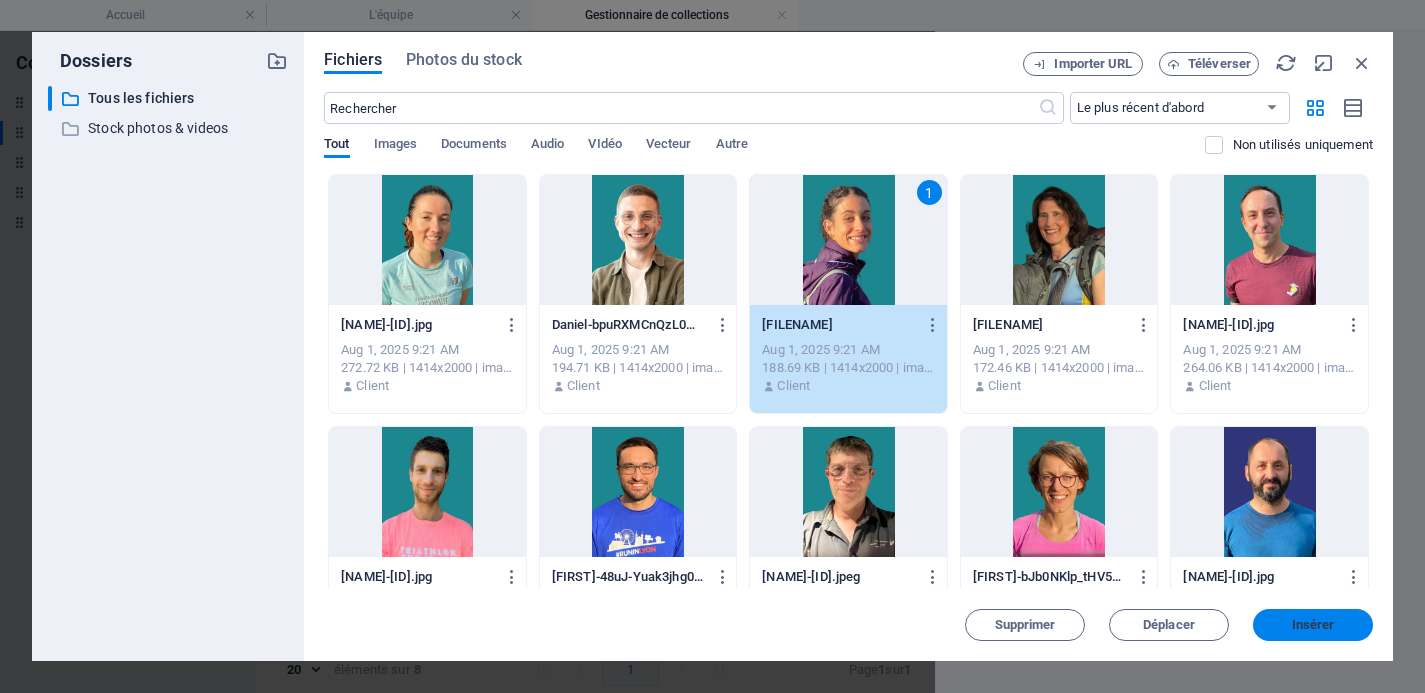 click on "Insérer" at bounding box center (1313, 625) 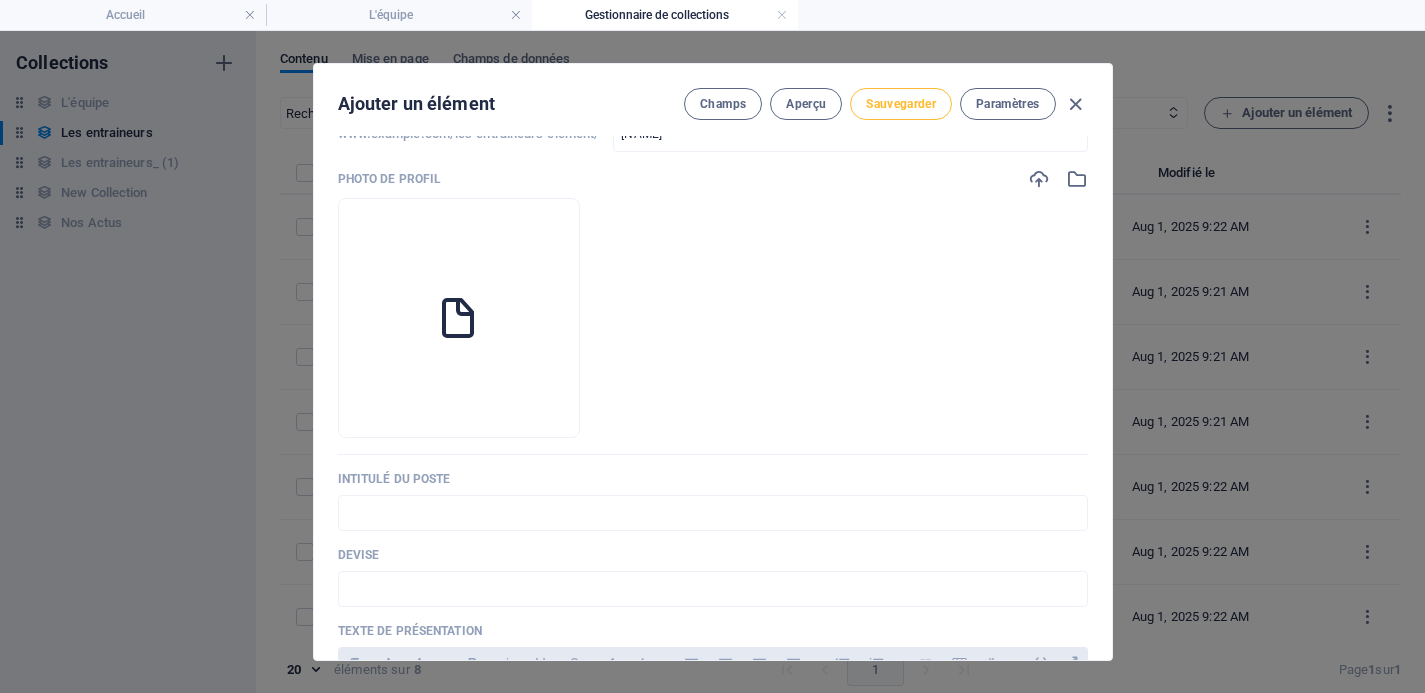 click on "Sauvegarder" at bounding box center (901, 104) 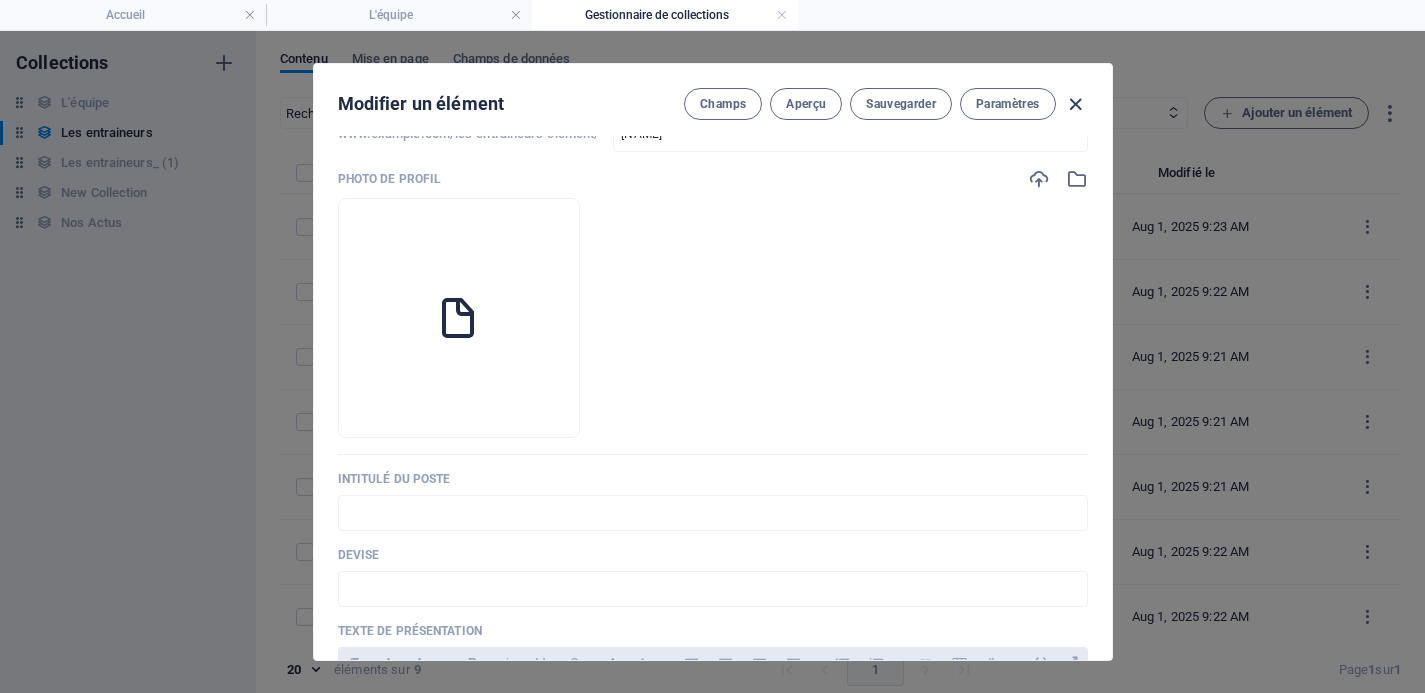 click at bounding box center [1075, 104] 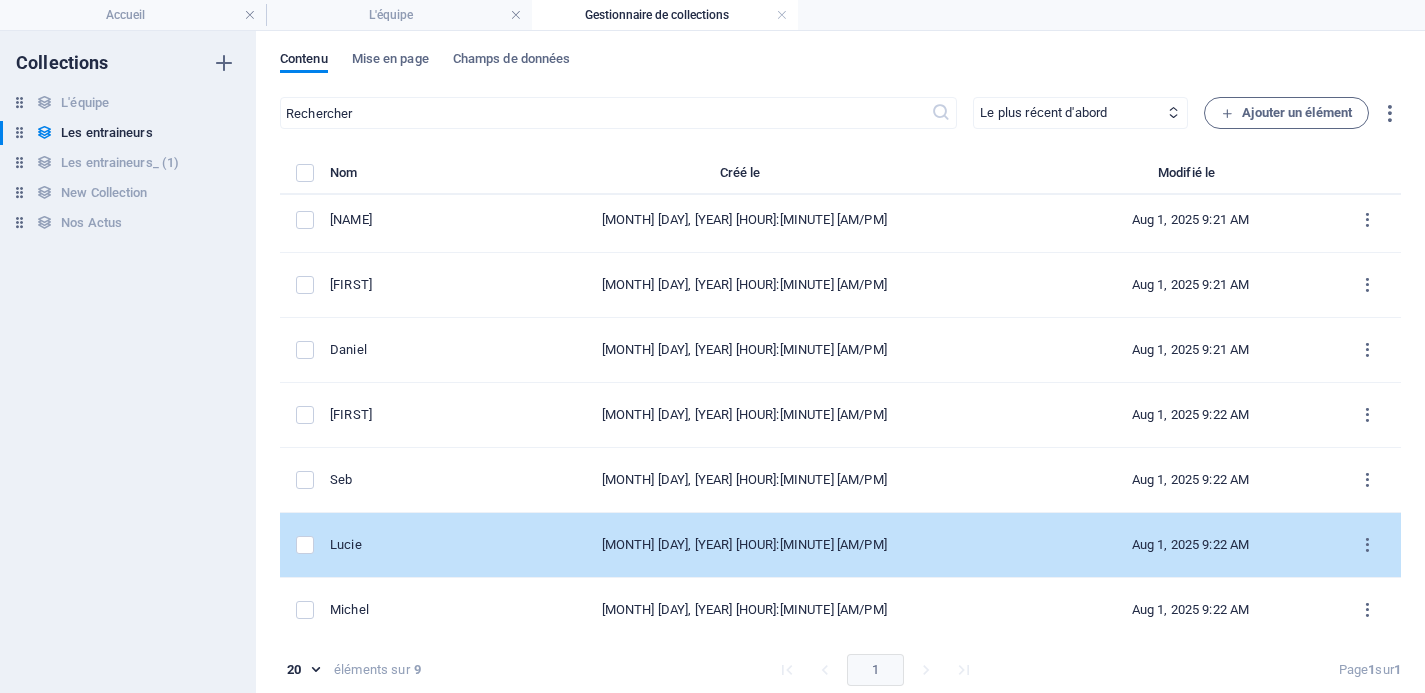 scroll, scrollTop: 142, scrollLeft: 0, axis: vertical 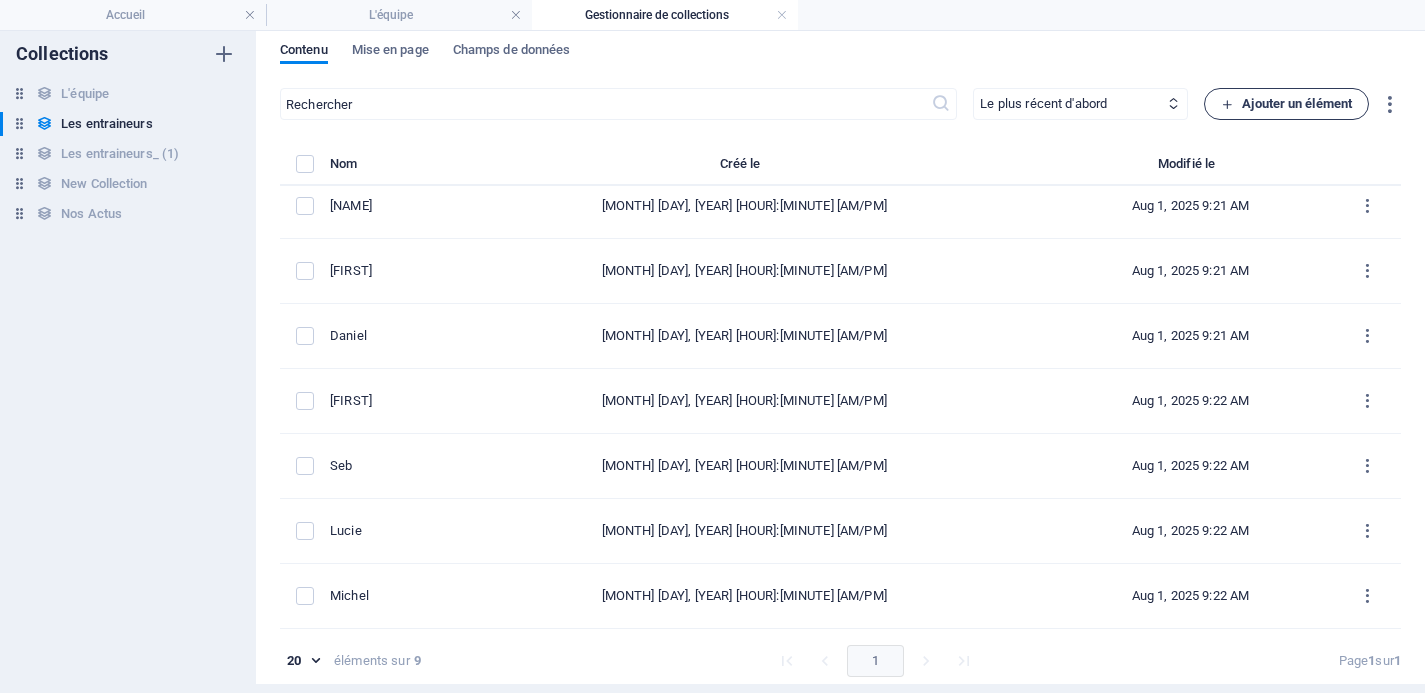 click on "Ajouter un élément" at bounding box center (1286, 104) 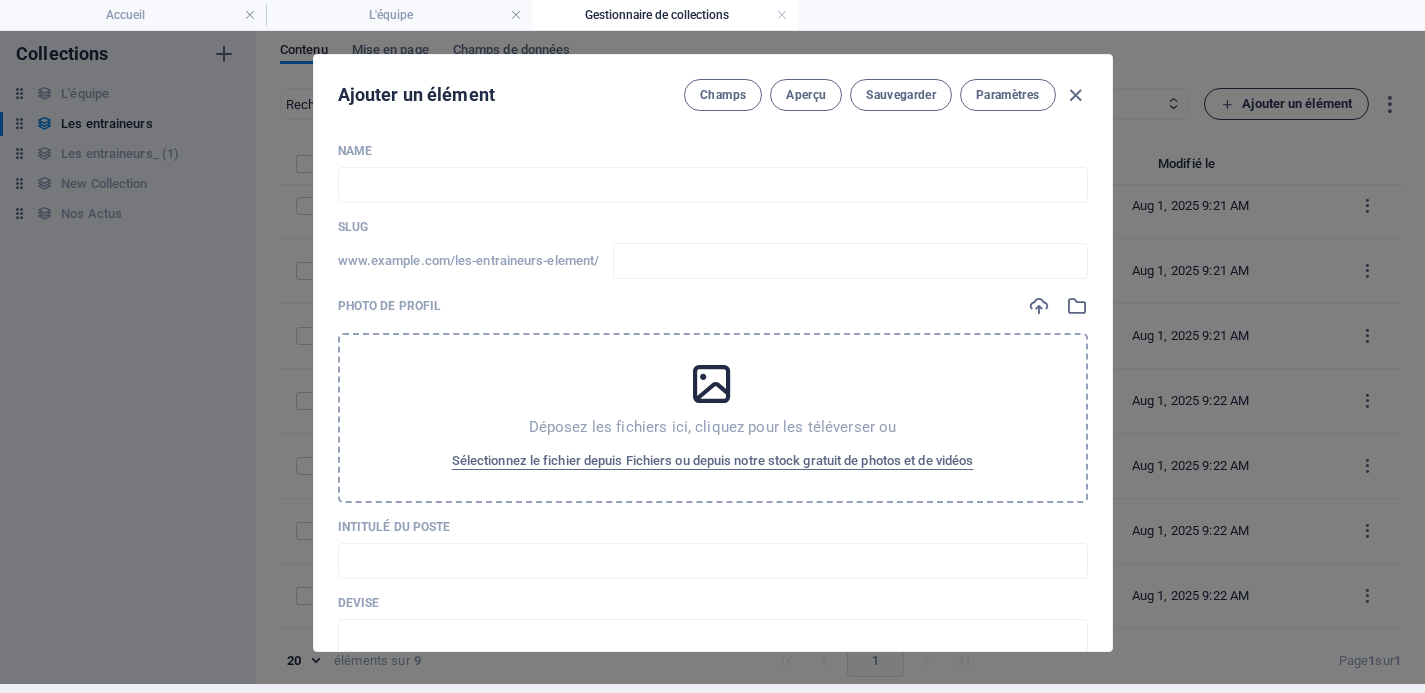 scroll, scrollTop: 0, scrollLeft: 0, axis: both 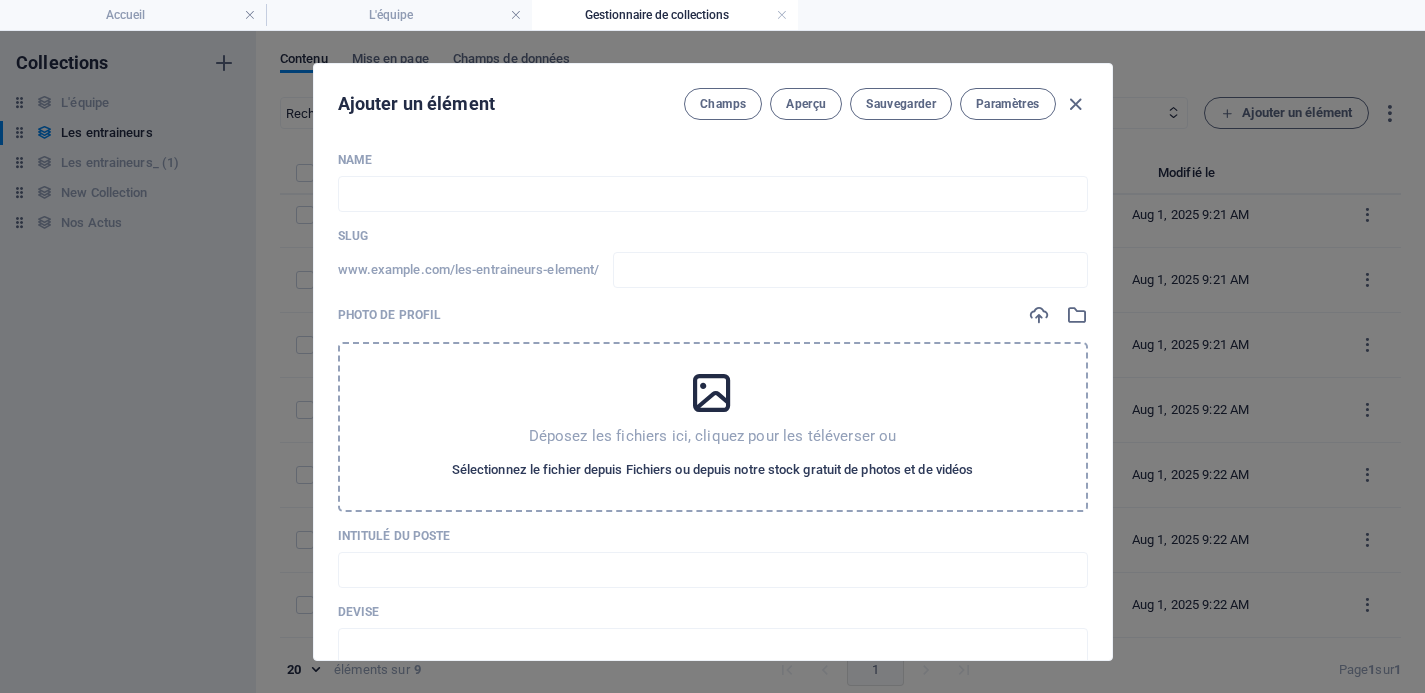 click on "Sélectionnez le fichier depuis Fichiers ou depuis notre stock gratuit de photos et de vidéos" at bounding box center [713, 470] 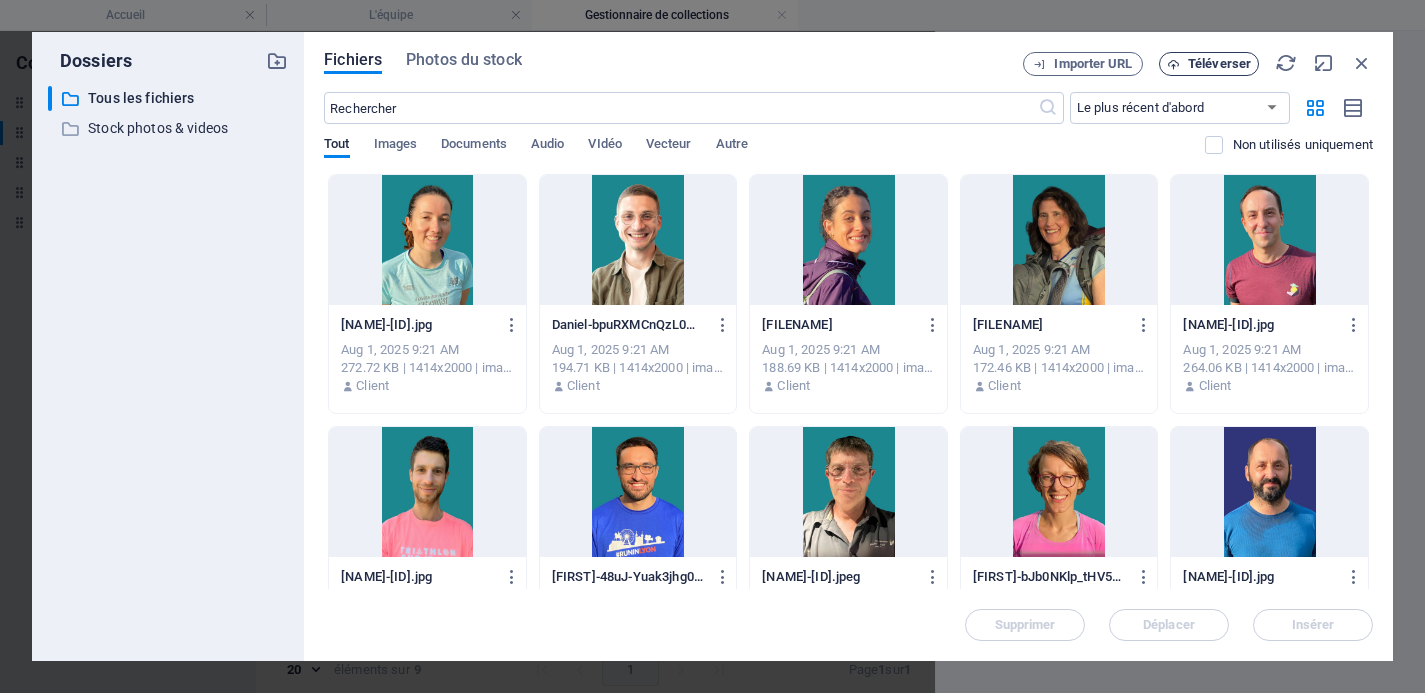click on "Téléverser" at bounding box center (1209, 64) 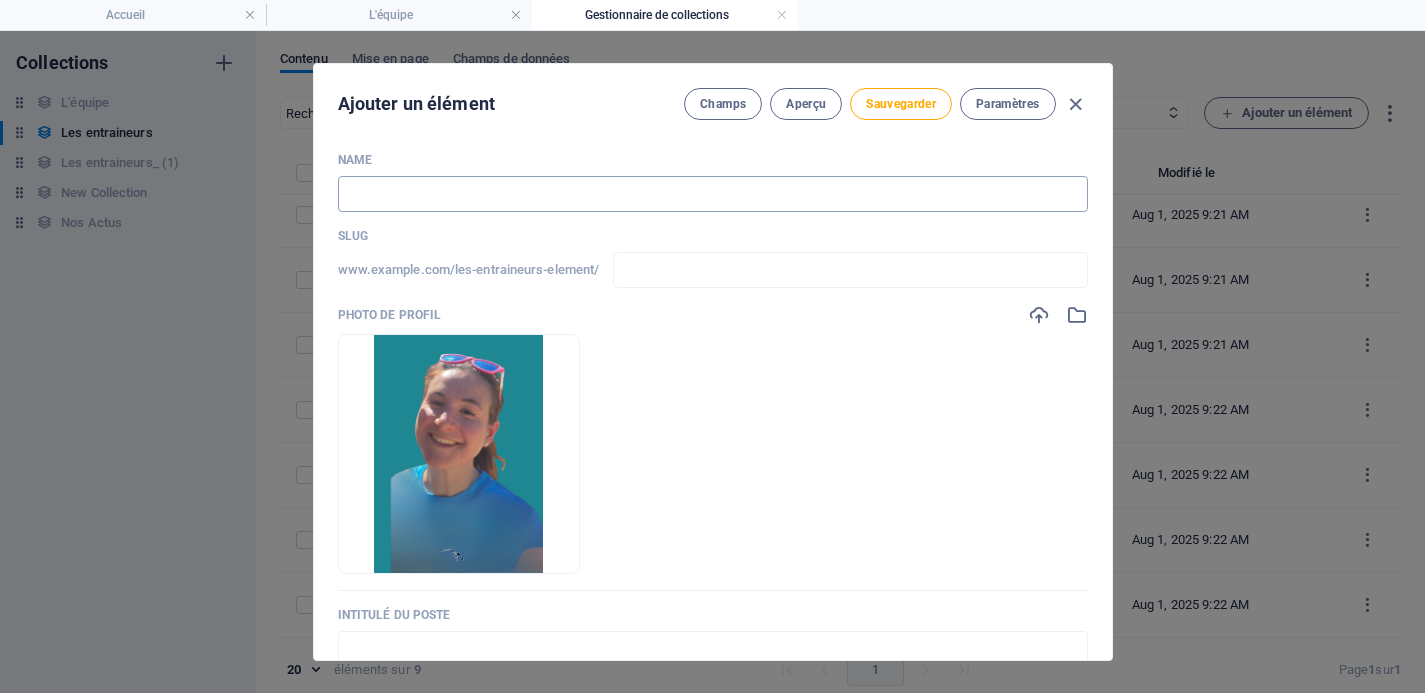 click at bounding box center [713, 194] 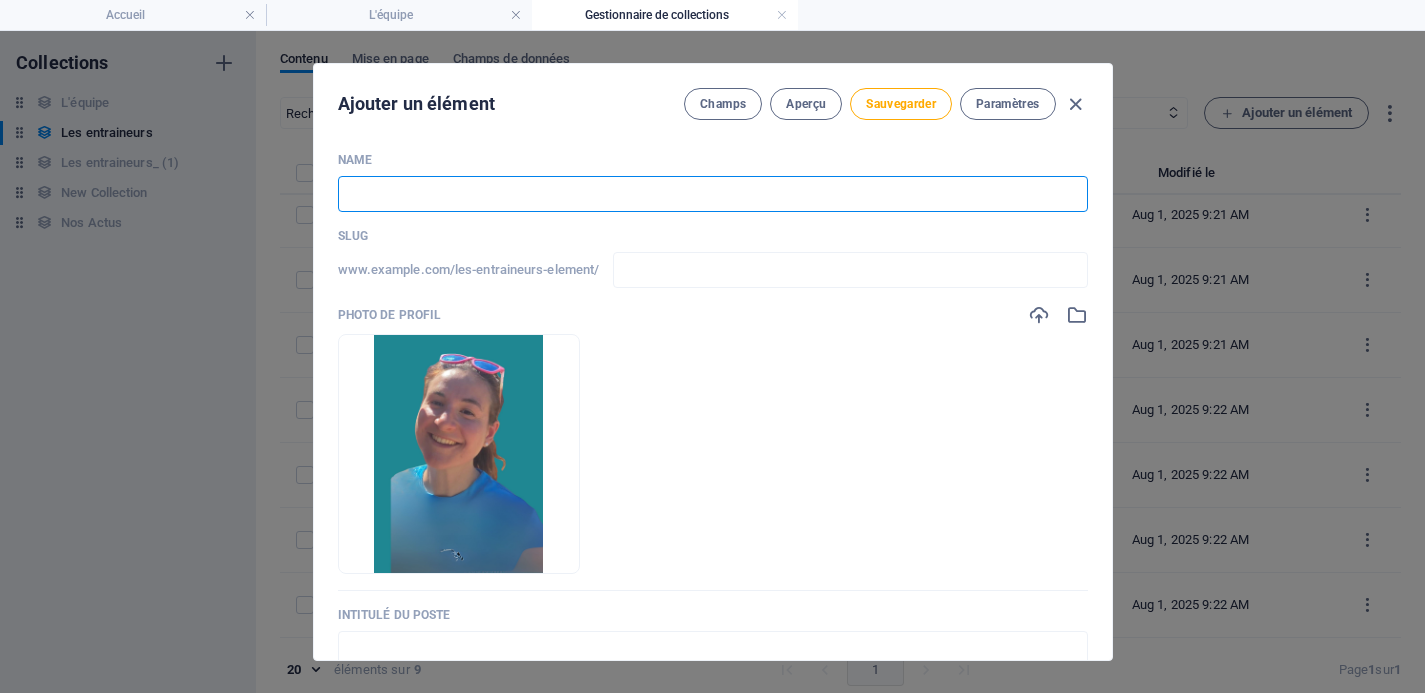 type on "A" 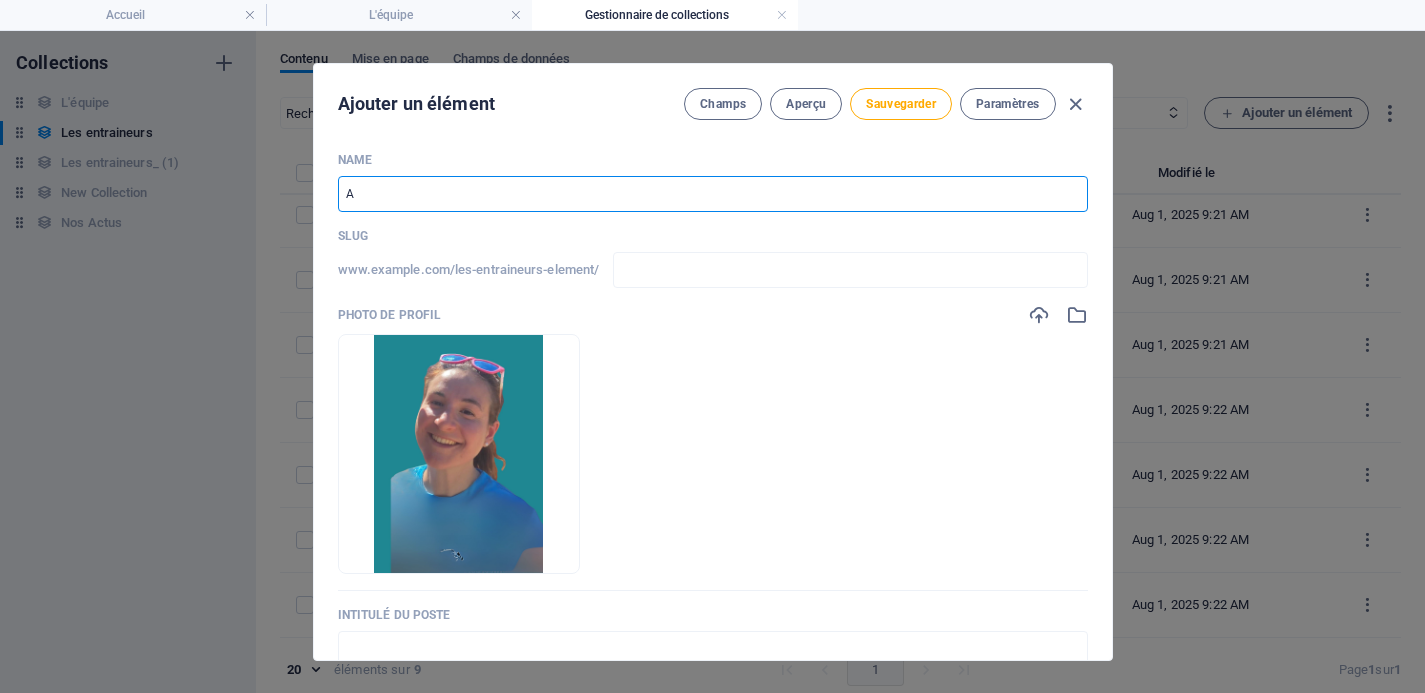 type on "a" 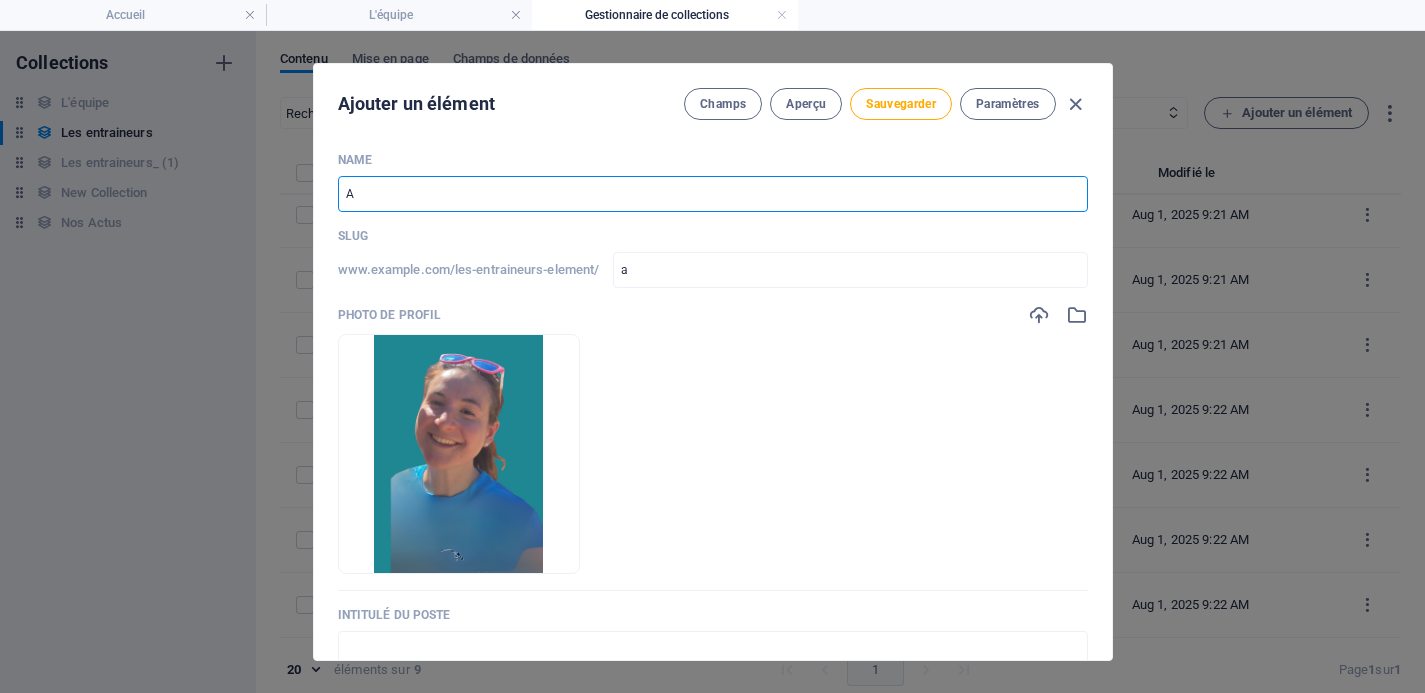 type on "An" 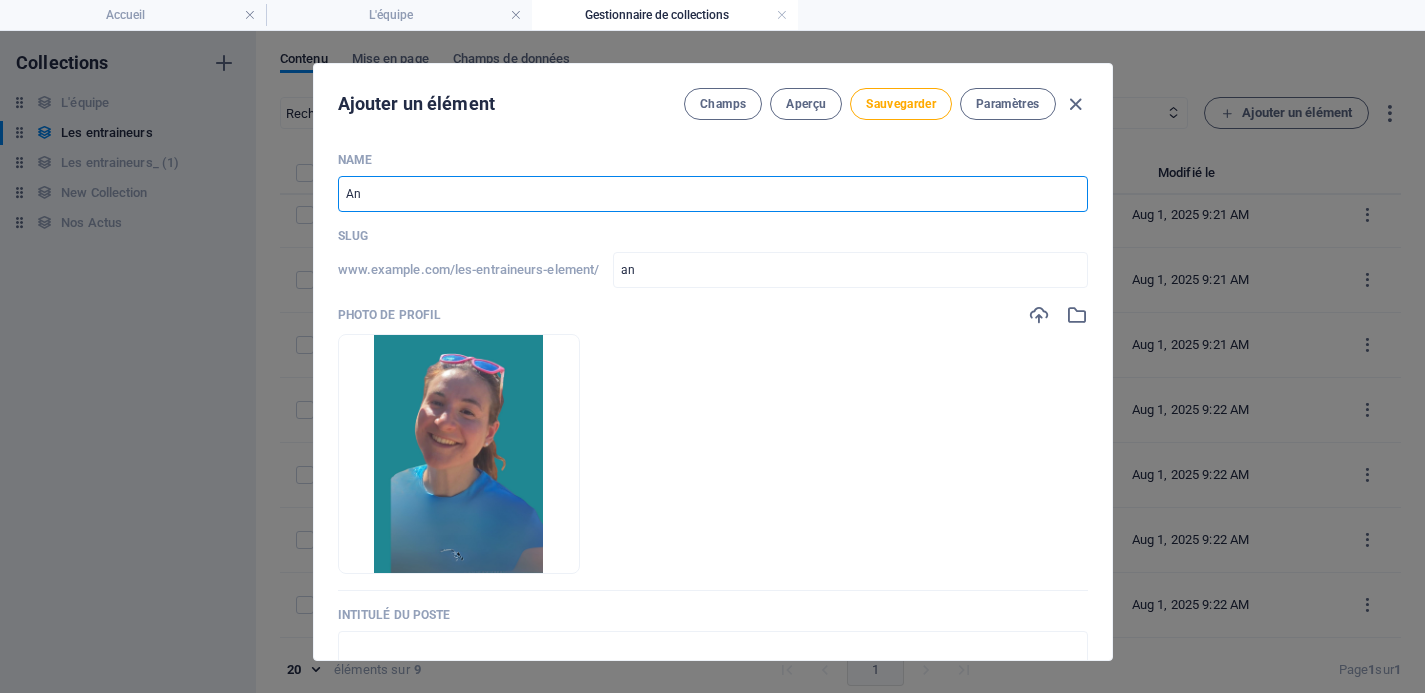 type on "Ann" 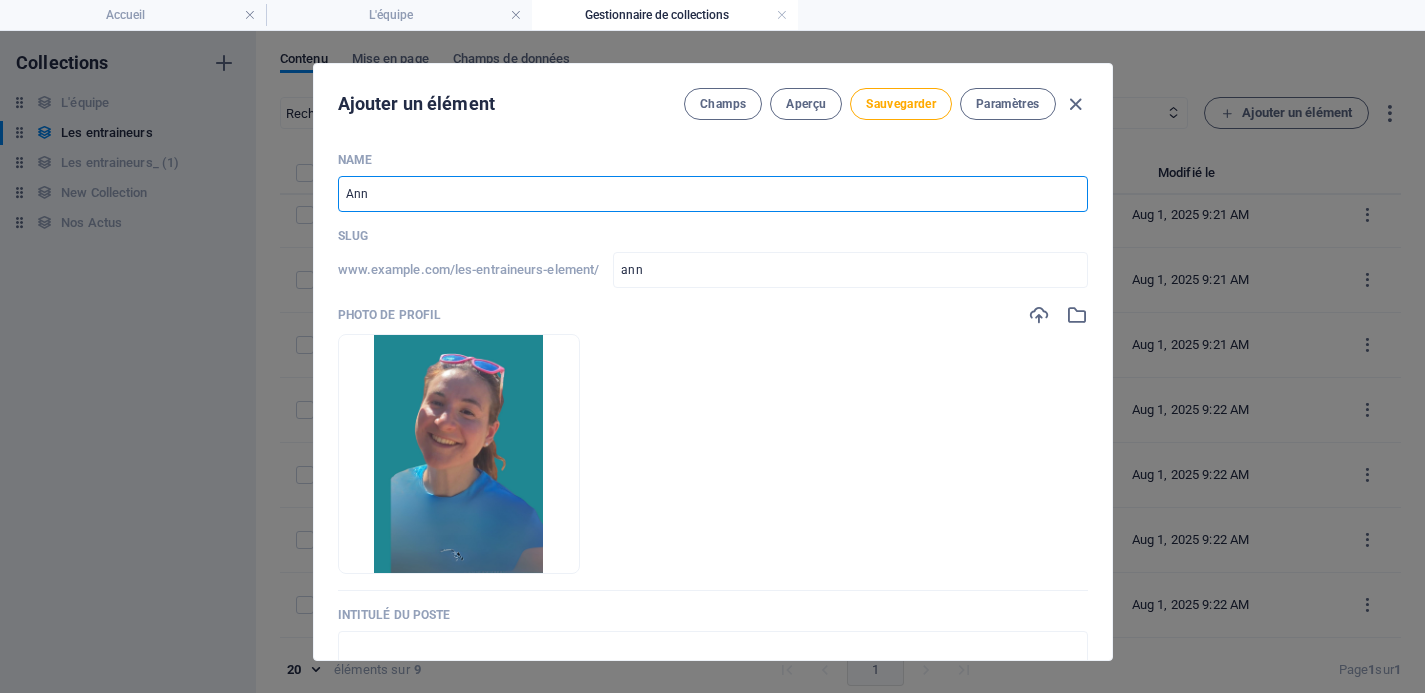 type on "[FIRST]" 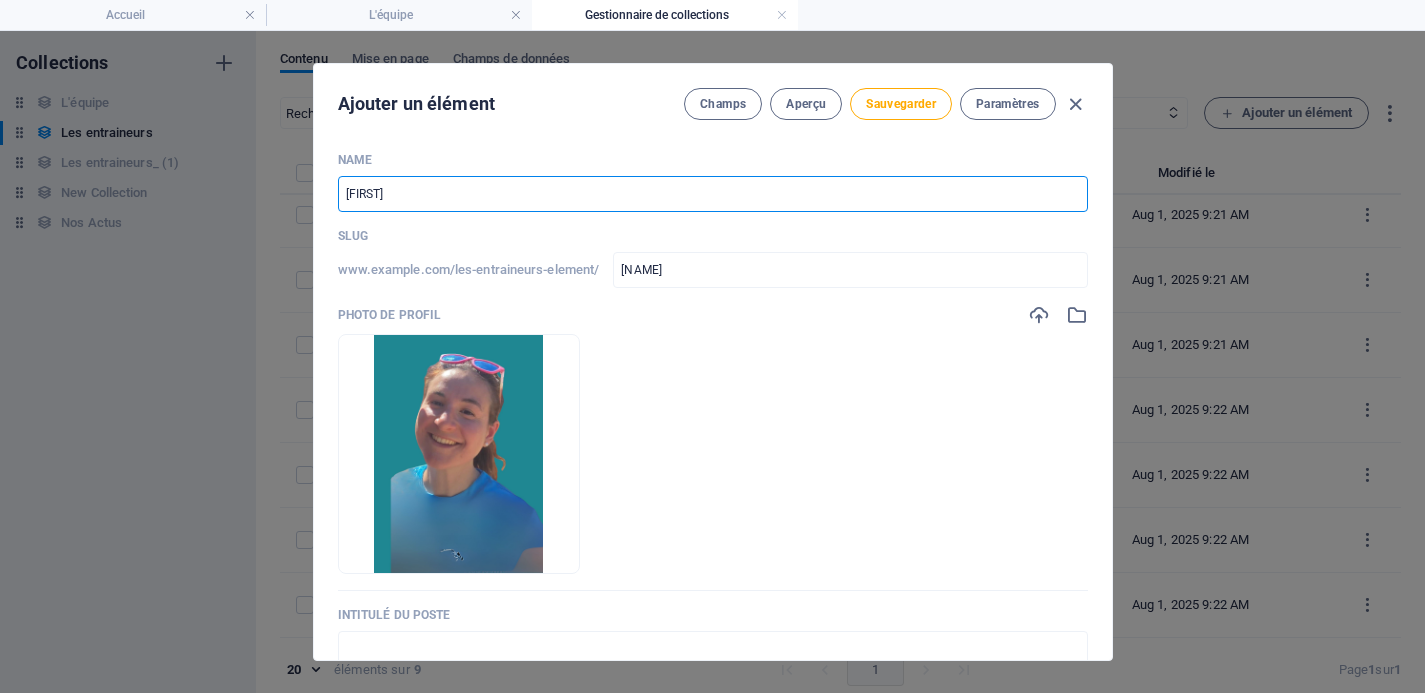 type on "[FIRST]" 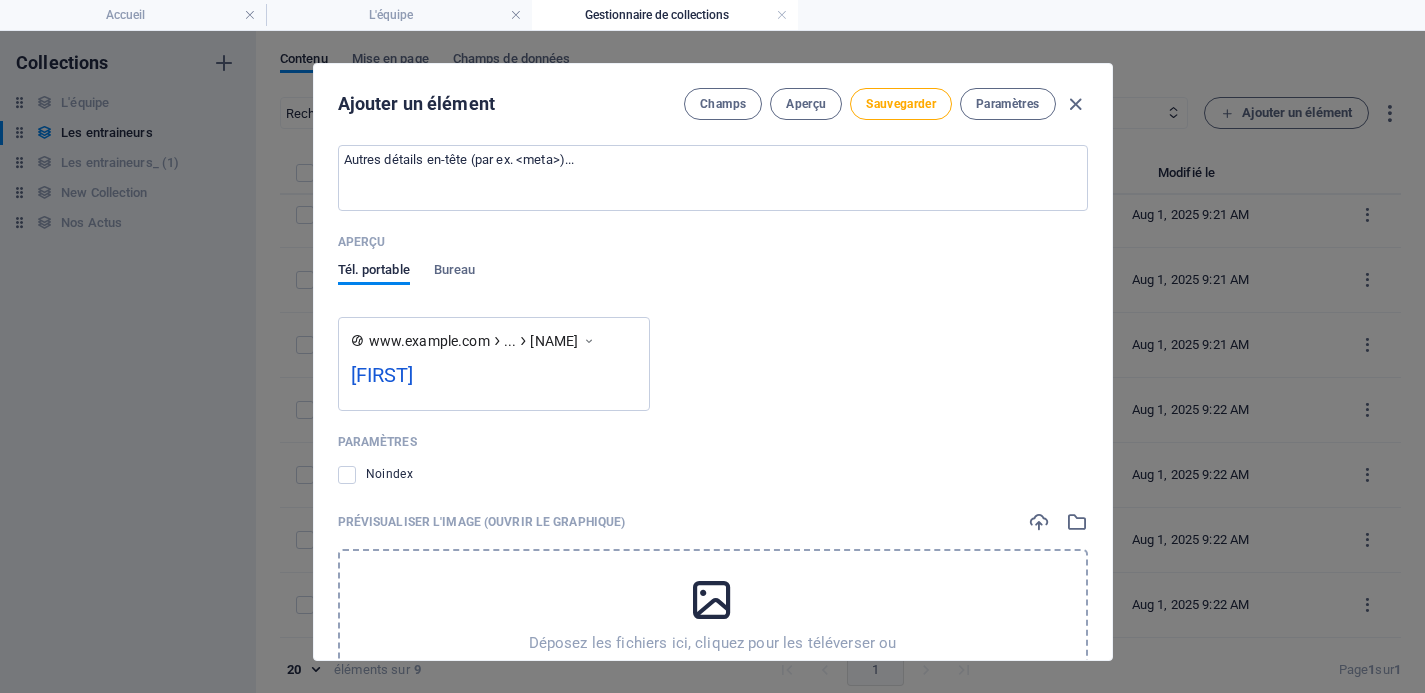 scroll, scrollTop: 1495, scrollLeft: 0, axis: vertical 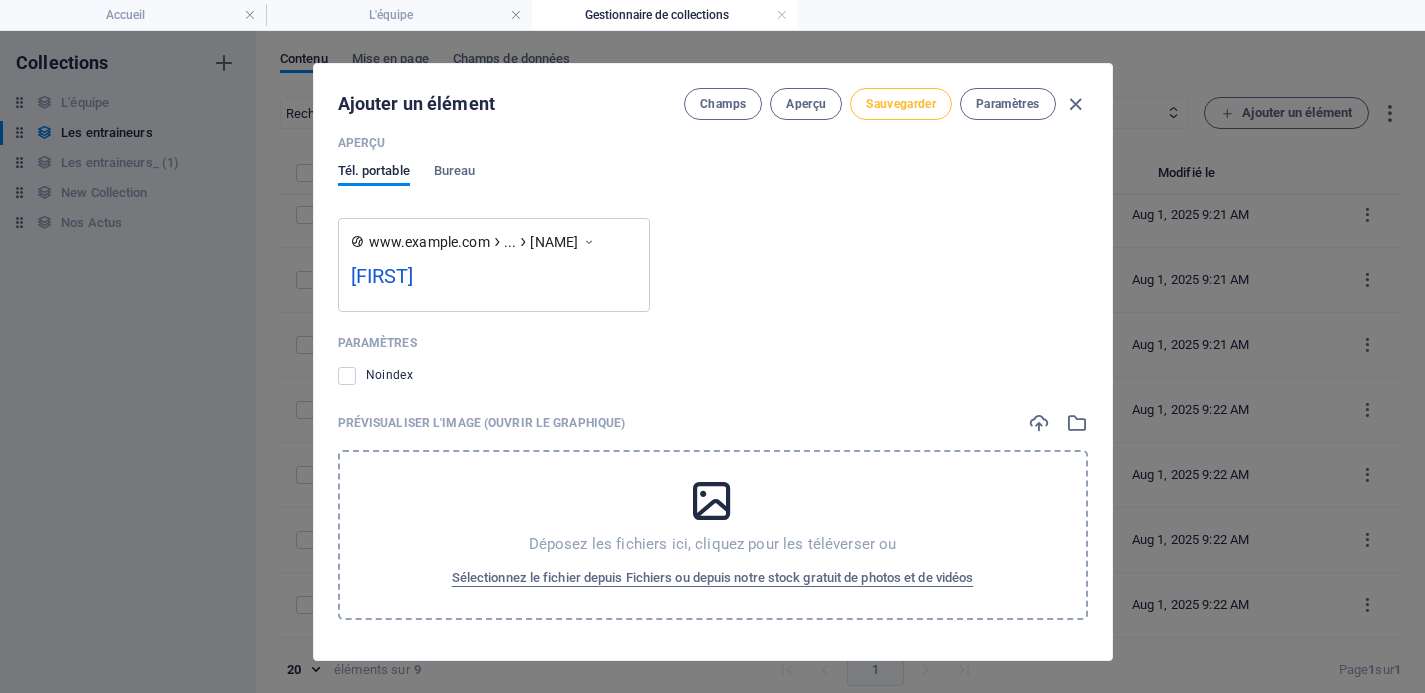 click on "Sauvegarder" at bounding box center (901, 104) 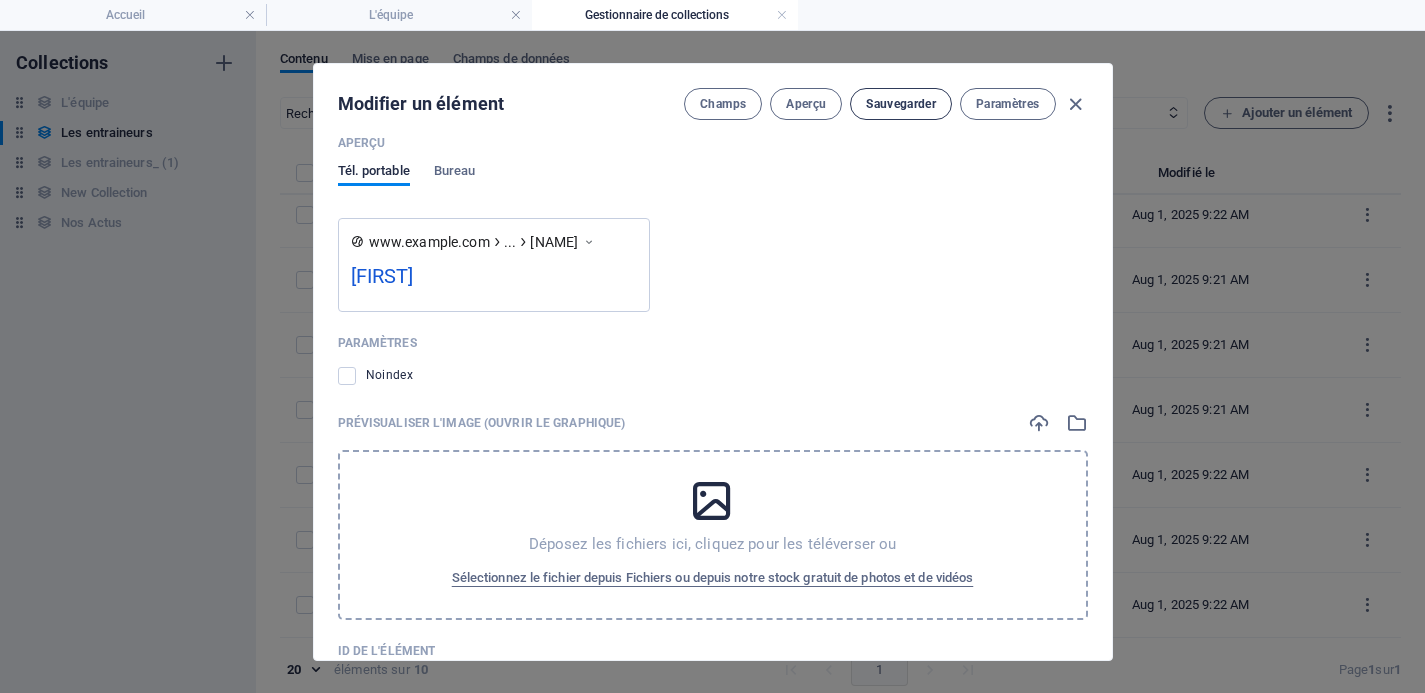 scroll, scrollTop: 207, scrollLeft: 0, axis: vertical 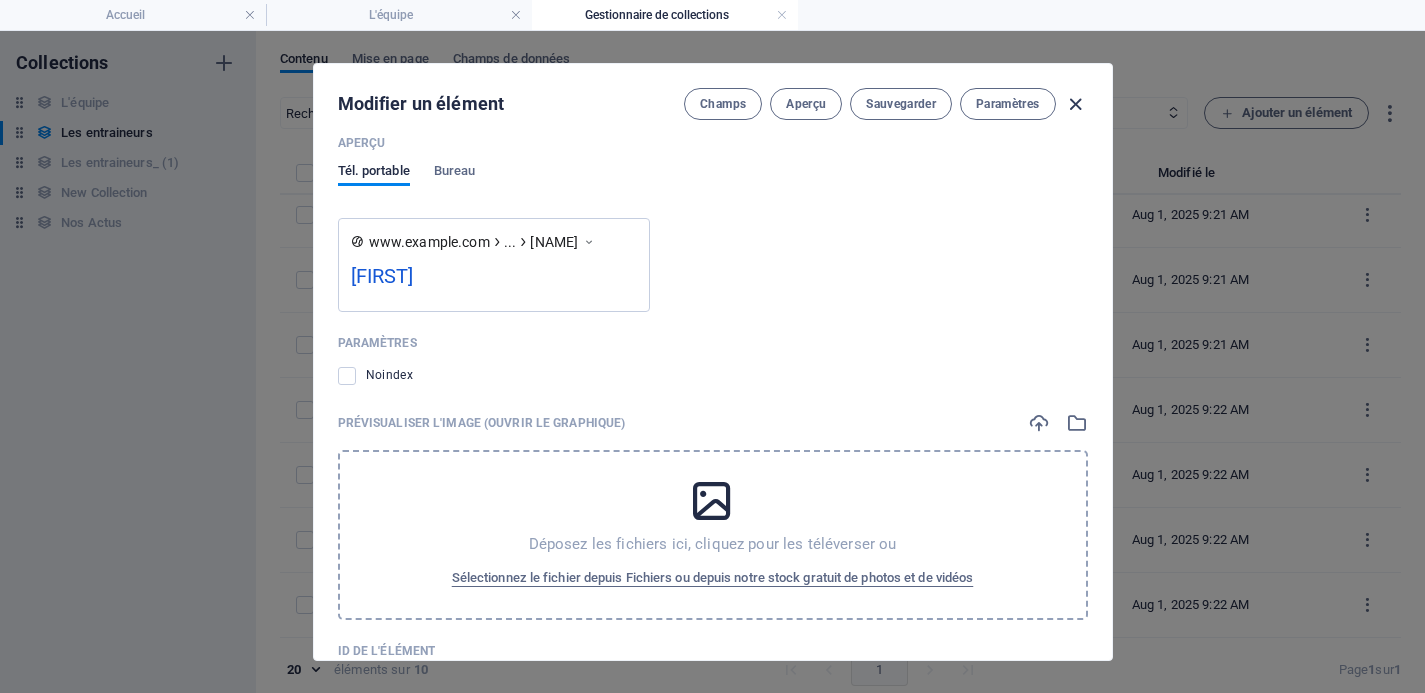 click at bounding box center [1075, 104] 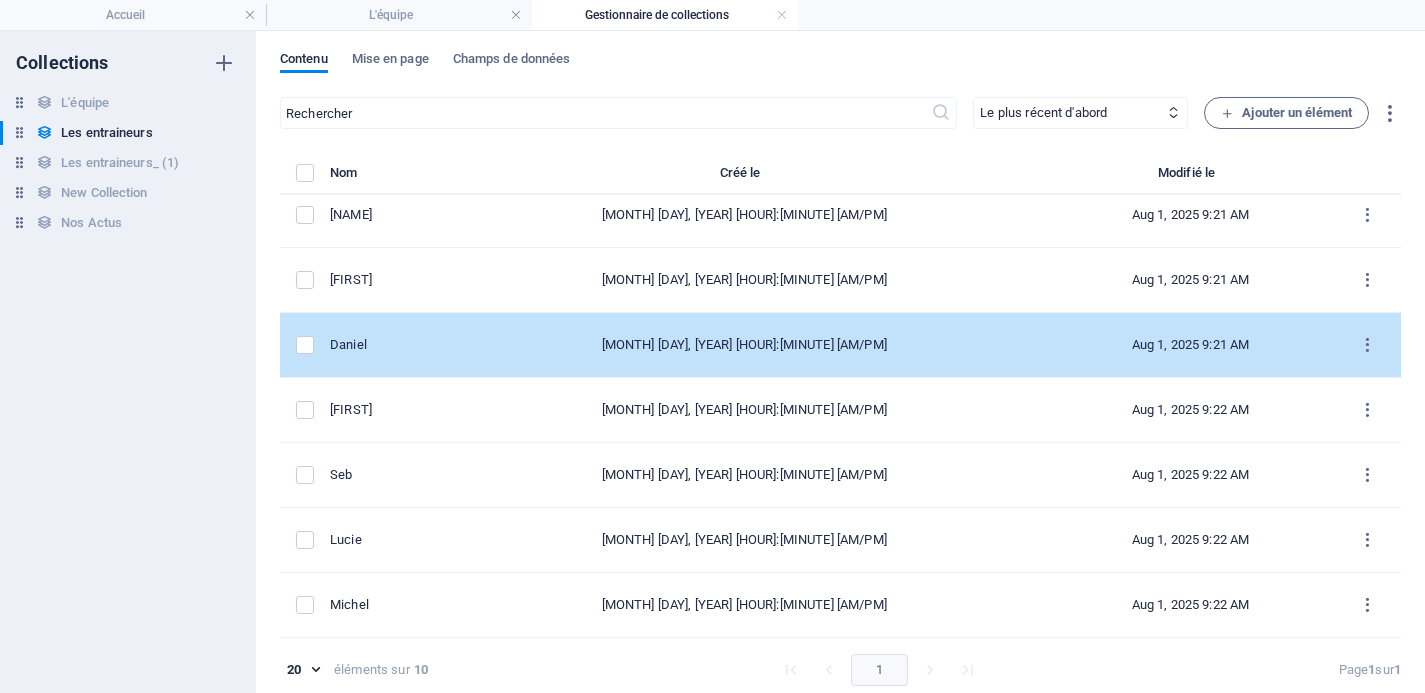 scroll, scrollTop: 9, scrollLeft: 0, axis: vertical 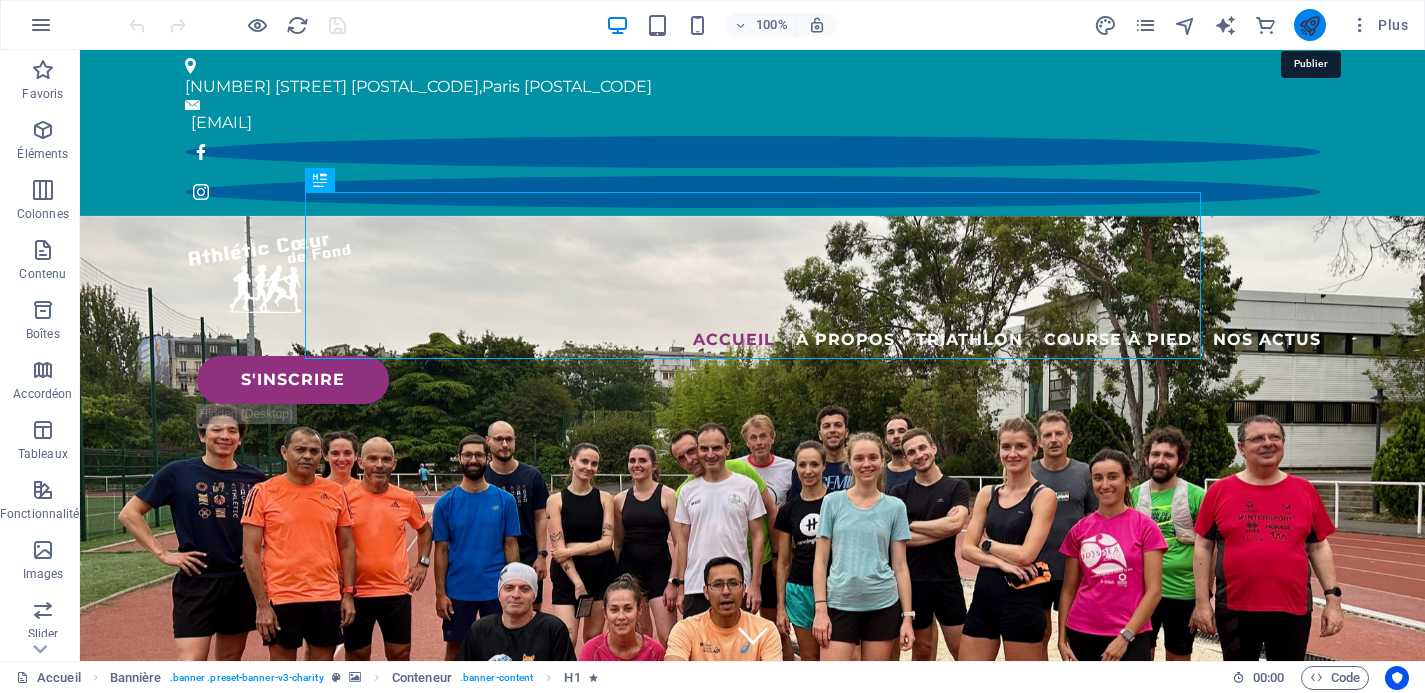 click at bounding box center (1309, 25) 